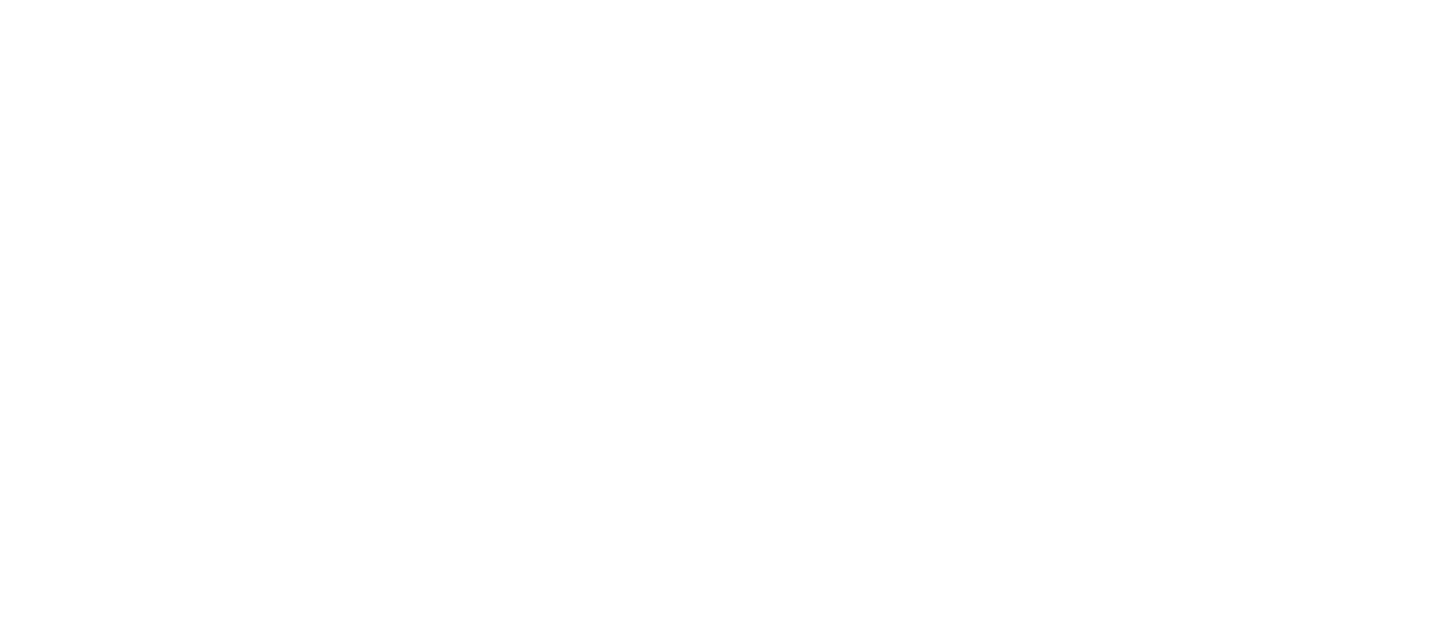 scroll, scrollTop: 0, scrollLeft: 0, axis: both 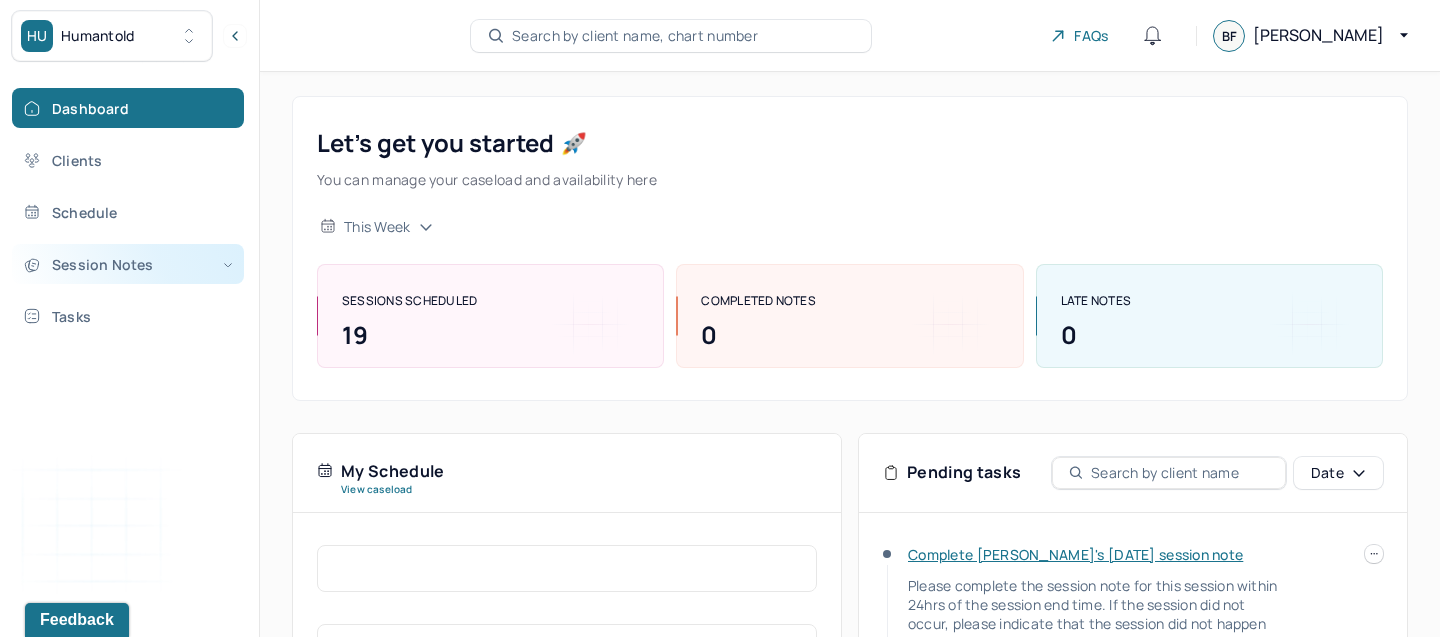click on "Session Notes" at bounding box center [128, 264] 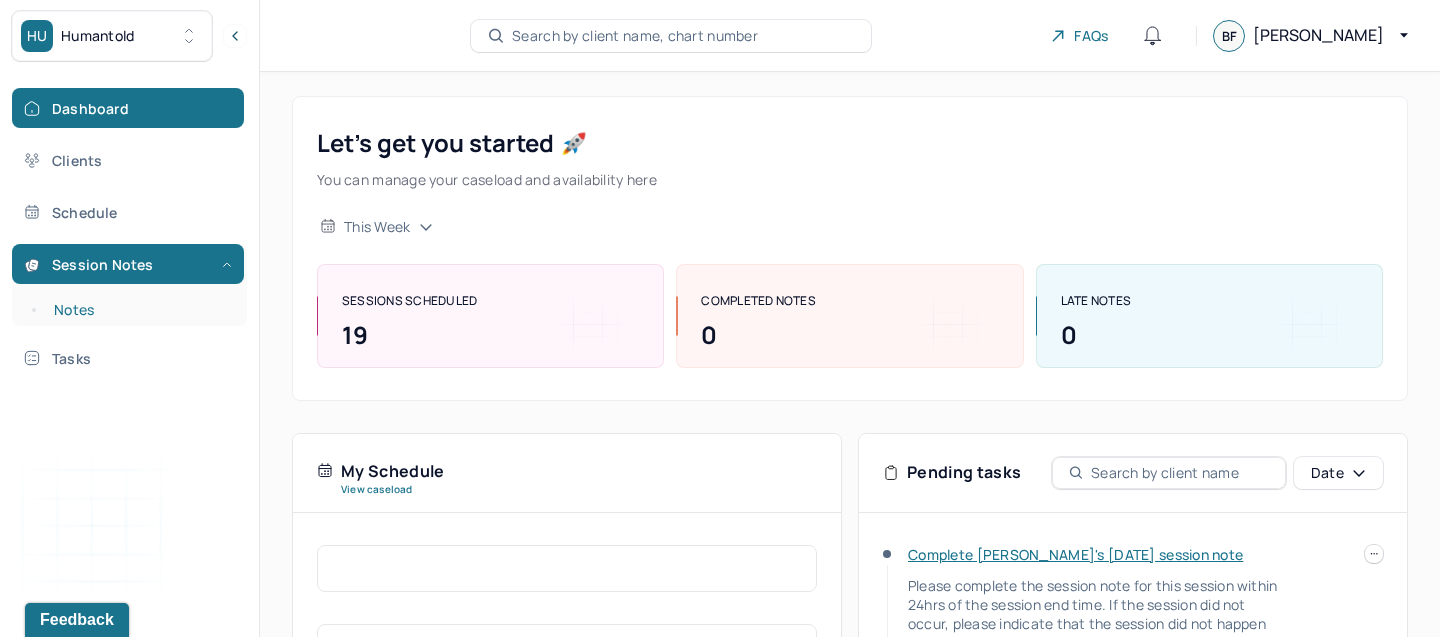 click on "Notes" at bounding box center [139, 310] 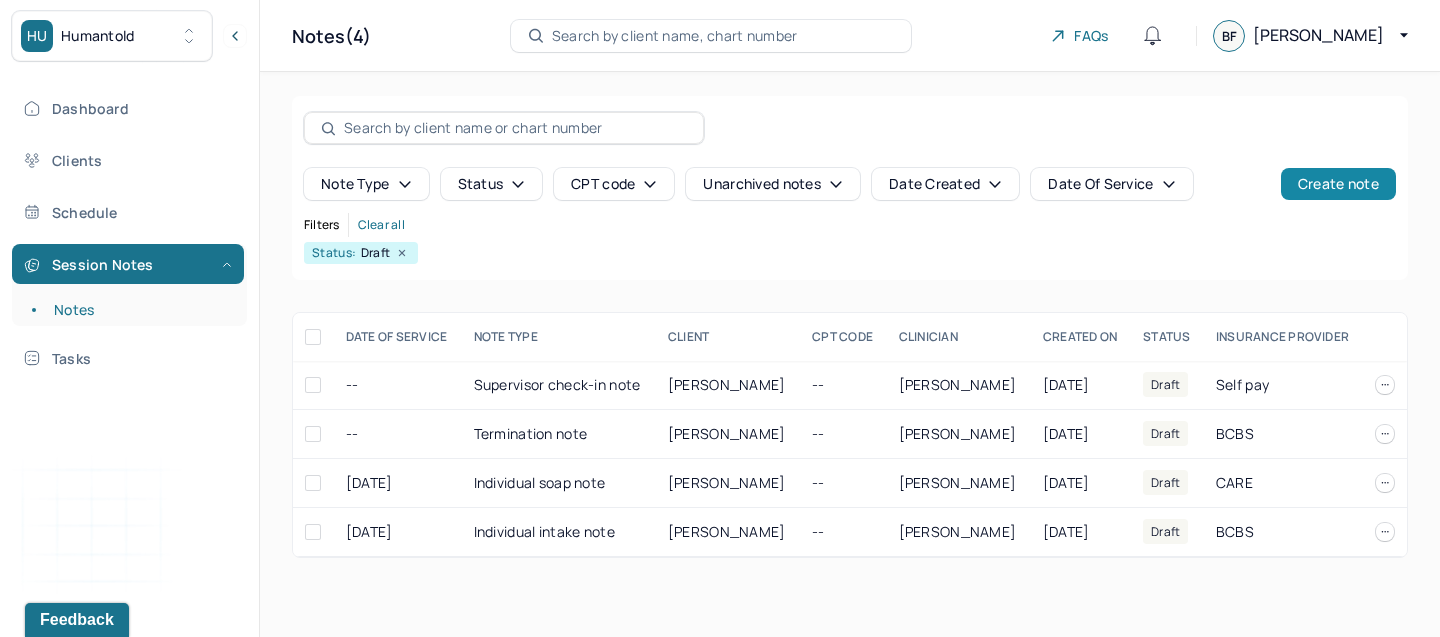 click on "Create note" at bounding box center (1338, 184) 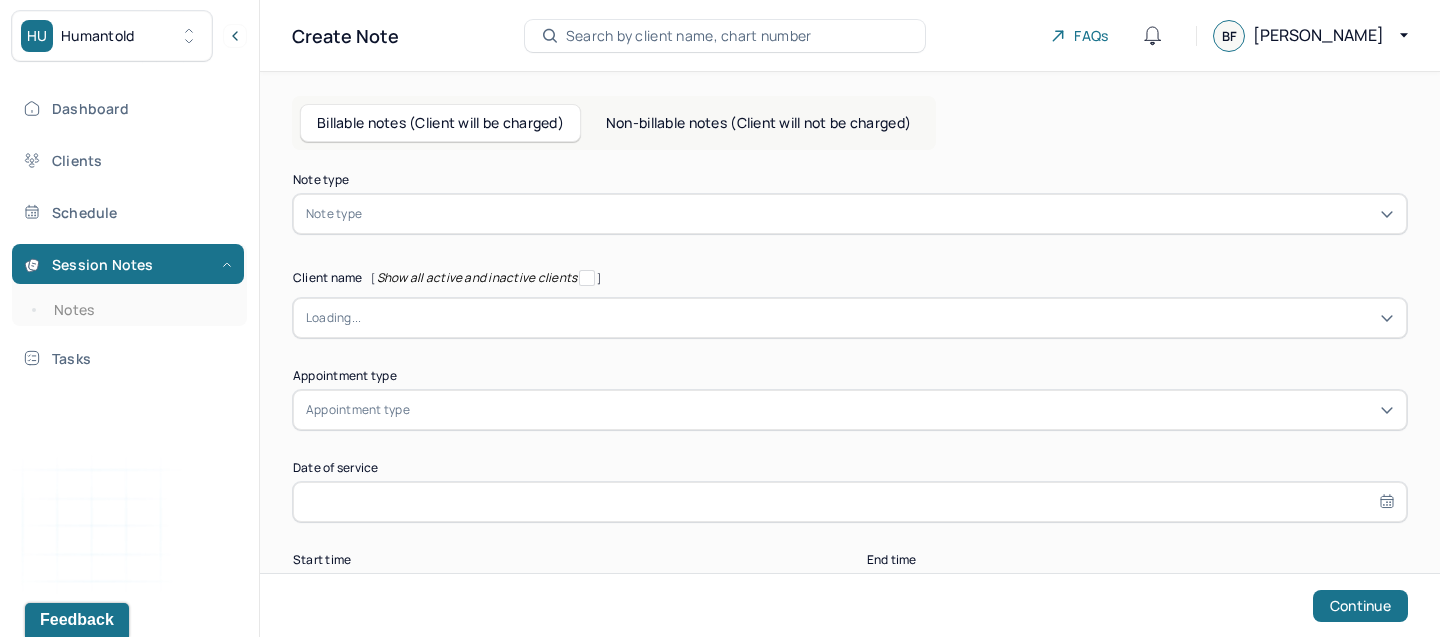 click at bounding box center [880, 214] 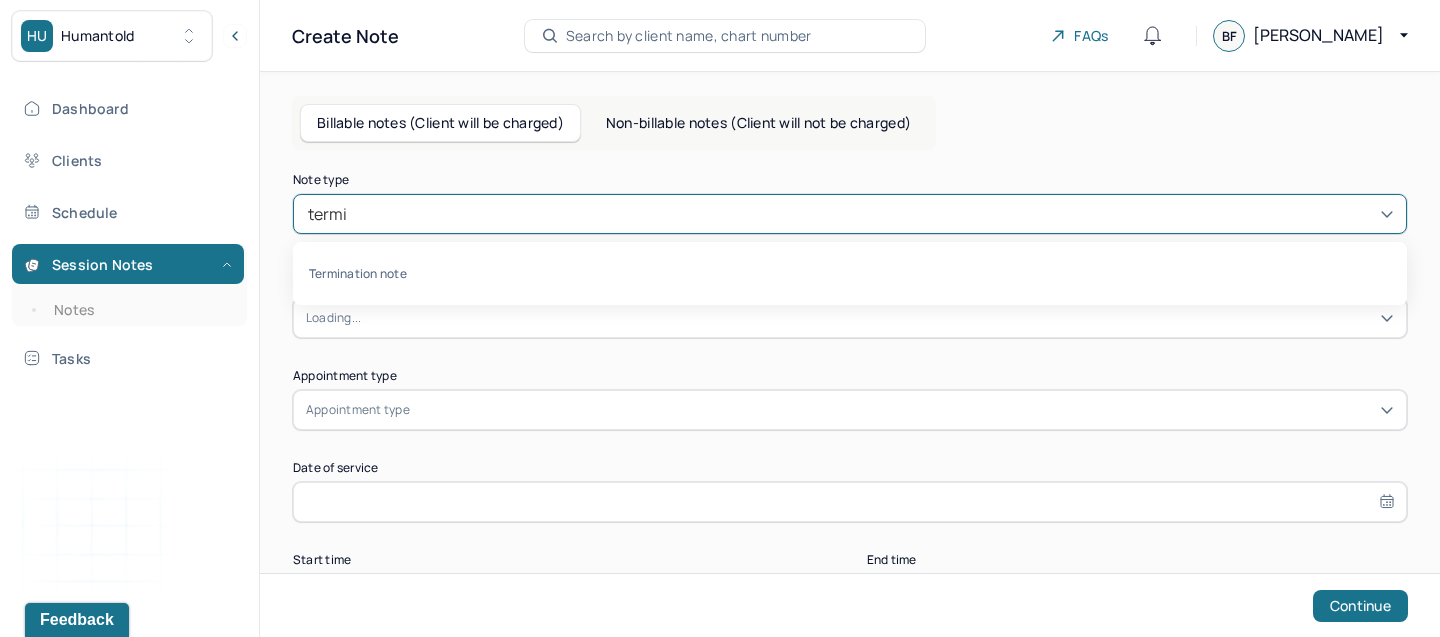 type on "termin" 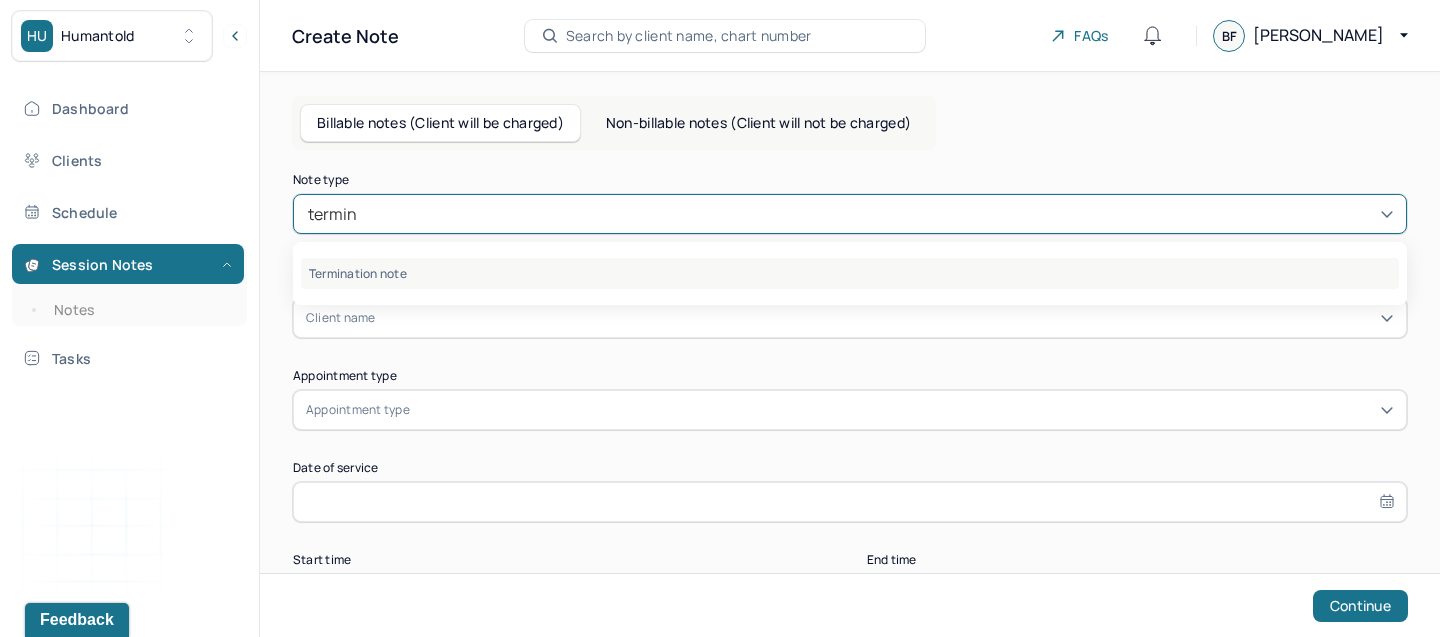 click on "Termination note" at bounding box center (850, 273) 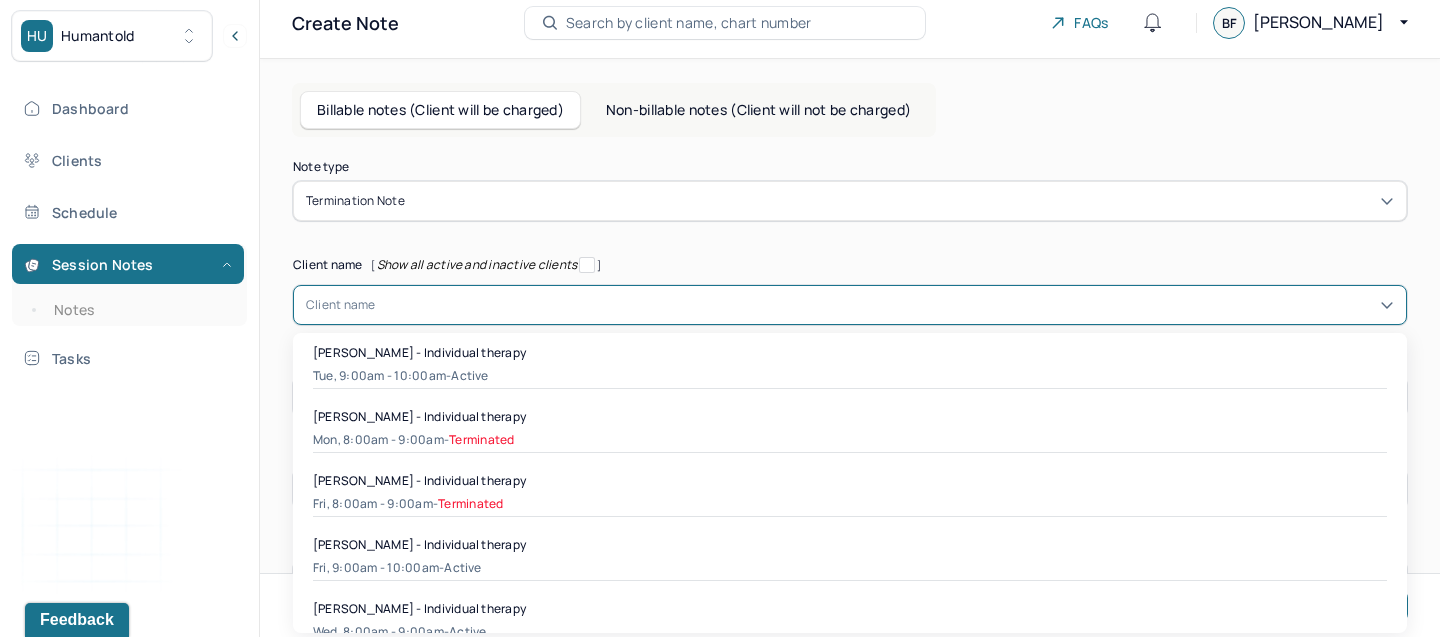 click on "Note type Termination note Client name [ Show all active and inactive clients ] [object Object], 1 of 37. 37 results available. Use Up and Down to choose options, press Enter to select the currently focused option, press Escape to exit the menu, press Tab to select the option and exit the menu. Client name [PERSON_NAME] - Individual therapy Tue, 9:00am - 10:00am  -  active [PERSON_NAME] - Individual therapy Mon, 8:00am - 9:00am  -  Terminated [PERSON_NAME] - Individual therapy Fri, 8:00am - 9:00am  -  Terminated [PERSON_NAME] - Individual therapy Fri, 9:00am - 10:00am  -  active [PERSON_NAME] - Individual therapy Wed, 8:00am - 9:00am  -  active [PERSON_NAME] - Individual therapy Wed, 5:00pm - 6:00pm  -  active [PERSON_NAME] - Individual therapy Mon, 1:00pm - 2:00pm  -  active [PERSON_NAME] - Individual therapy Mon, 8:00am - 9:00am  -  active [PERSON_NAME] - Individual therapy Thu, 7:00pm - 8:00pm  -  active [PERSON_NAME] - Individual therapy Thu, 8:00pm - 9:00pm  -  active  -  Terminated" at bounding box center (850, 381) 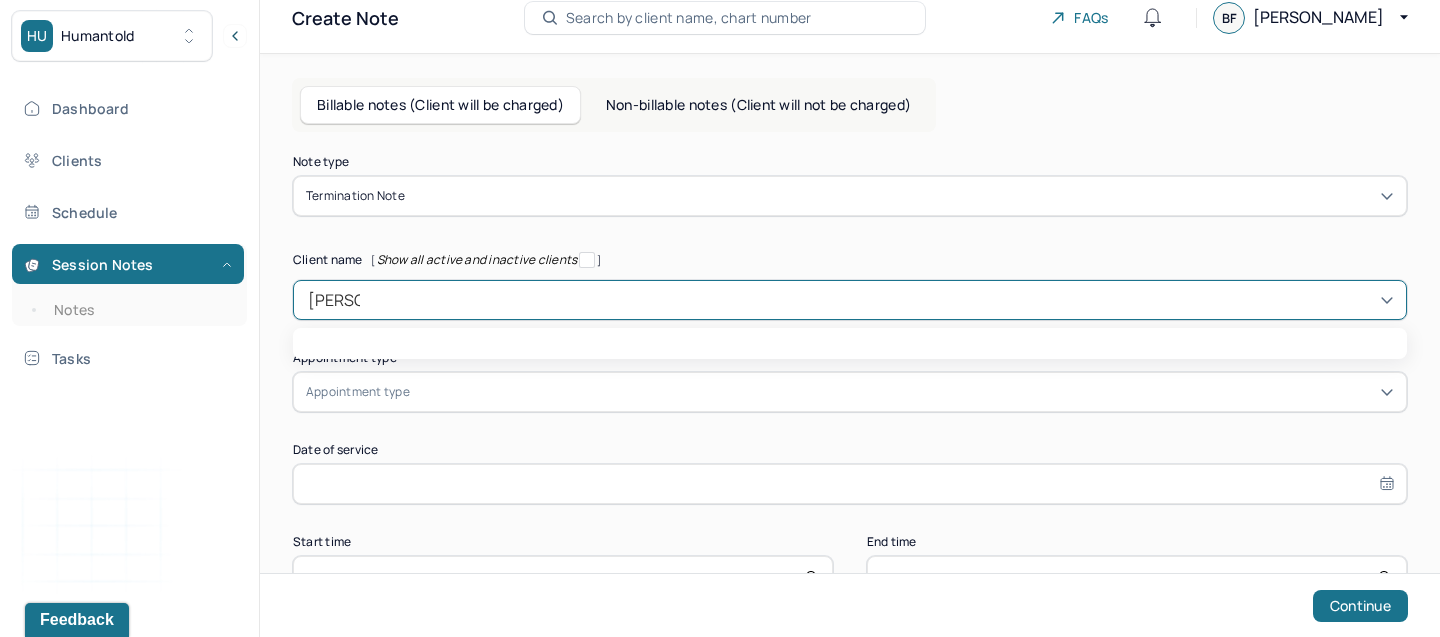 type on "[PERSON_NAME]" 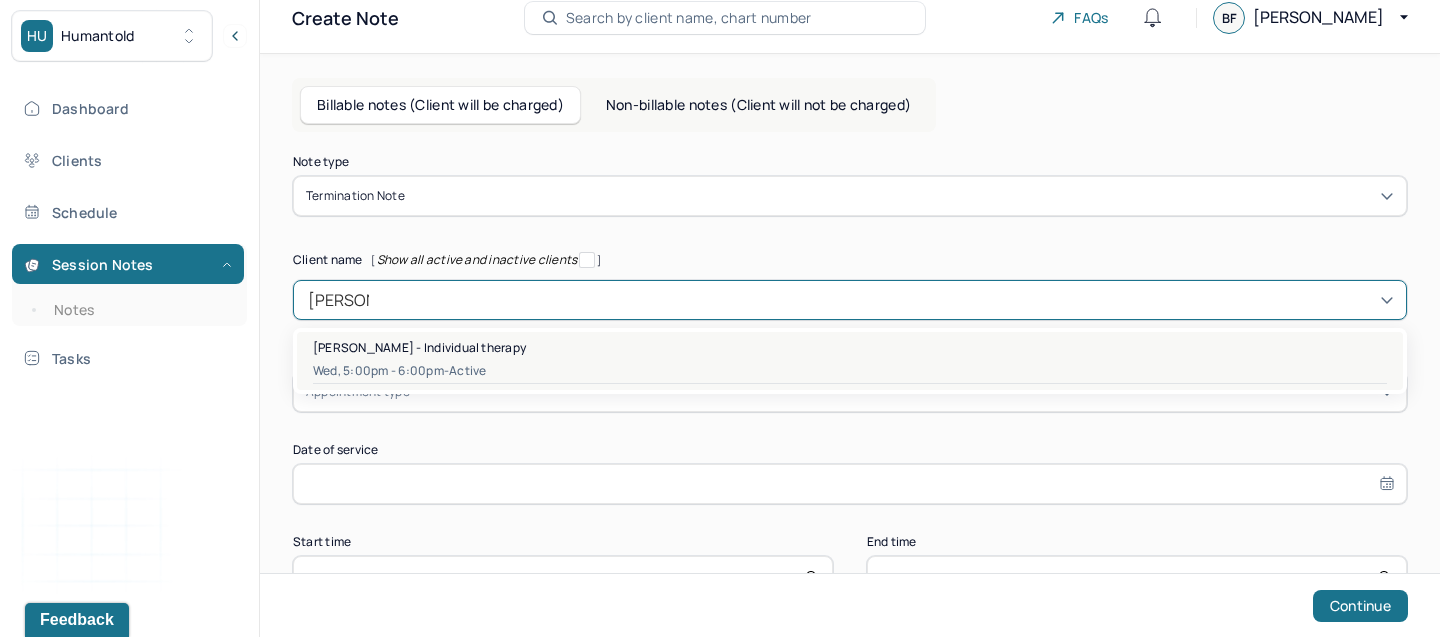 click on "[PERSON_NAME] - Individual therapy" at bounding box center [419, 347] 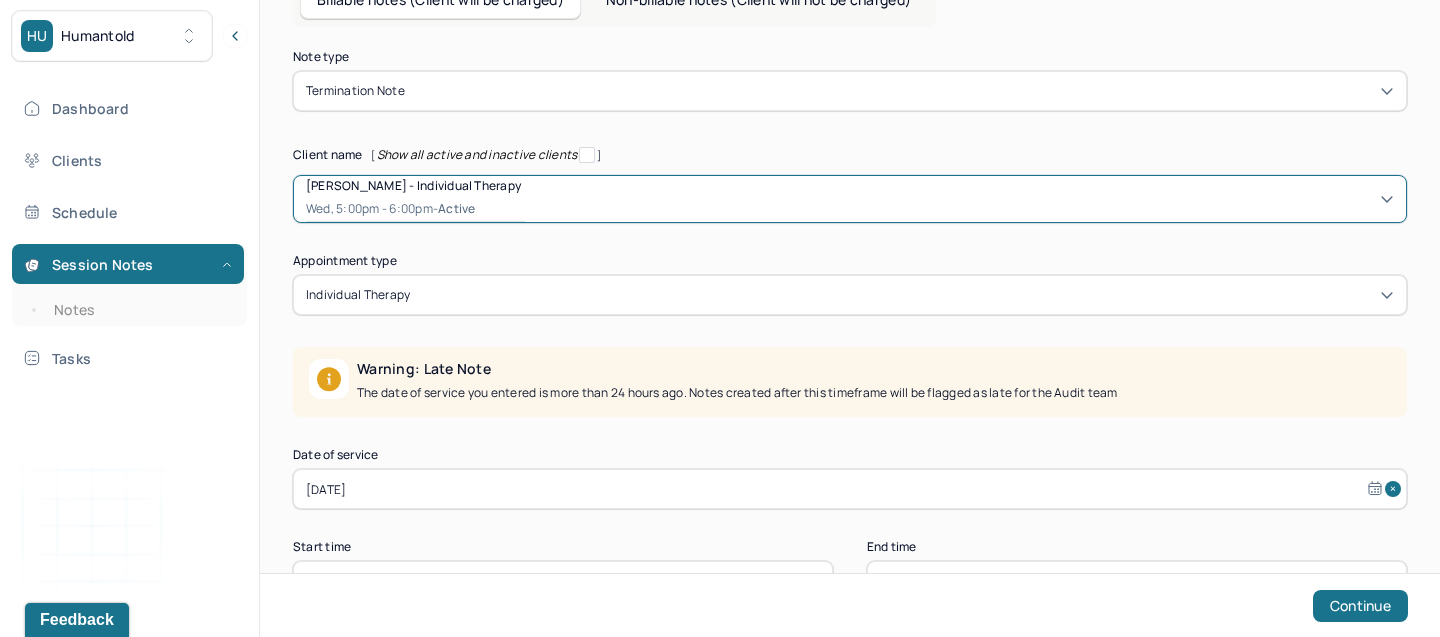 scroll, scrollTop: 135, scrollLeft: 0, axis: vertical 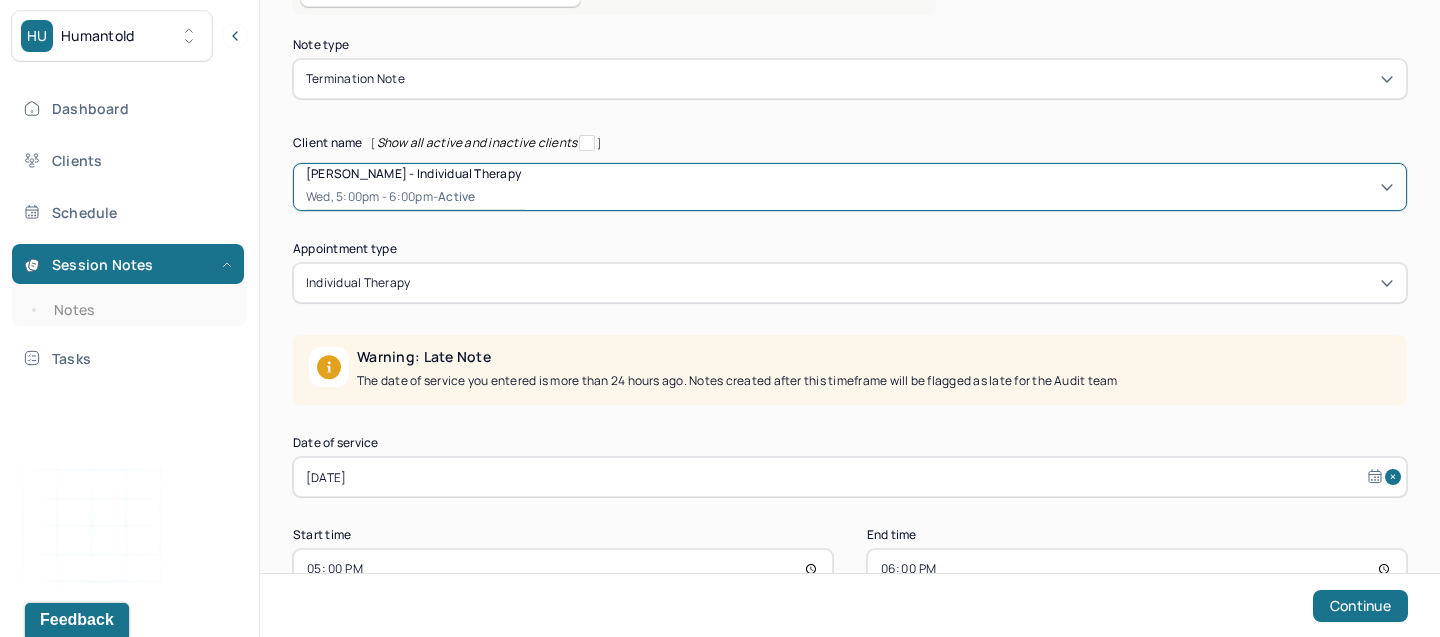 click on "individual therapy" at bounding box center (850, 283) 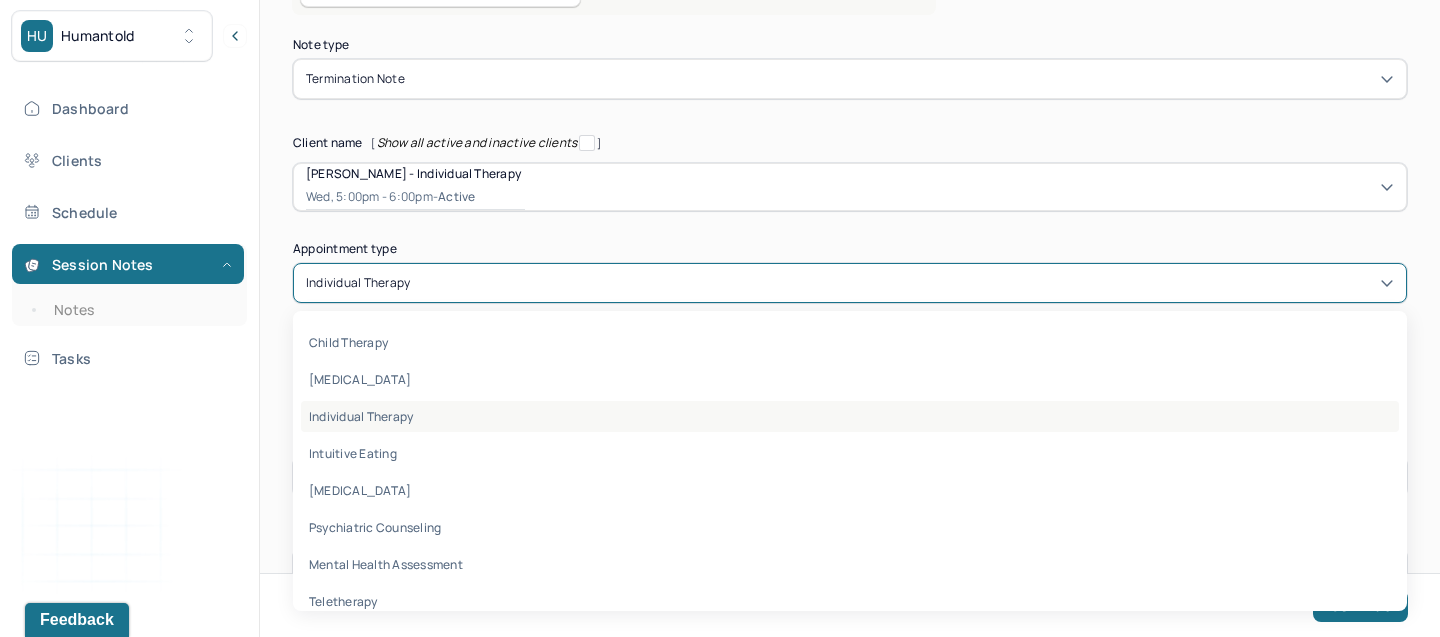 click on "individual therapy" at bounding box center (361, 416) 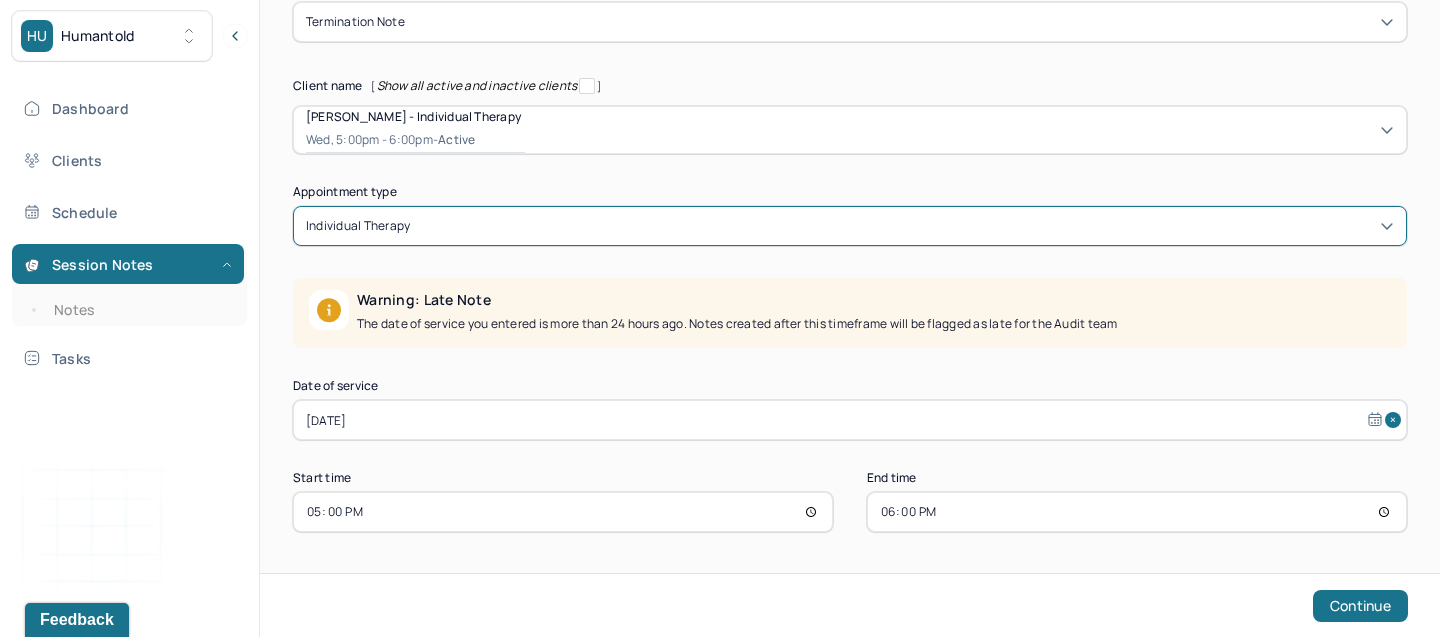 scroll, scrollTop: 0, scrollLeft: 0, axis: both 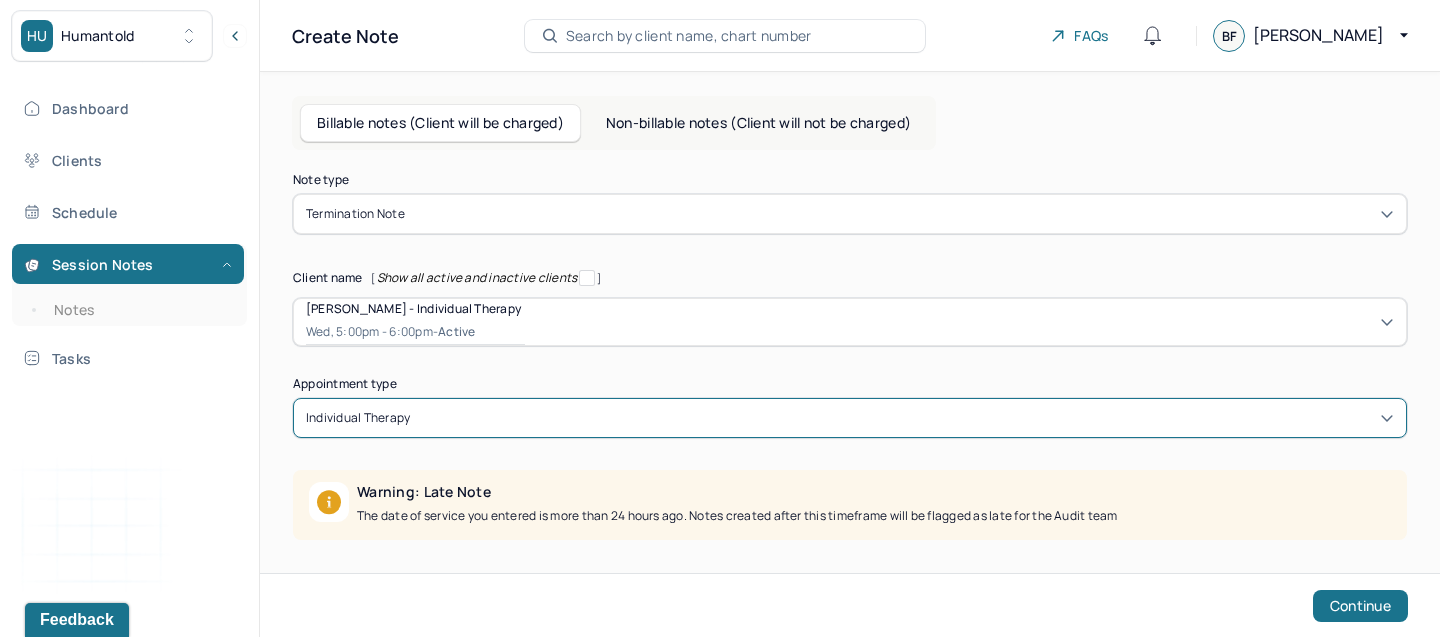 click on "Non-billable notes (Client will not be charged)" at bounding box center [758, 123] 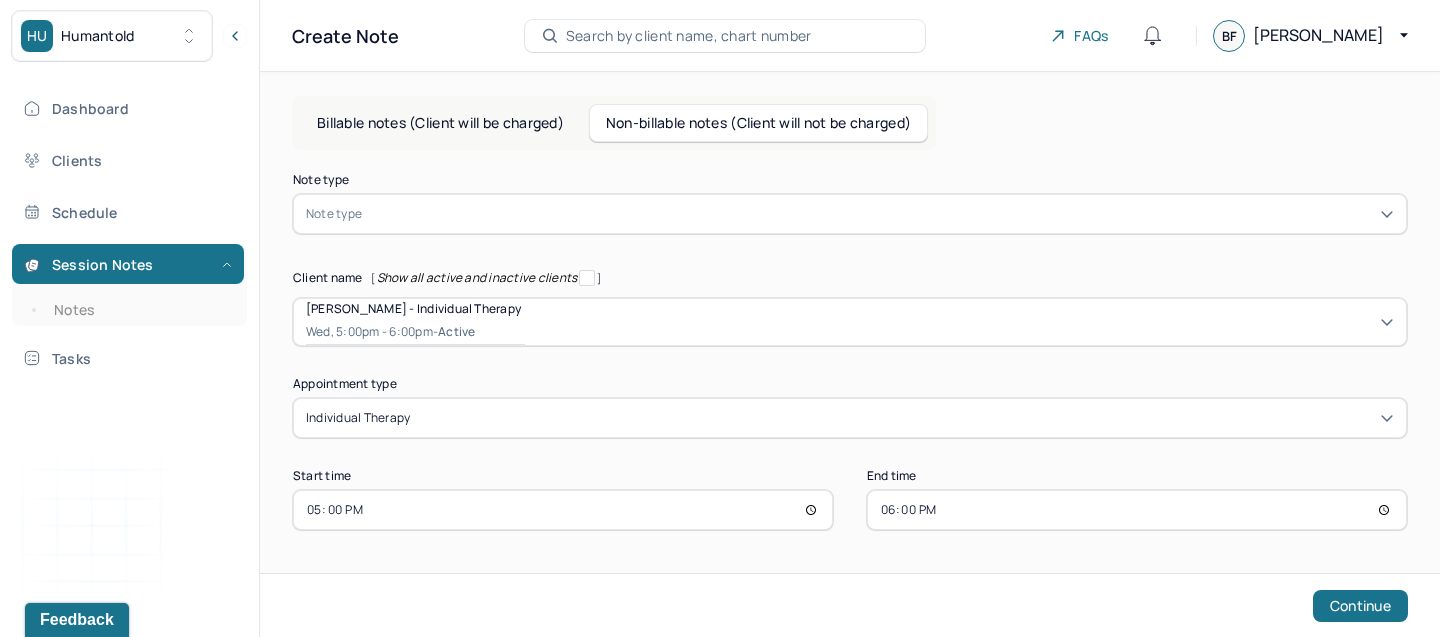 click on "Note type" at bounding box center (850, 214) 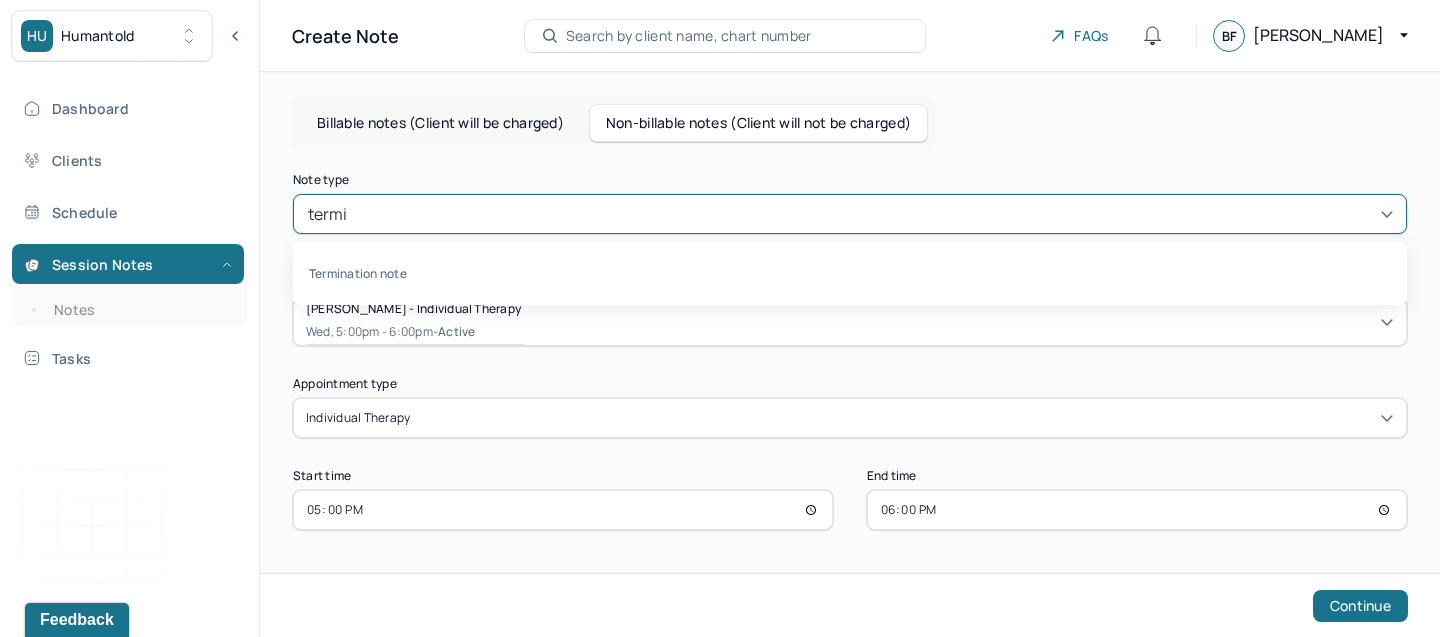 type on "termin" 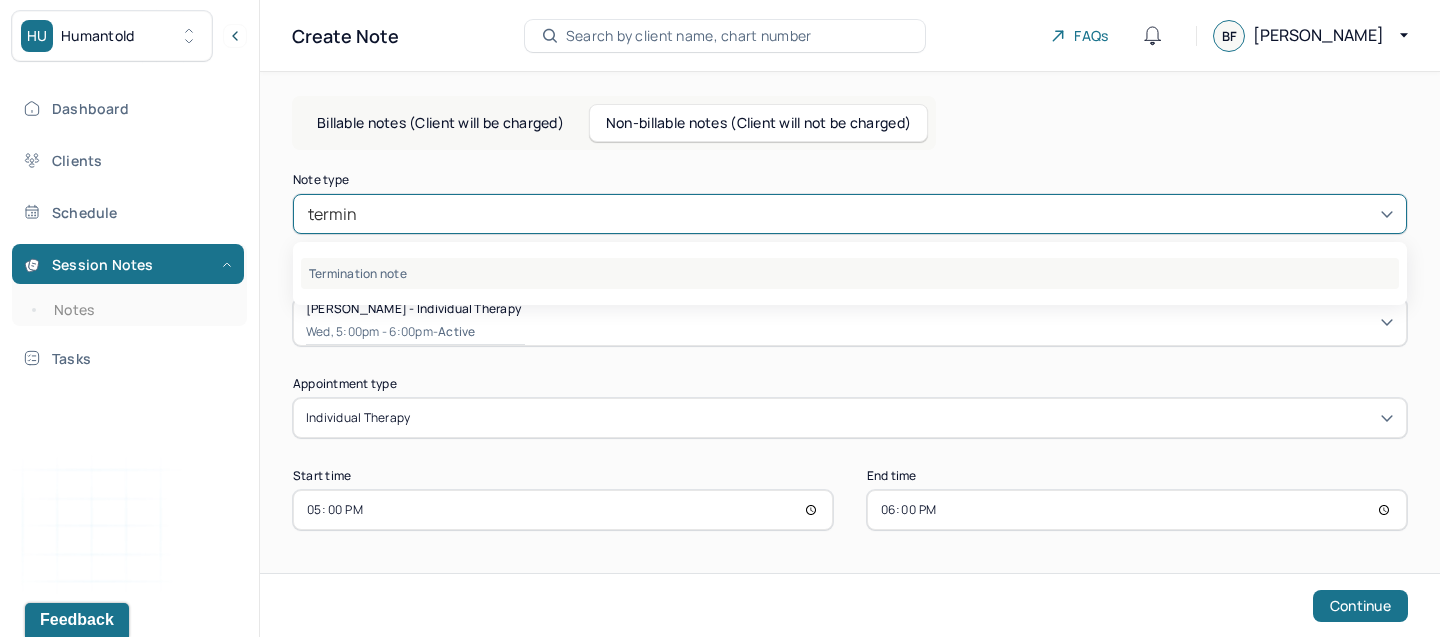 click on "Termination note" at bounding box center (850, 273) 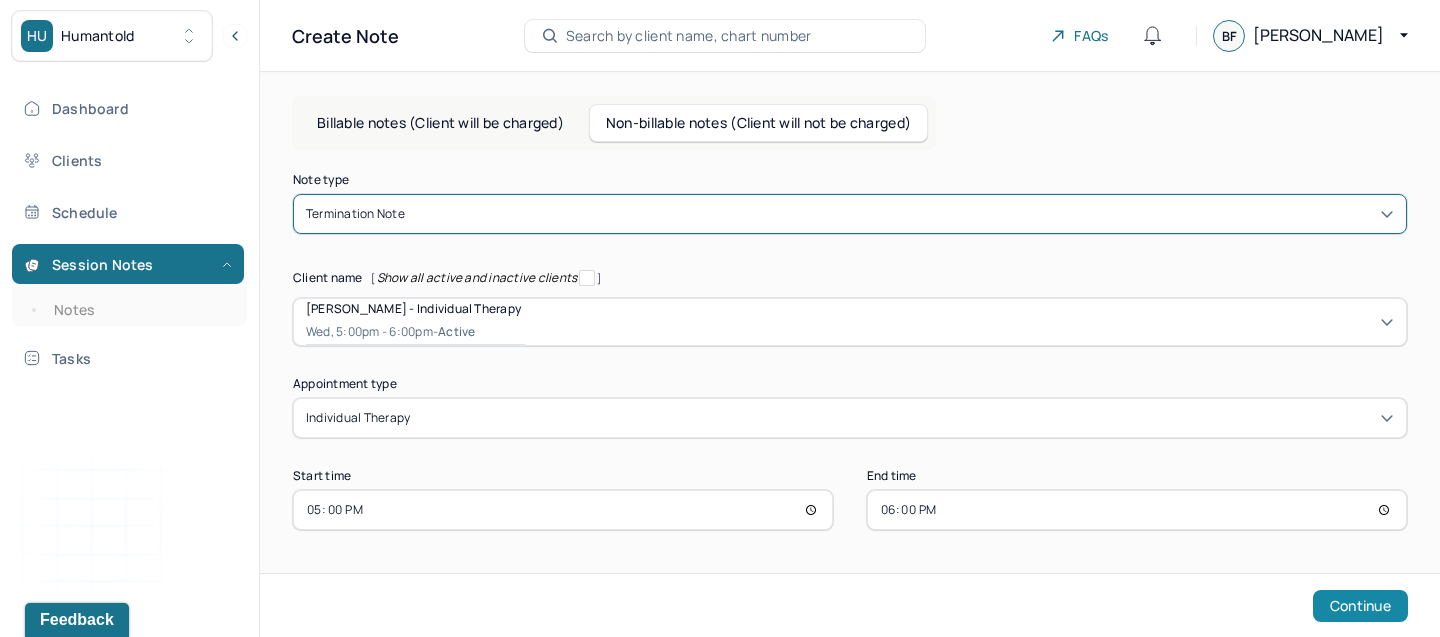 click on "Continue" at bounding box center (1360, 606) 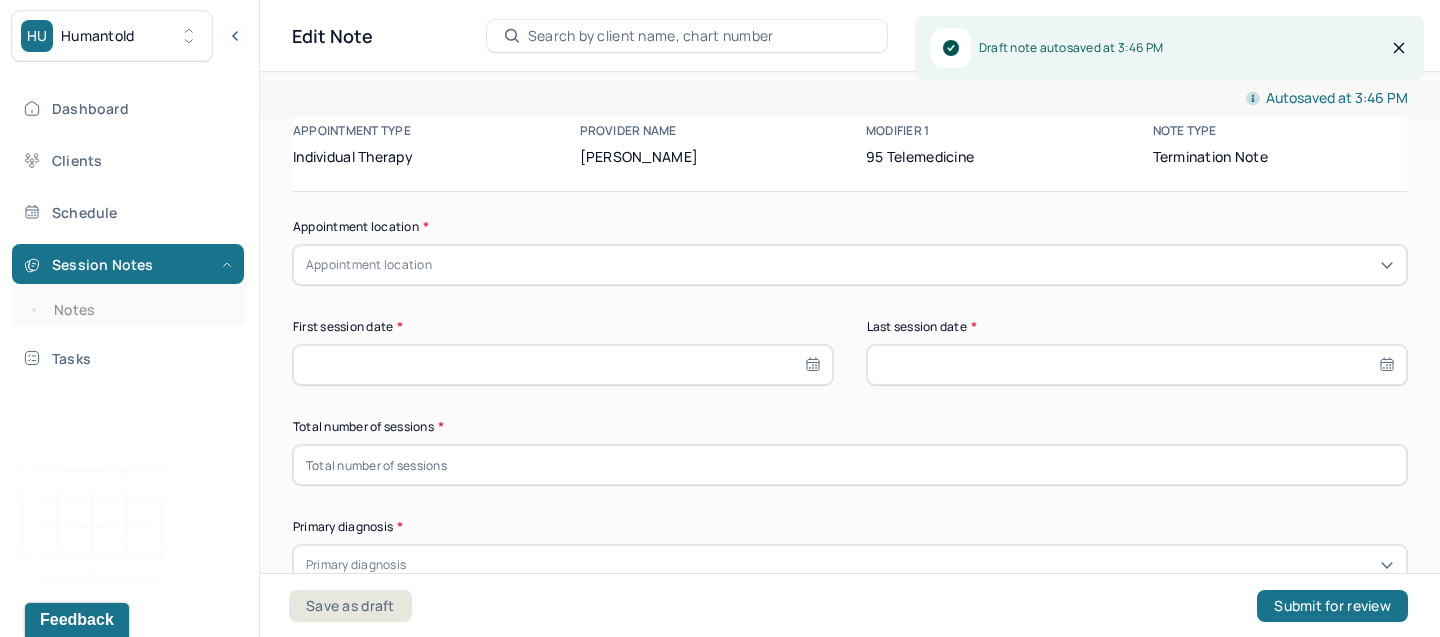 scroll, scrollTop: 135, scrollLeft: 0, axis: vertical 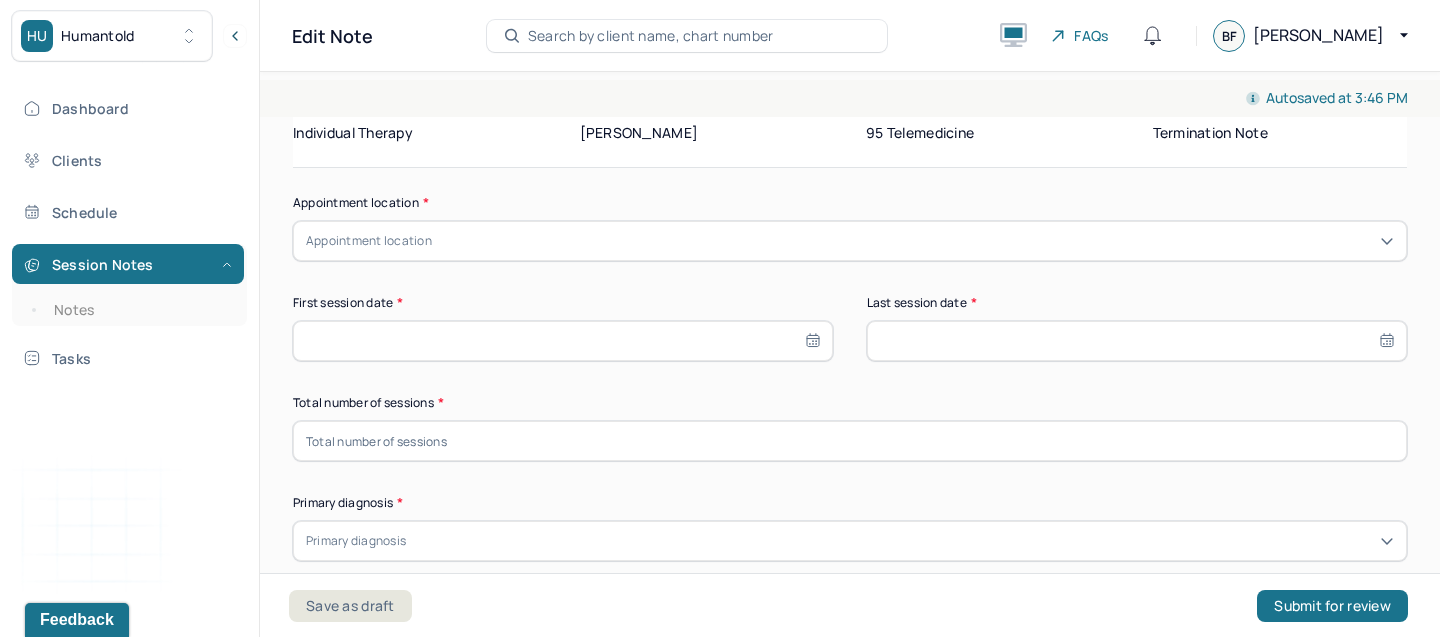 click at bounding box center [563, 341] 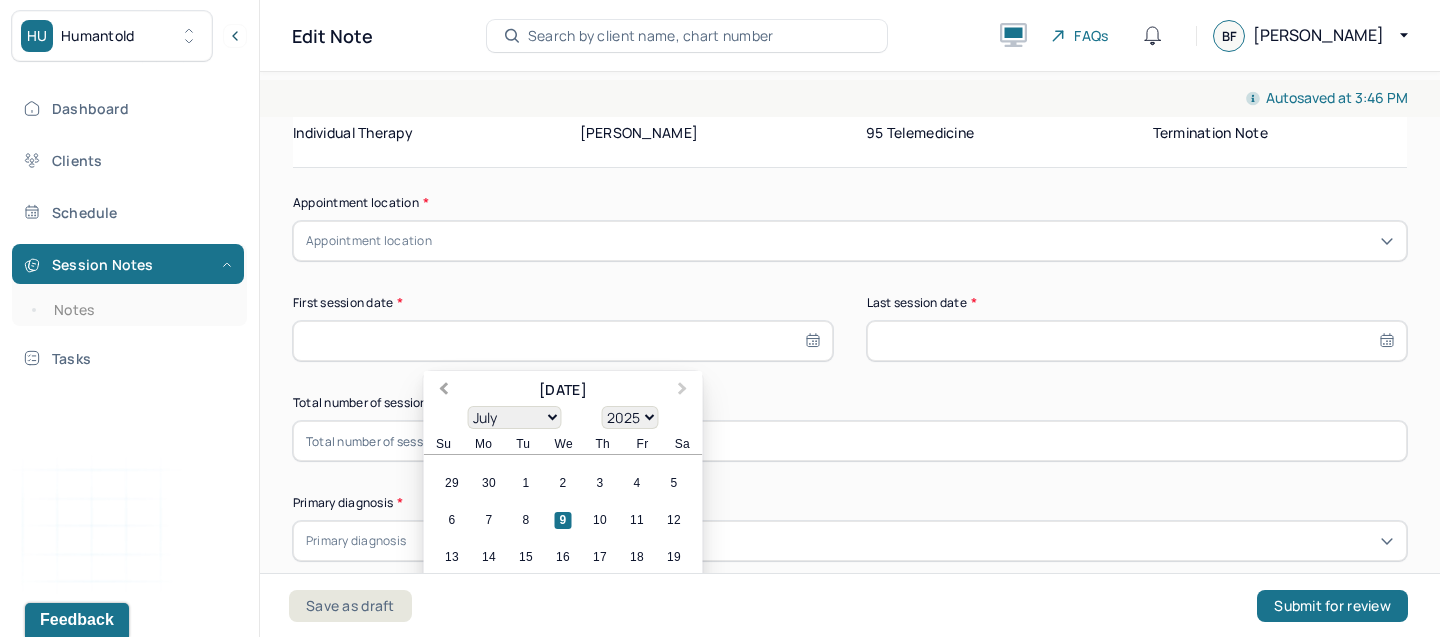 click on "Previous Month" at bounding box center (442, 392) 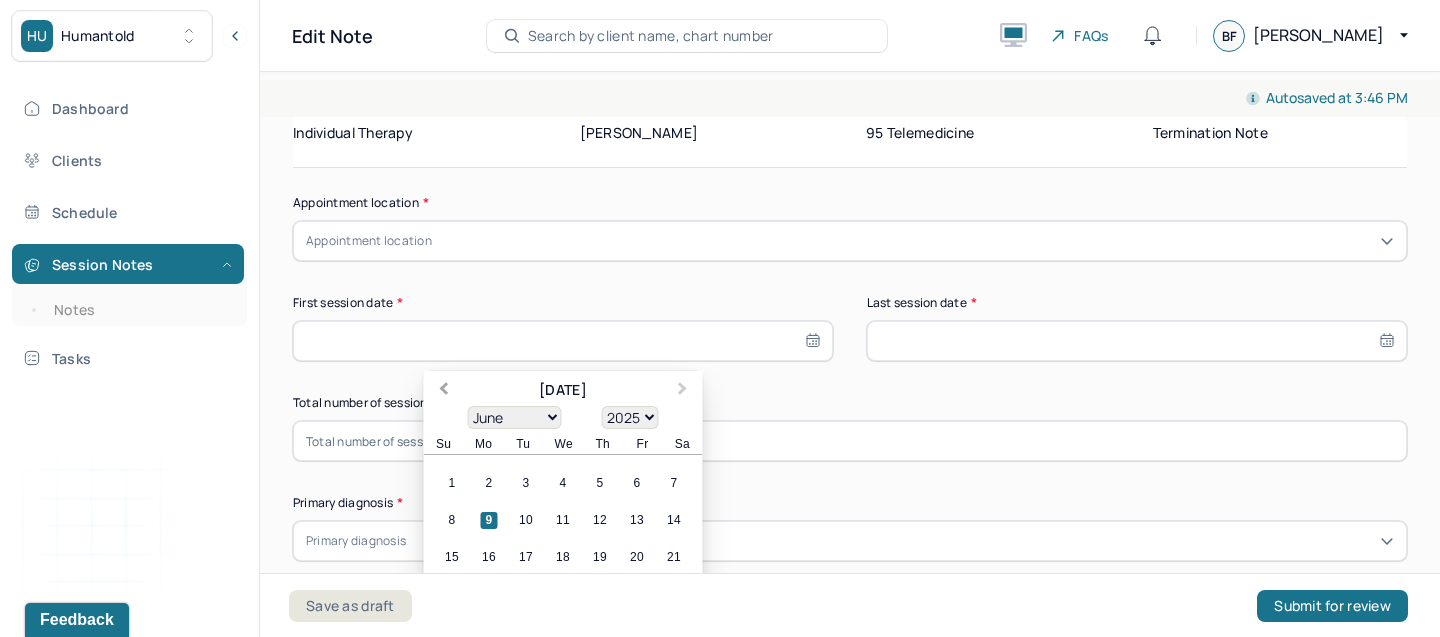 click on "Previous Month" at bounding box center (442, 392) 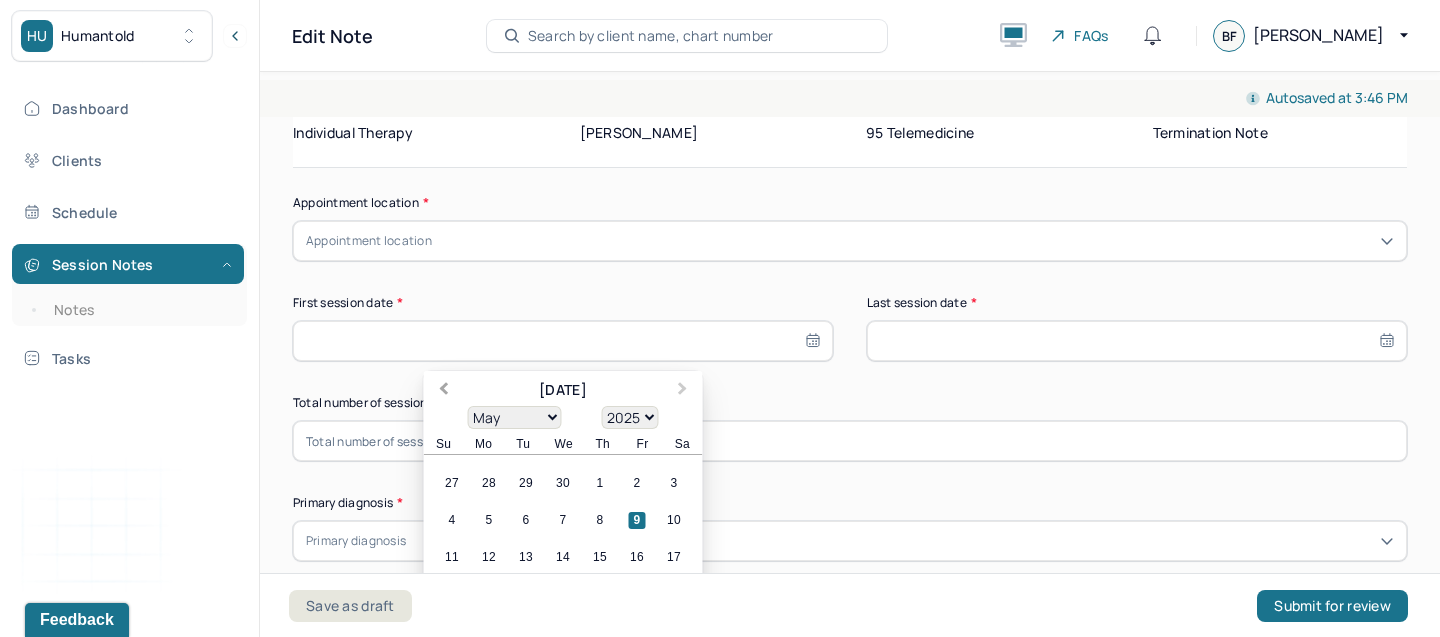 click on "Previous Month" at bounding box center (442, 392) 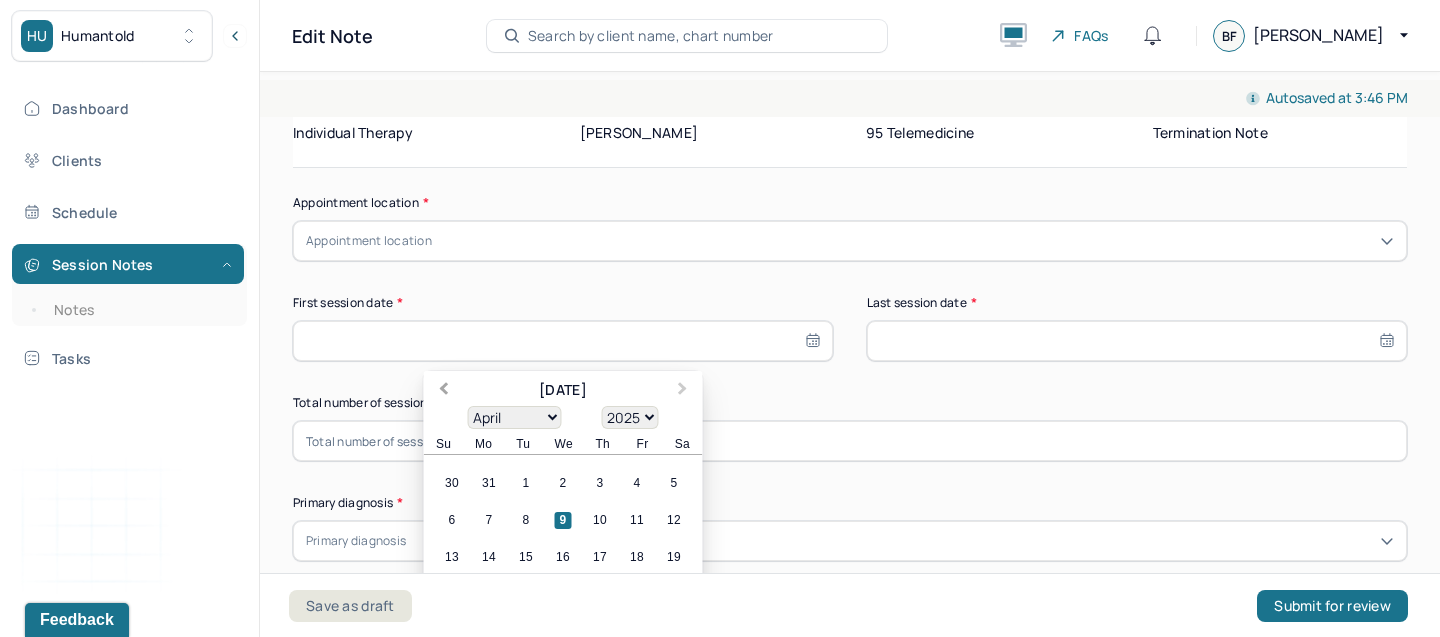 click on "Previous Month" at bounding box center (442, 392) 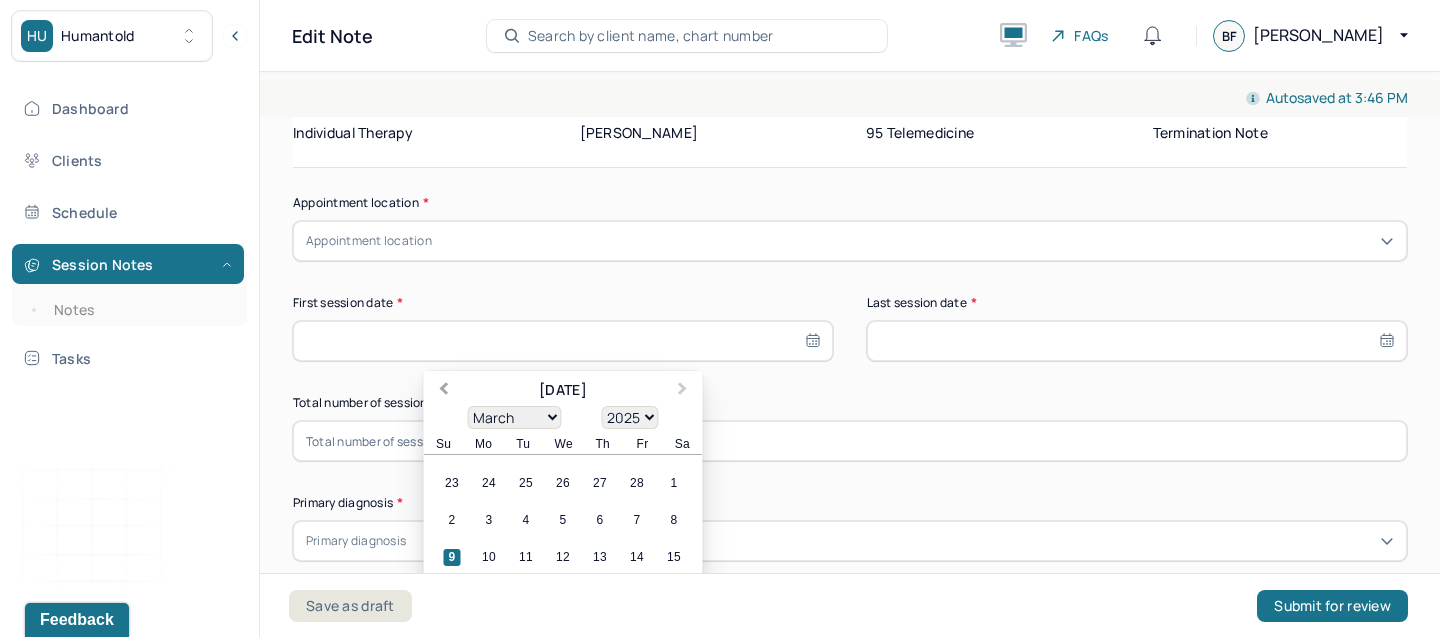 click on "Previous Month" at bounding box center (442, 392) 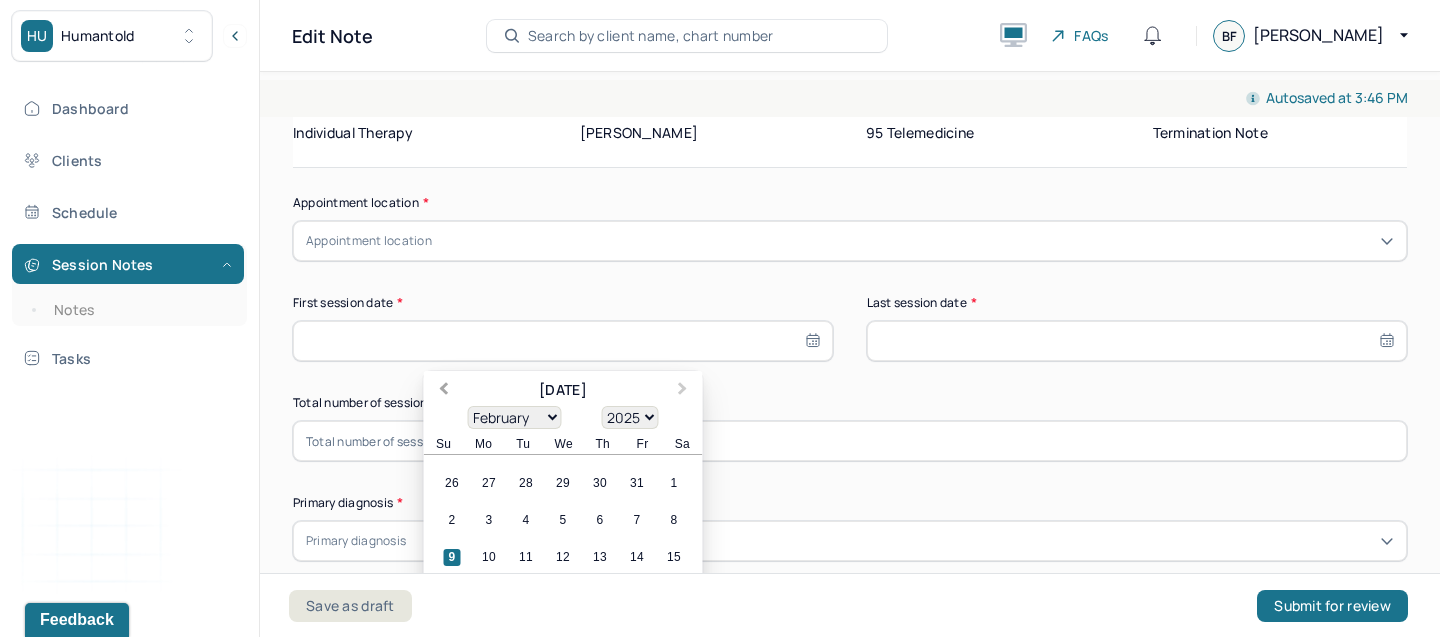 click on "Previous Month" at bounding box center (442, 392) 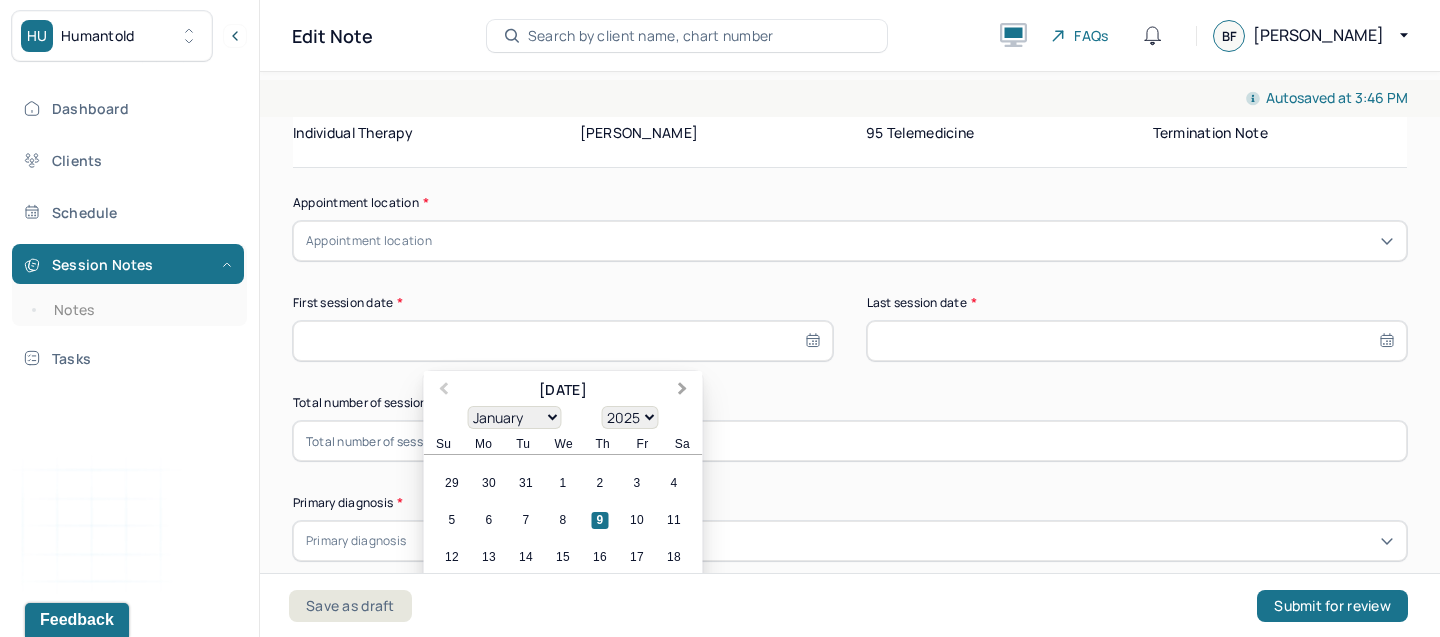 click on "Next Month" at bounding box center (685, 392) 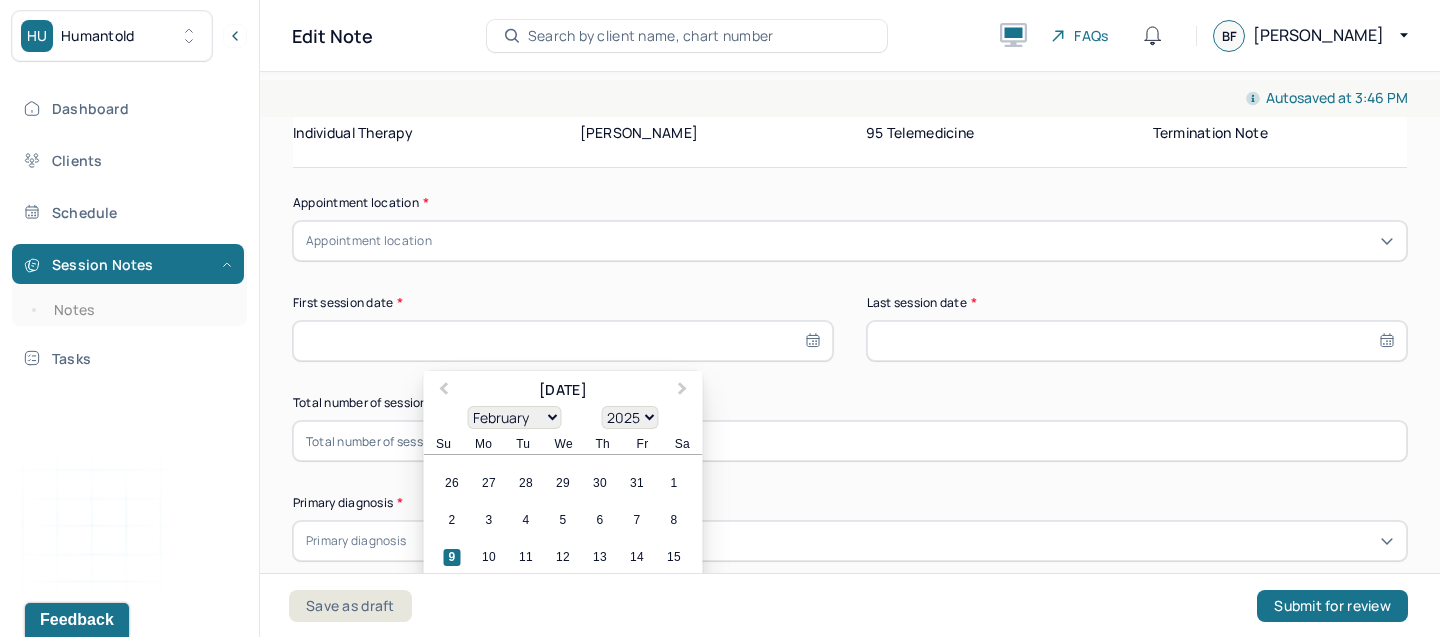 scroll, scrollTop: 170, scrollLeft: 0, axis: vertical 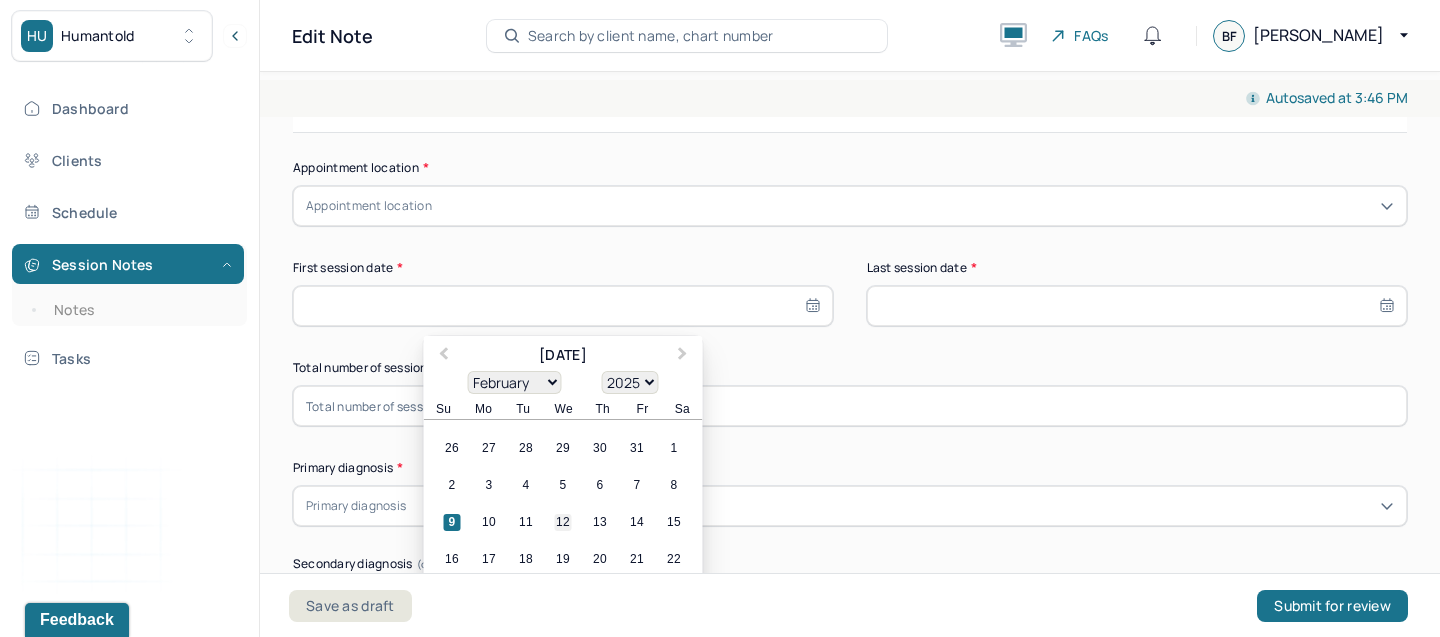click on "12" at bounding box center [563, 522] 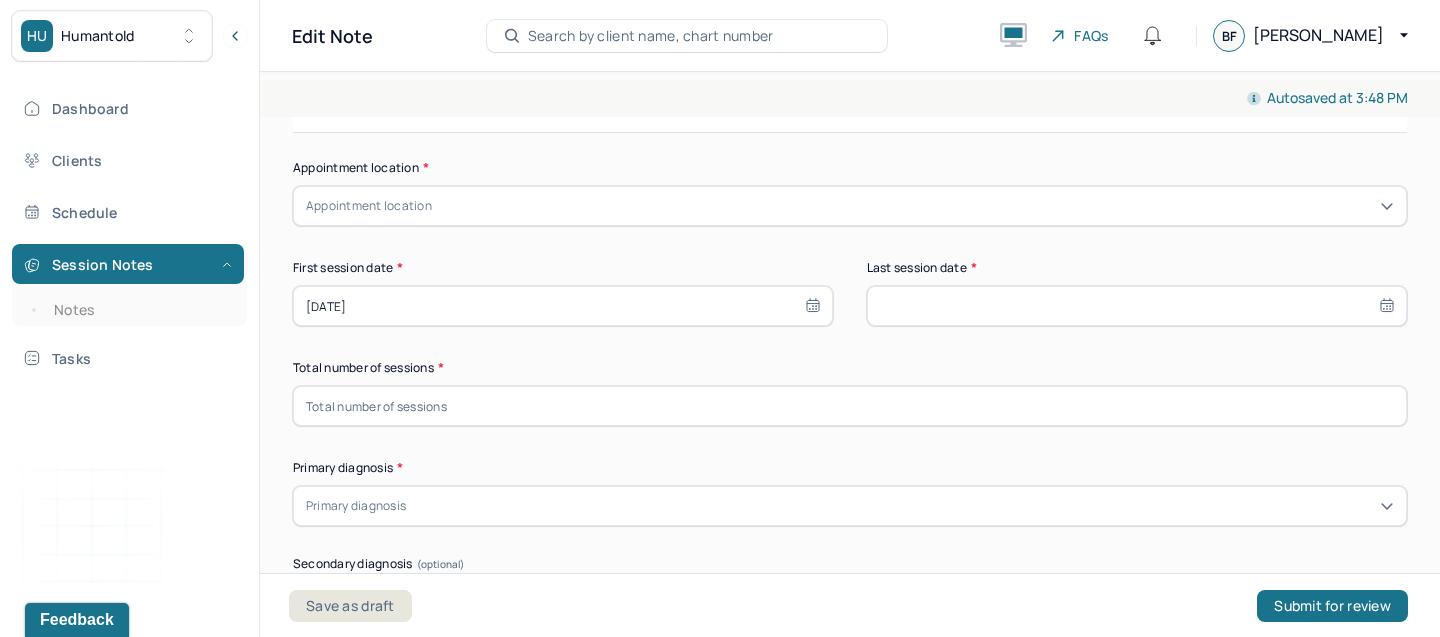 select on "1" 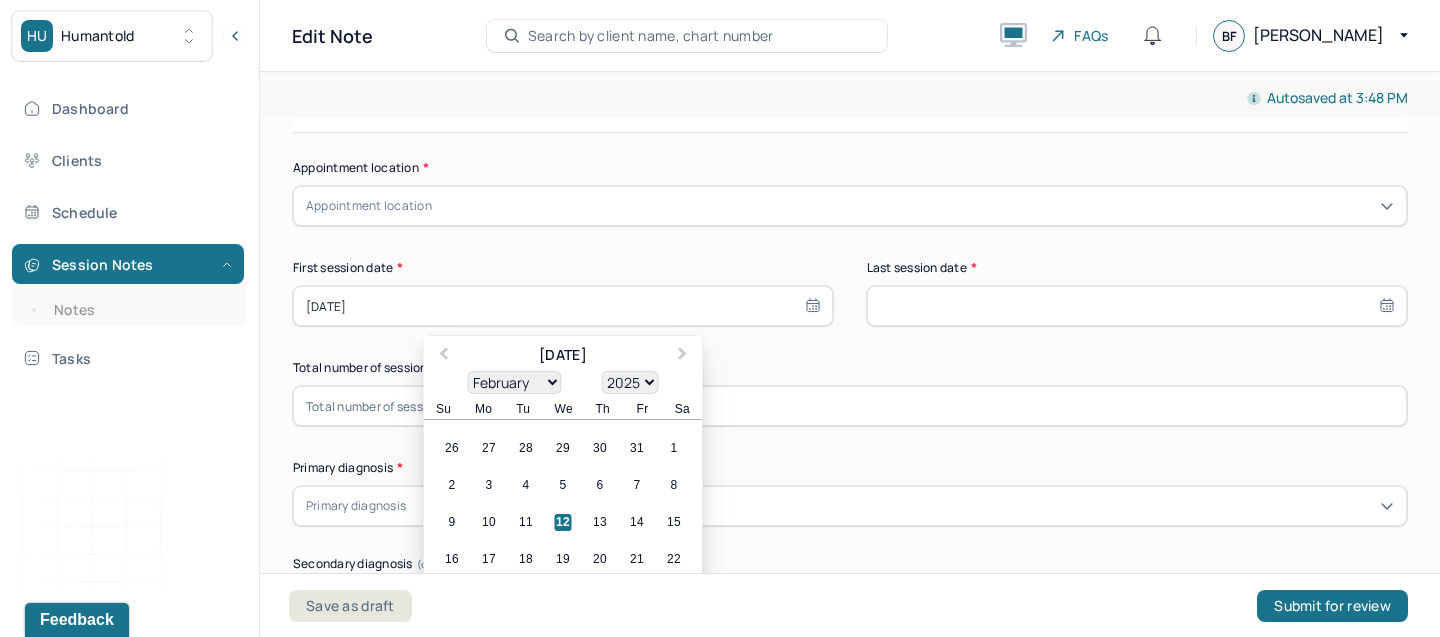 click at bounding box center [1137, 306] 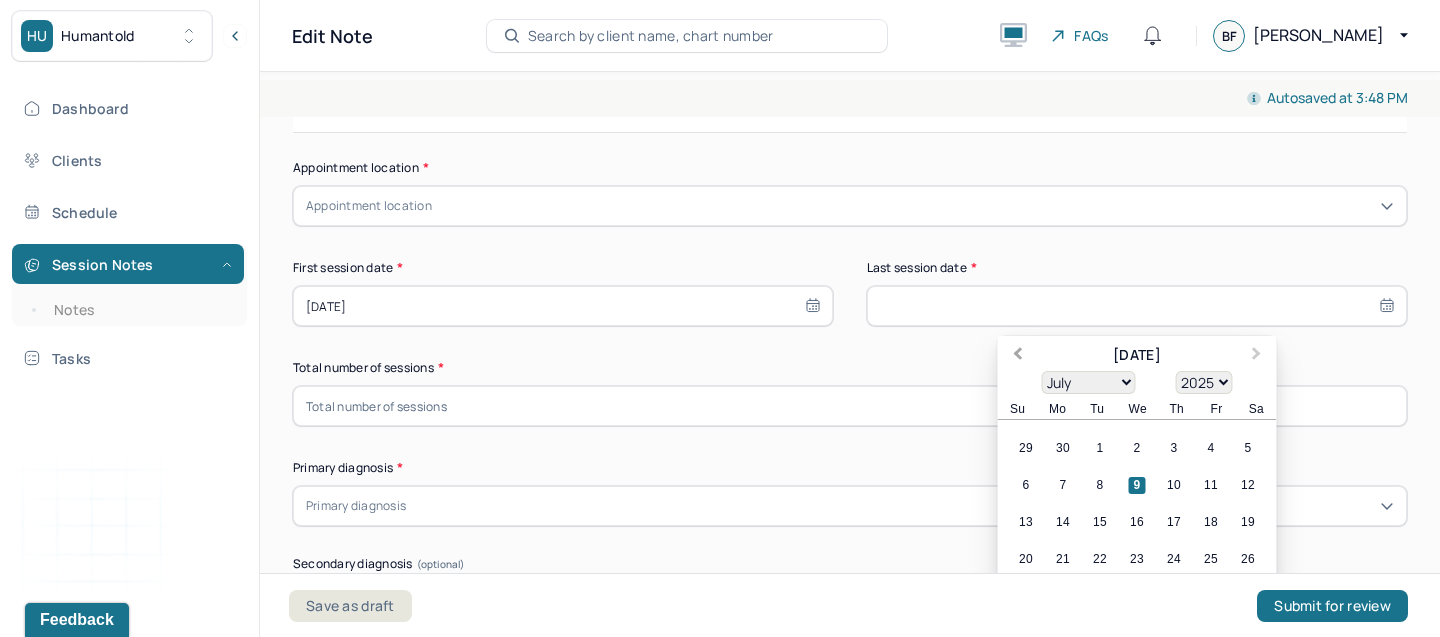 click on "Previous Month" at bounding box center (1015, 357) 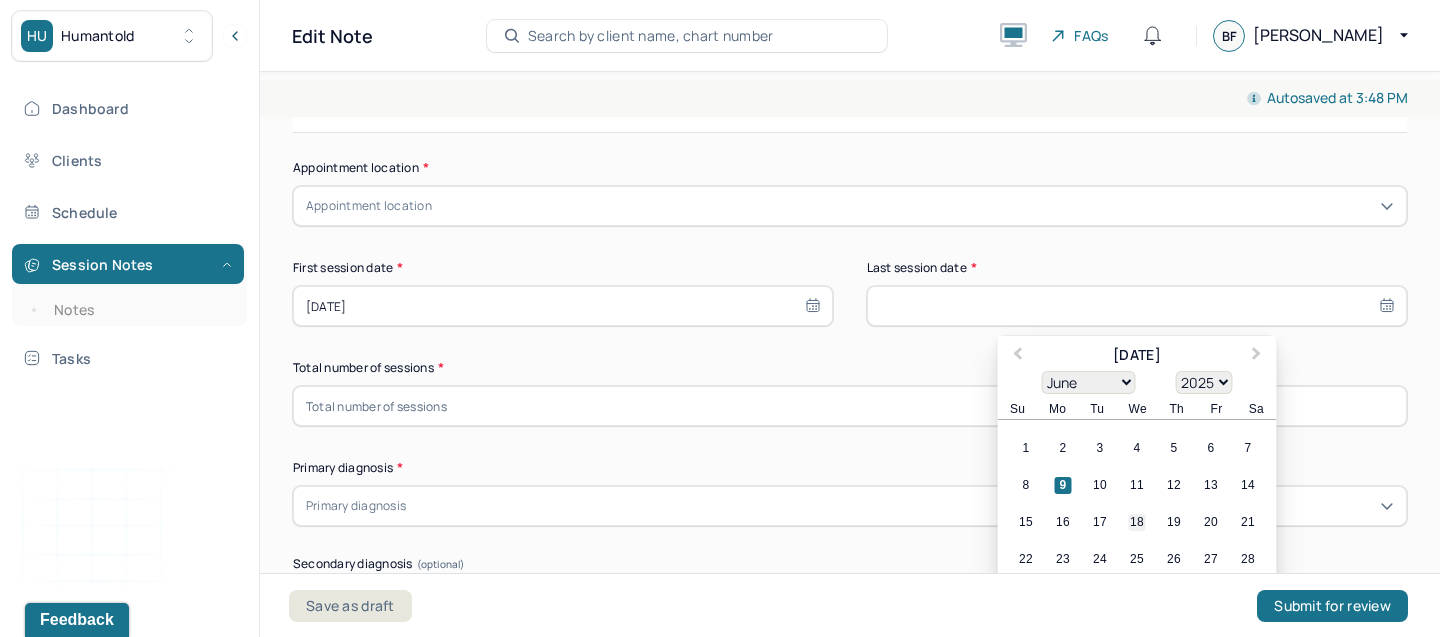 click on "18" at bounding box center [1136, 522] 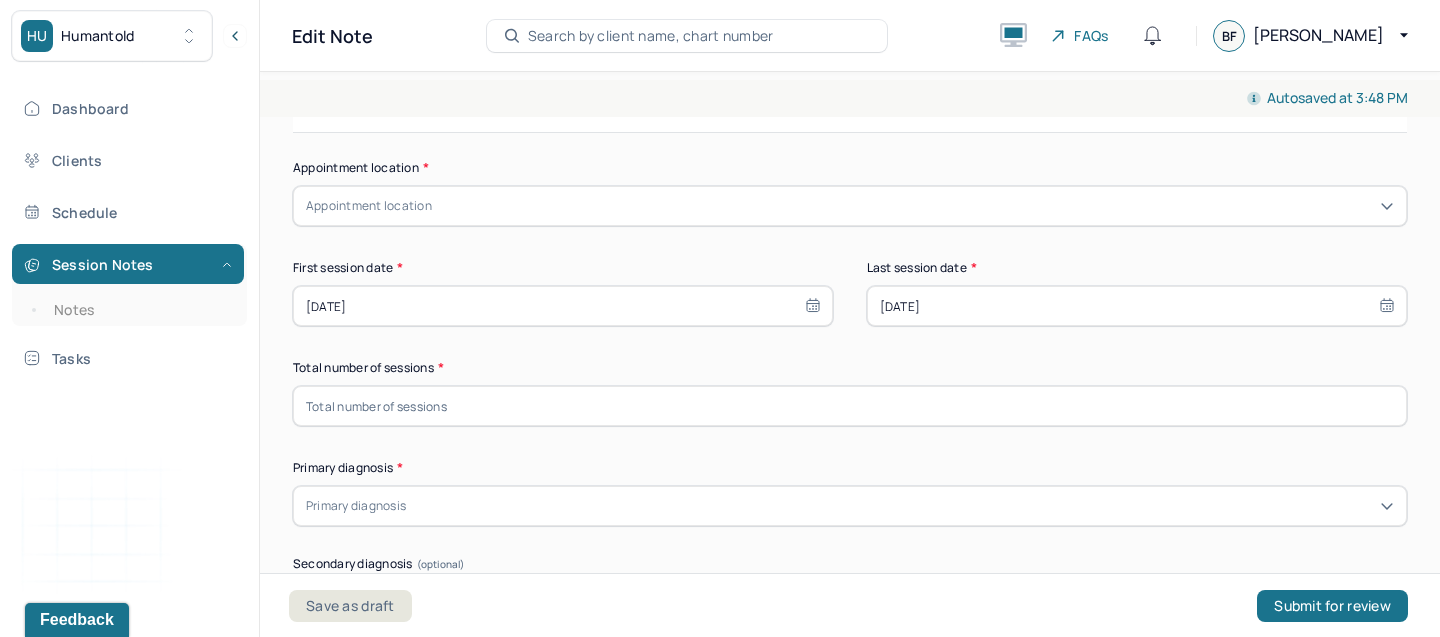 select on "5" 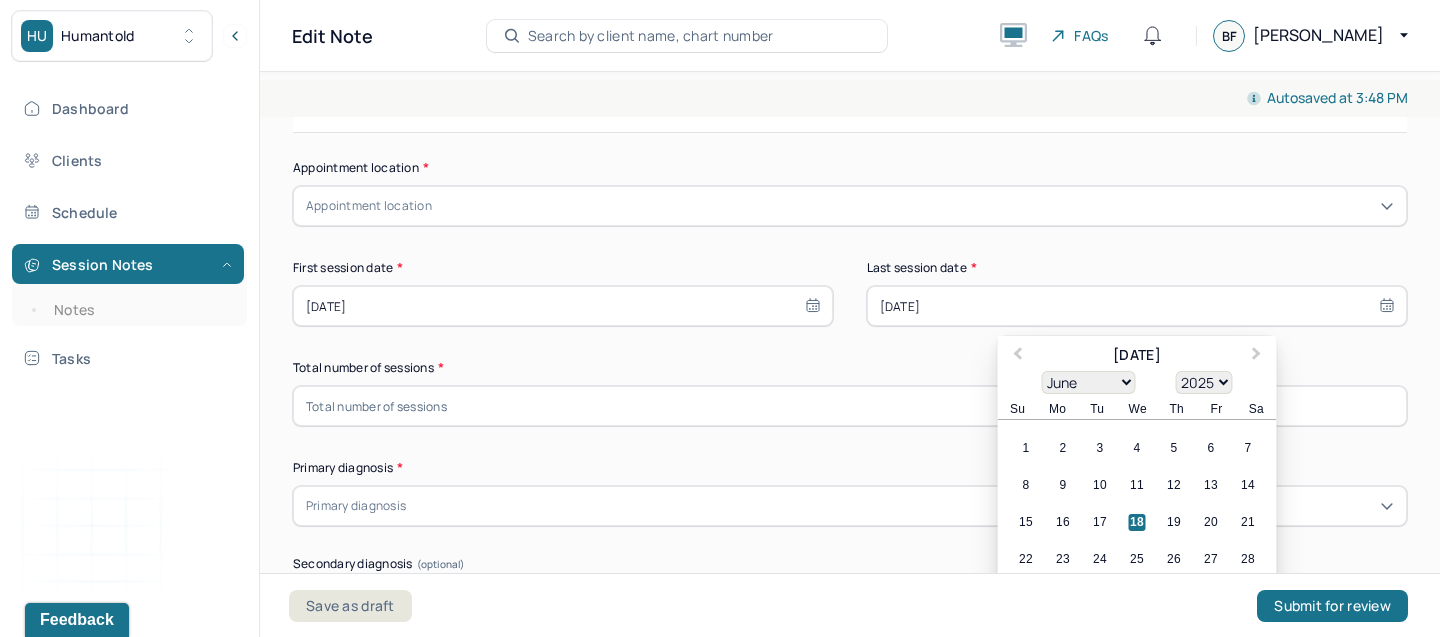 click at bounding box center [850, 406] 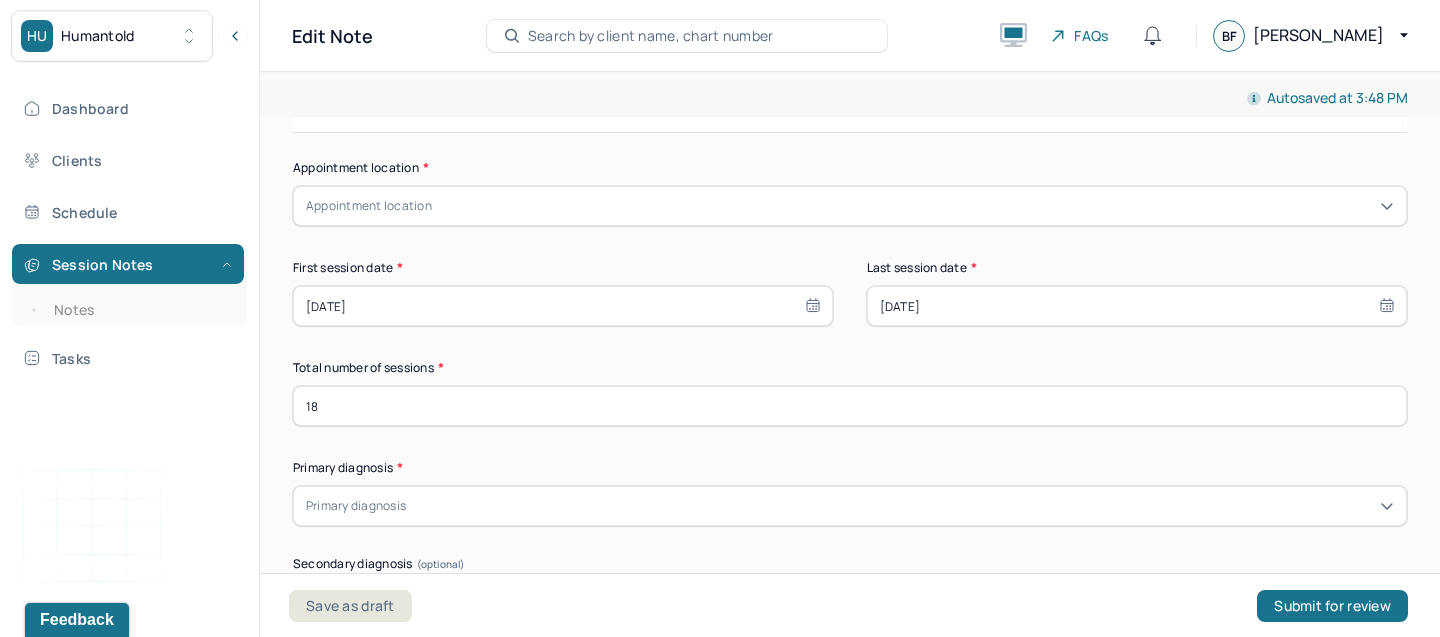 type on "18" 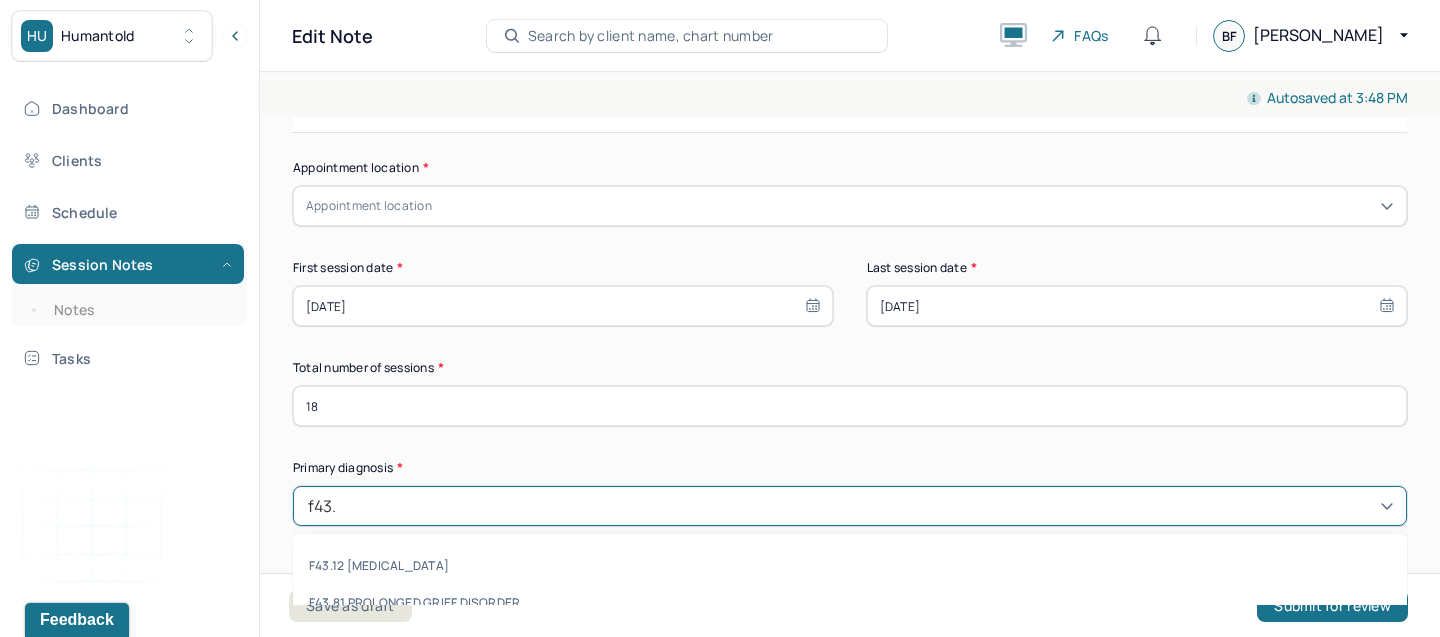 type on "f43.23" 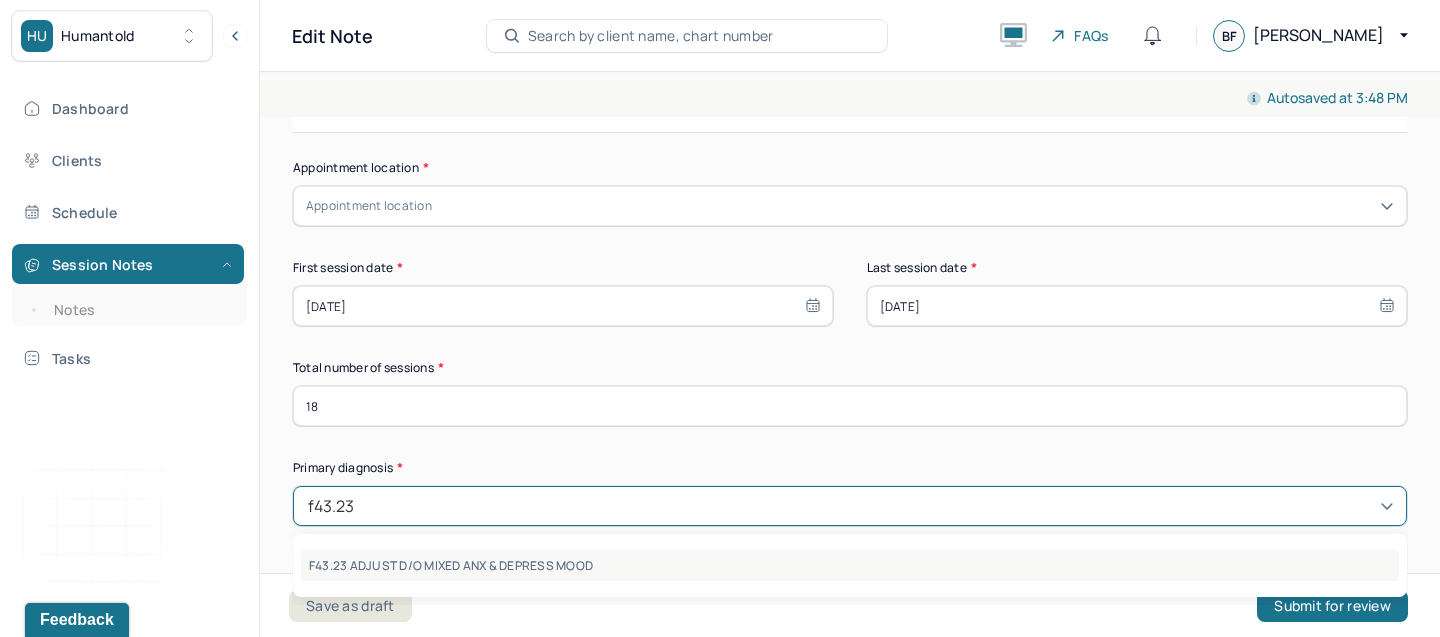 click on "F43.23 ADJUST D/O MIXED ANX & DEPRESS MOOD" at bounding box center (850, 565) 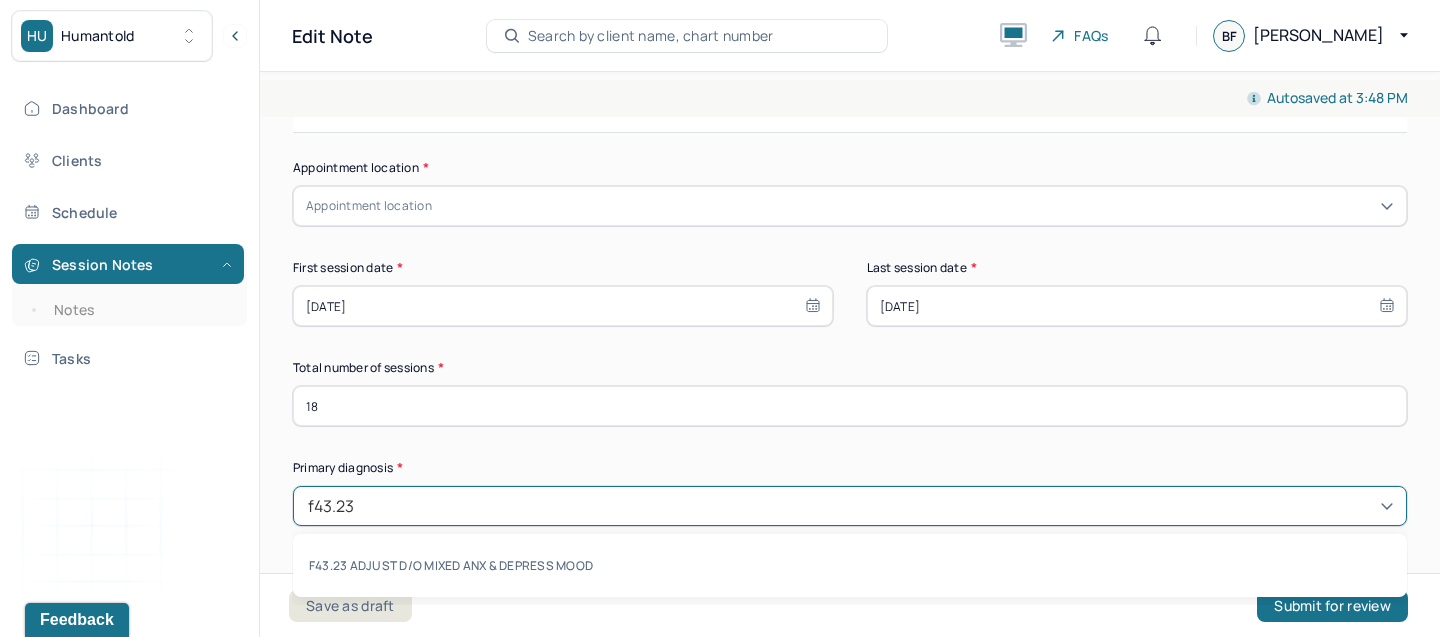 type 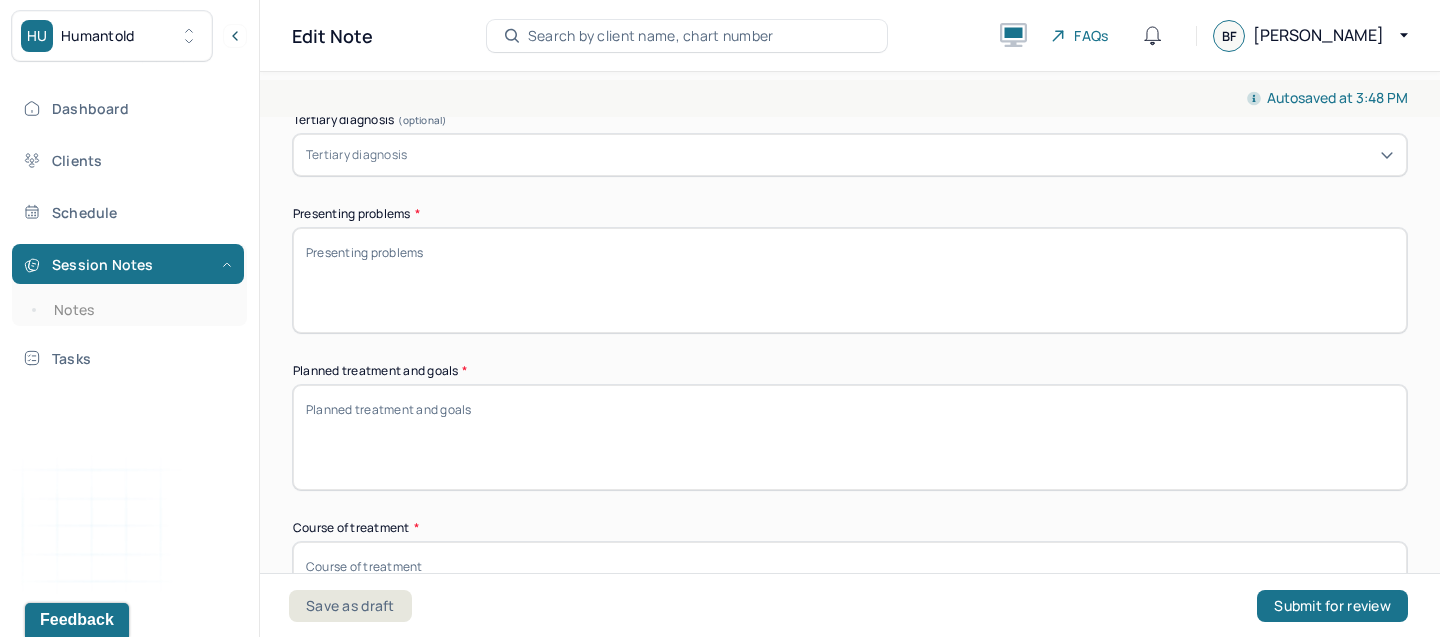 scroll, scrollTop: 715, scrollLeft: 0, axis: vertical 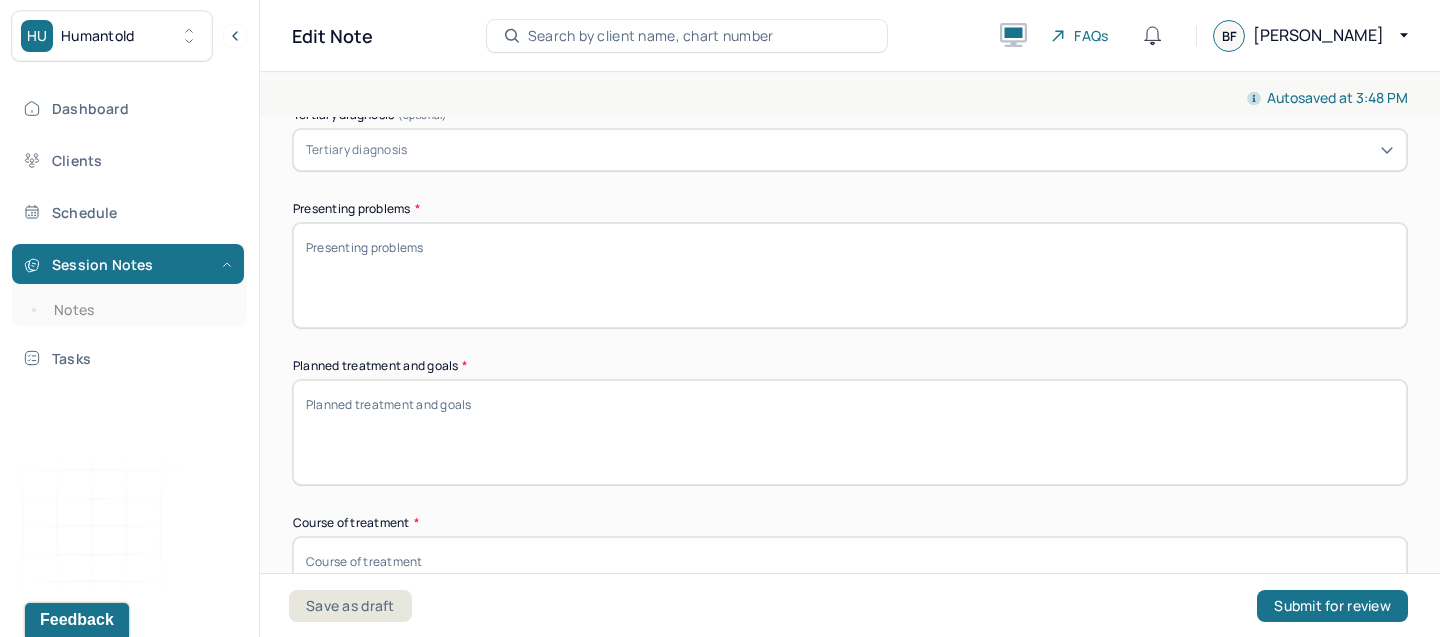 click on "Presenting problems *" at bounding box center (850, 275) 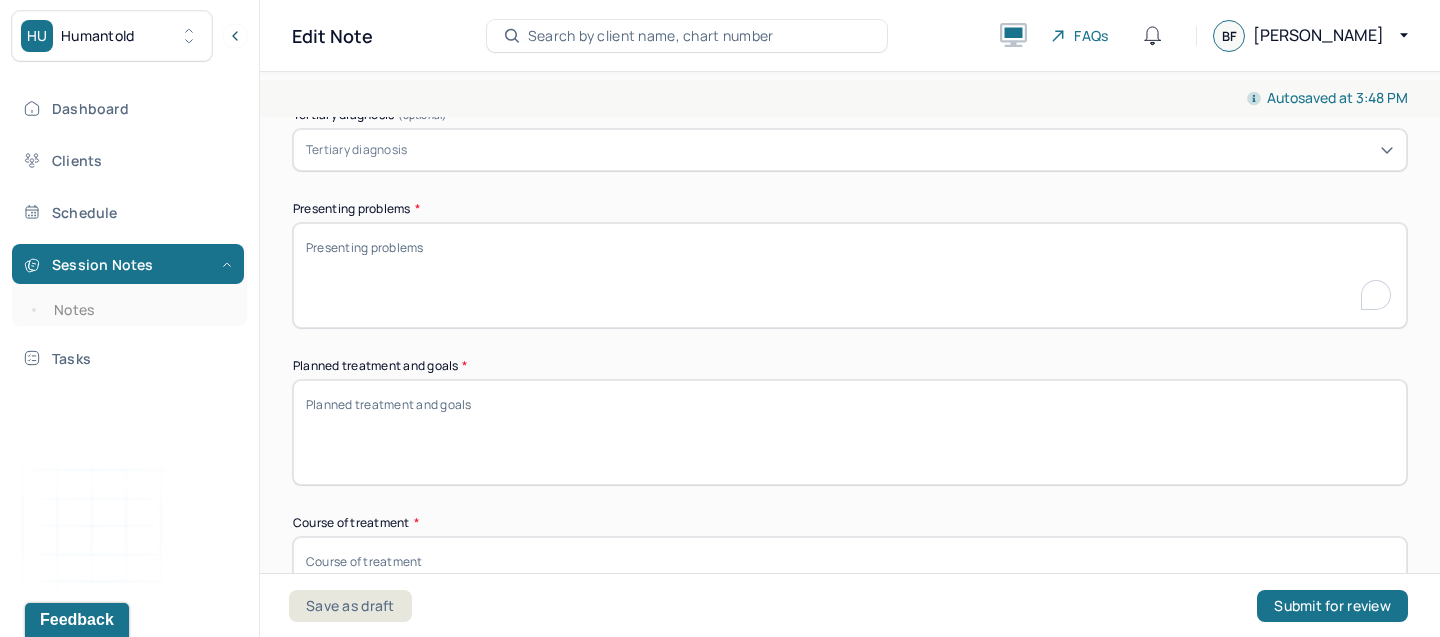 paste on "stress related to work and navigating fiancée's [MEDICAL_DATA] diagnosis" 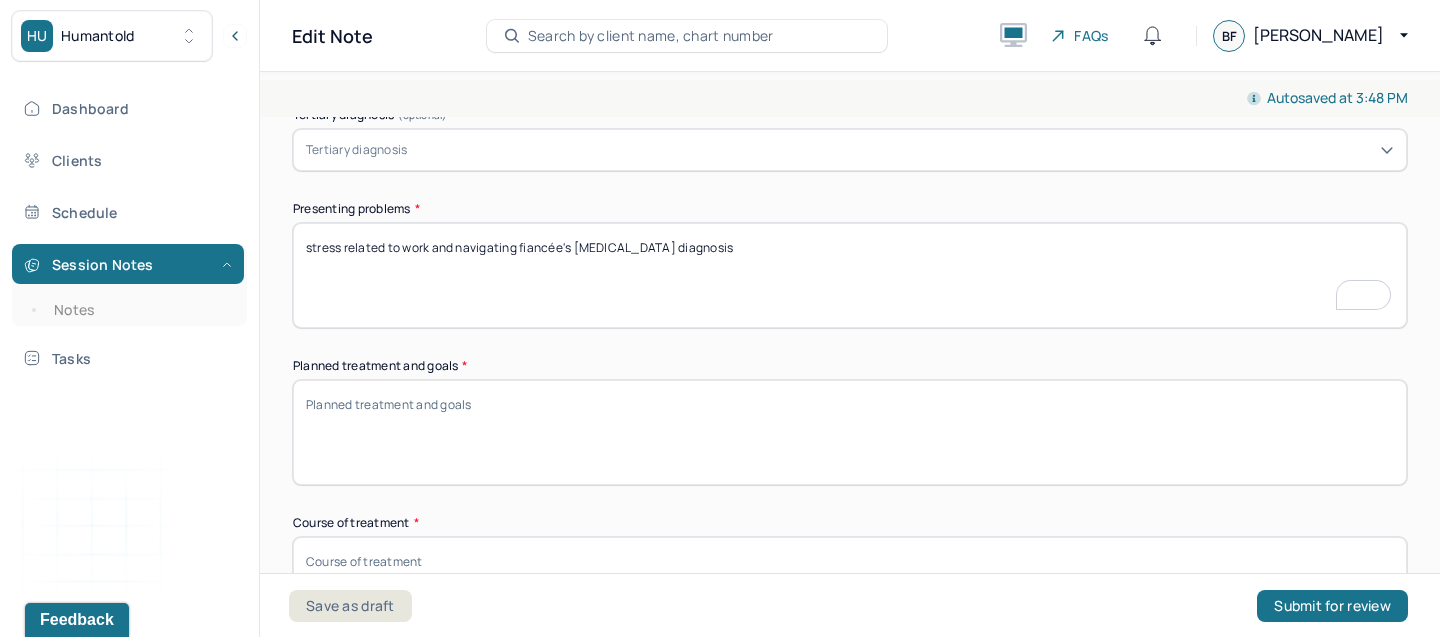 scroll, scrollTop: 715, scrollLeft: 0, axis: vertical 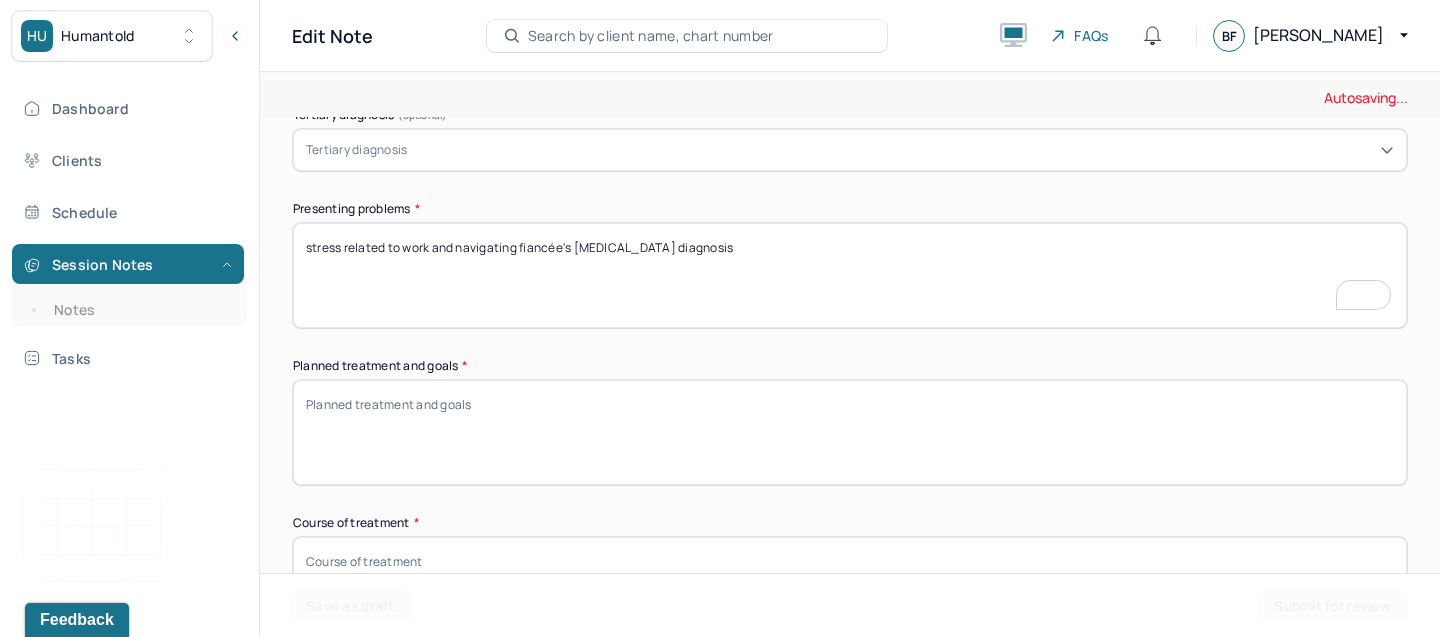type on "stress related to work and navigating fiancée's [MEDICAL_DATA] diagnosis" 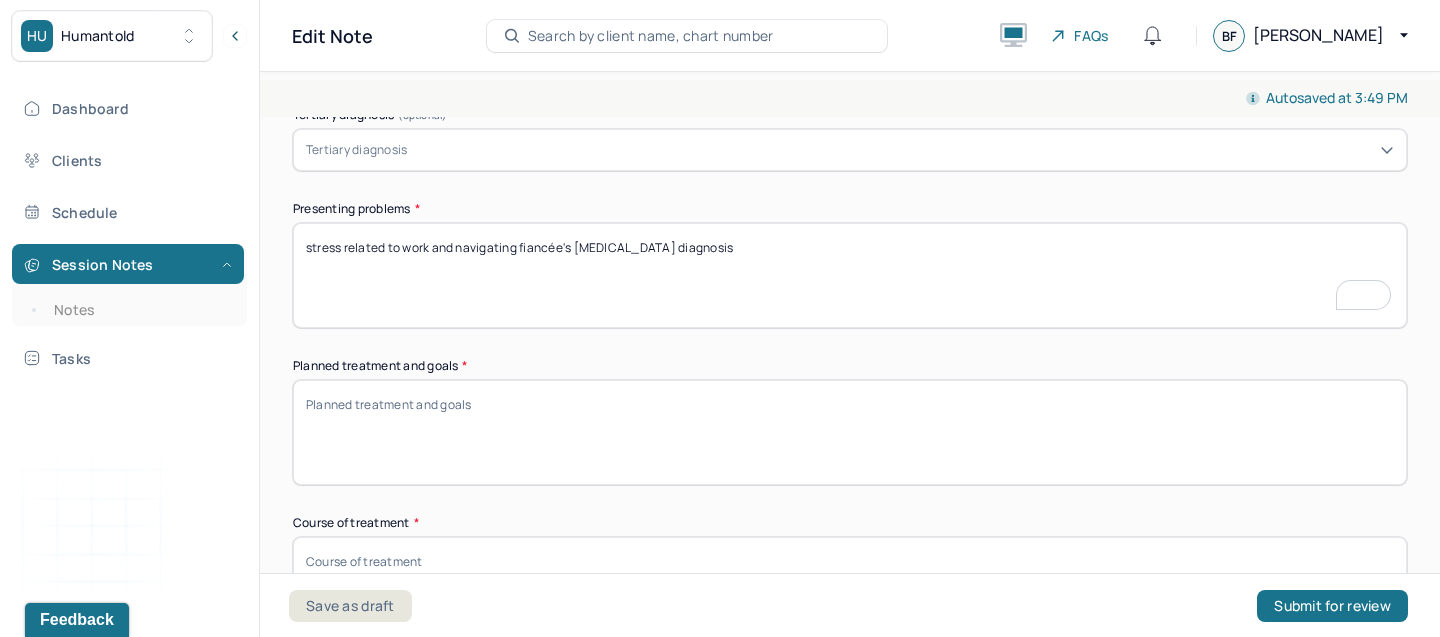 click on "Planned treatment and goals *" at bounding box center (850, 432) 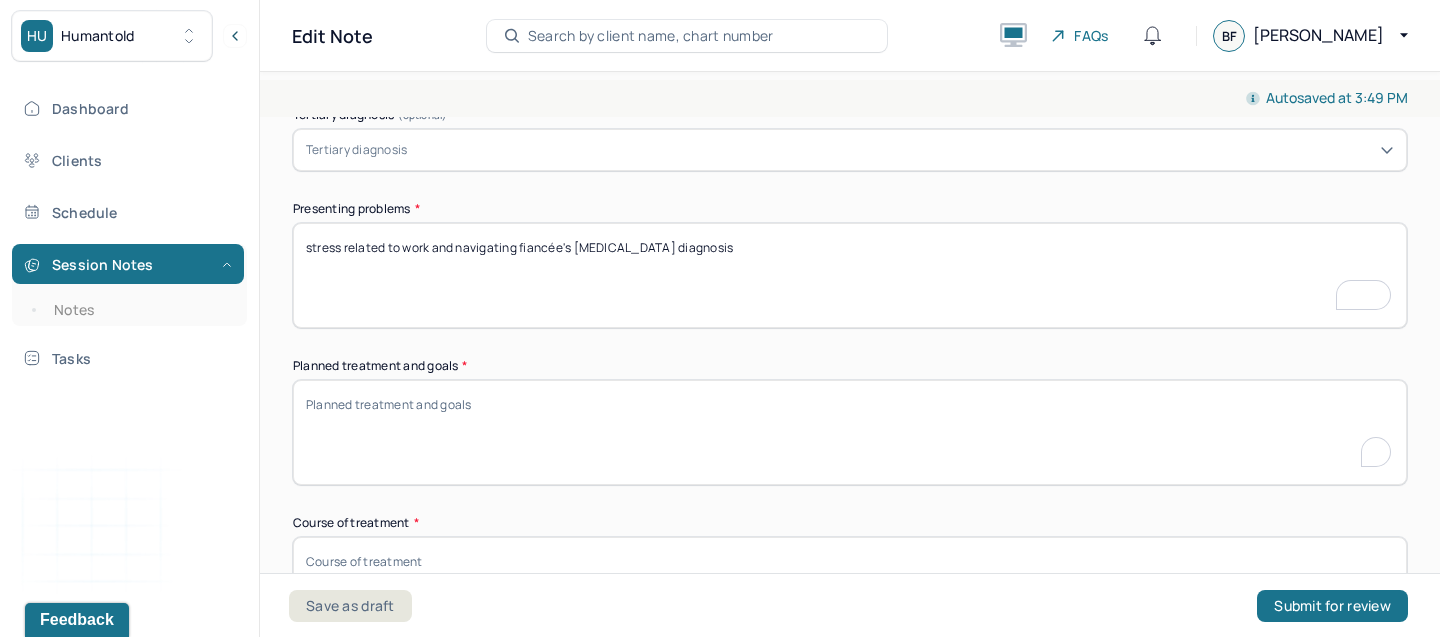 paste on "Improve interactions with others" 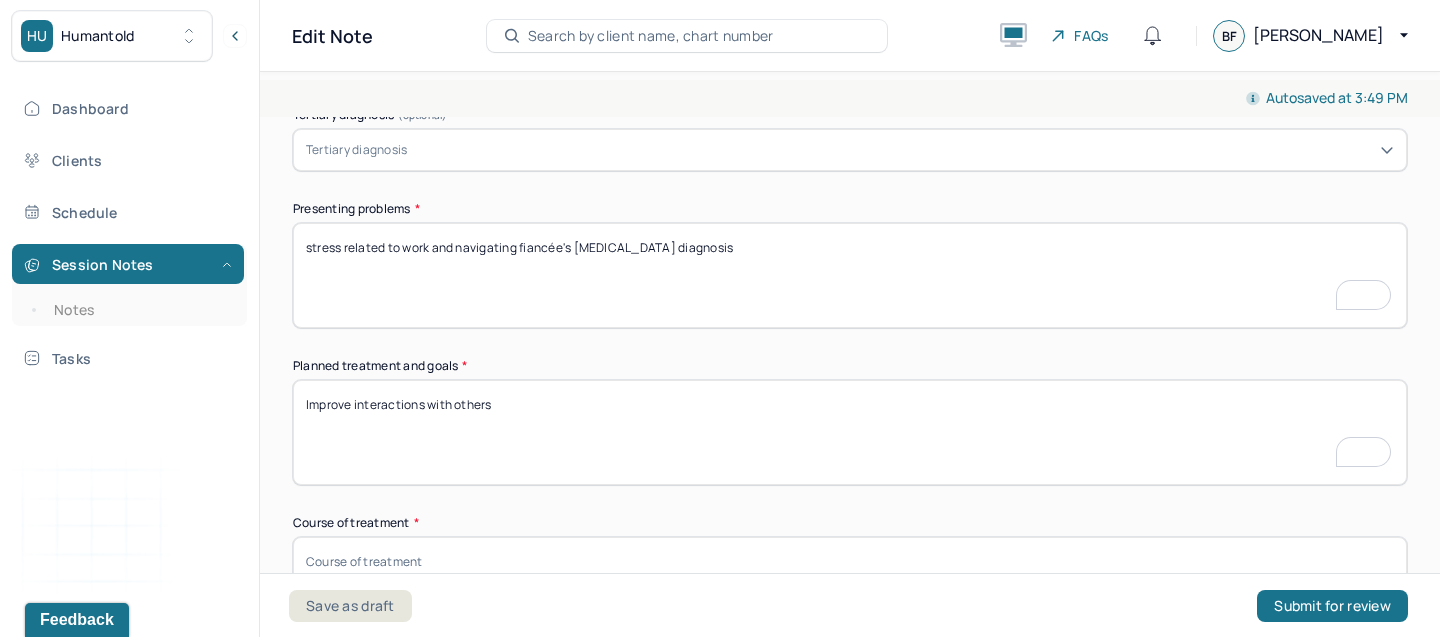 scroll, scrollTop: 715, scrollLeft: 0, axis: vertical 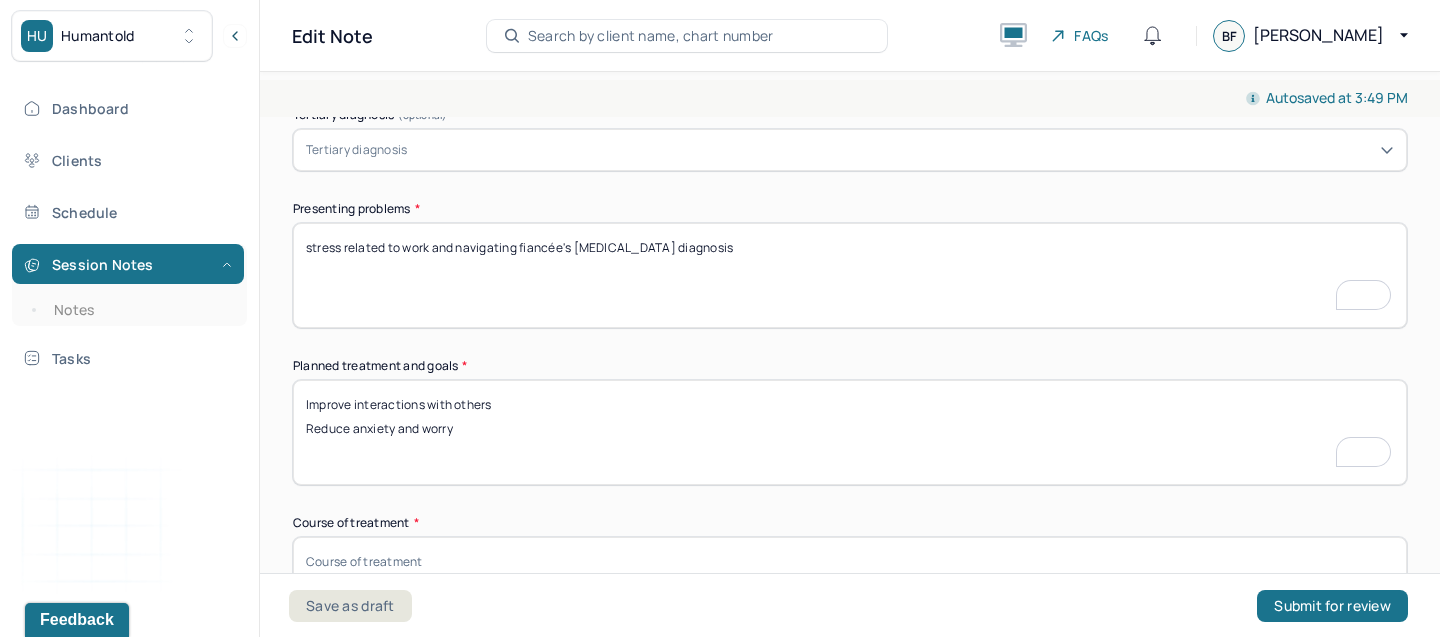 click on "Improve interactions with others
Reduce anxiety and worry" at bounding box center (850, 432) 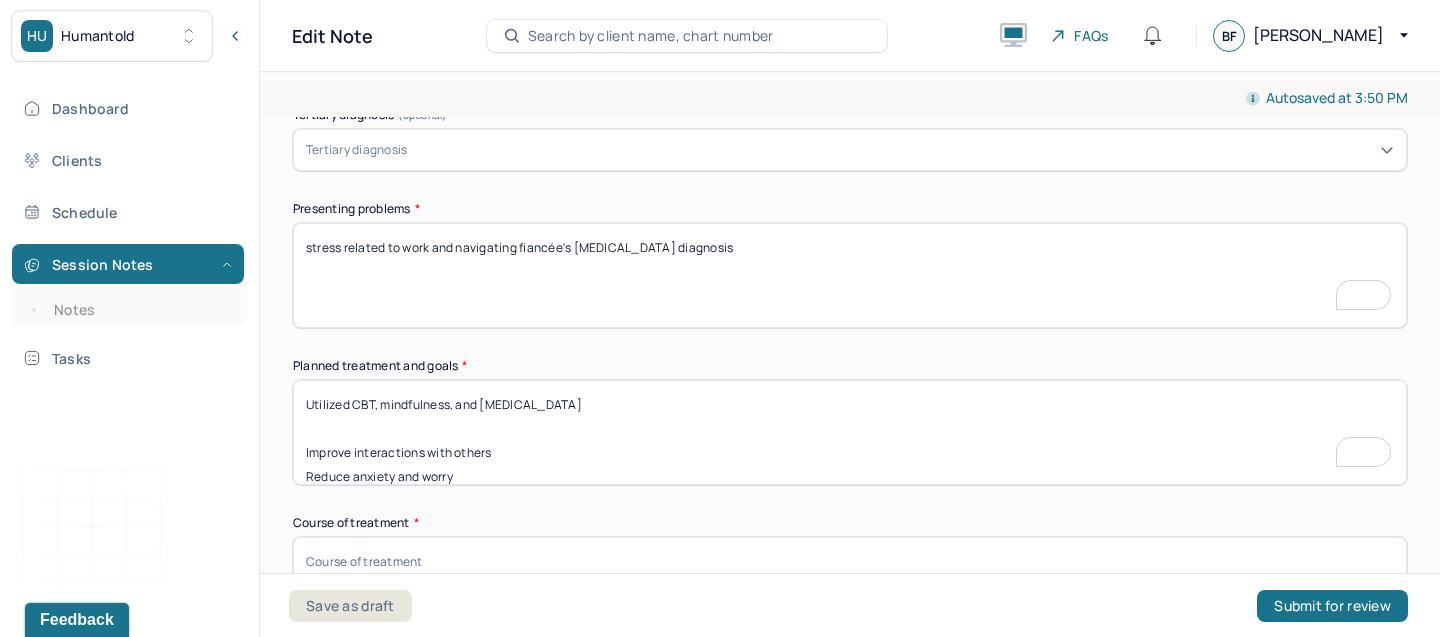 scroll, scrollTop: 750, scrollLeft: 0, axis: vertical 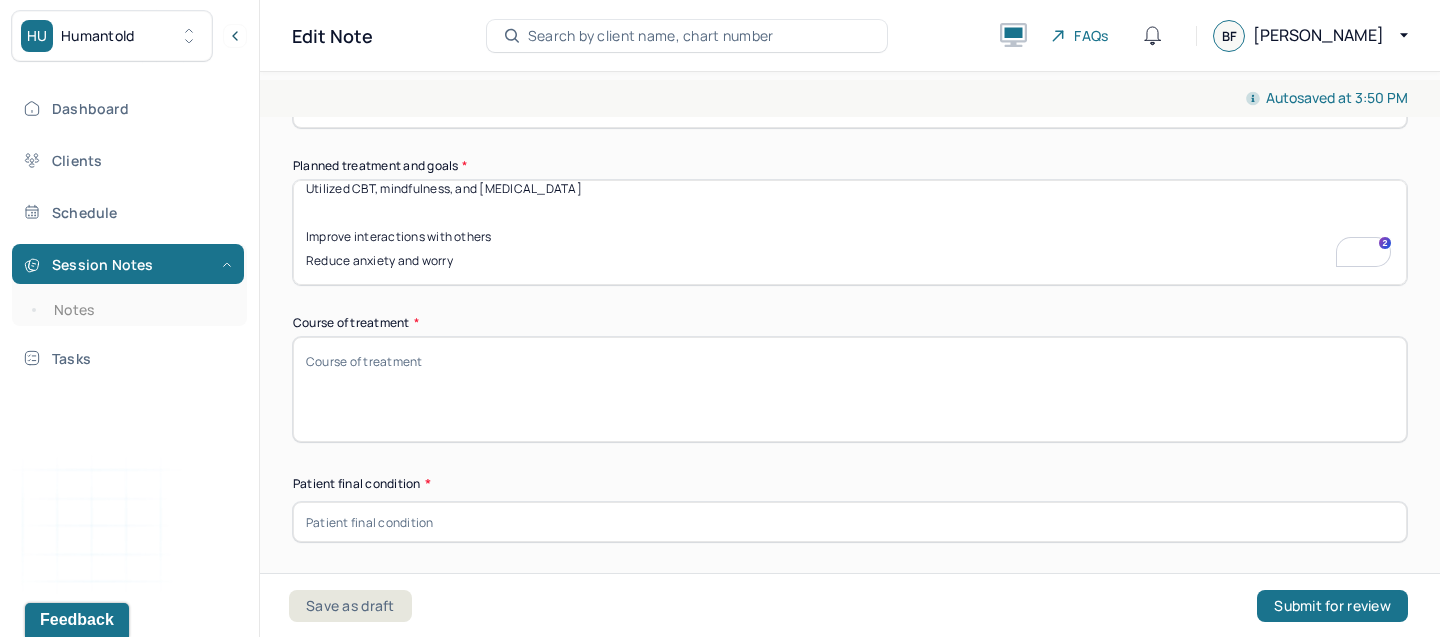 type on "Utilized CBT, mindfulness, and [MEDICAL_DATA]
Improve interactions with others
Reduce anxiety and worry" 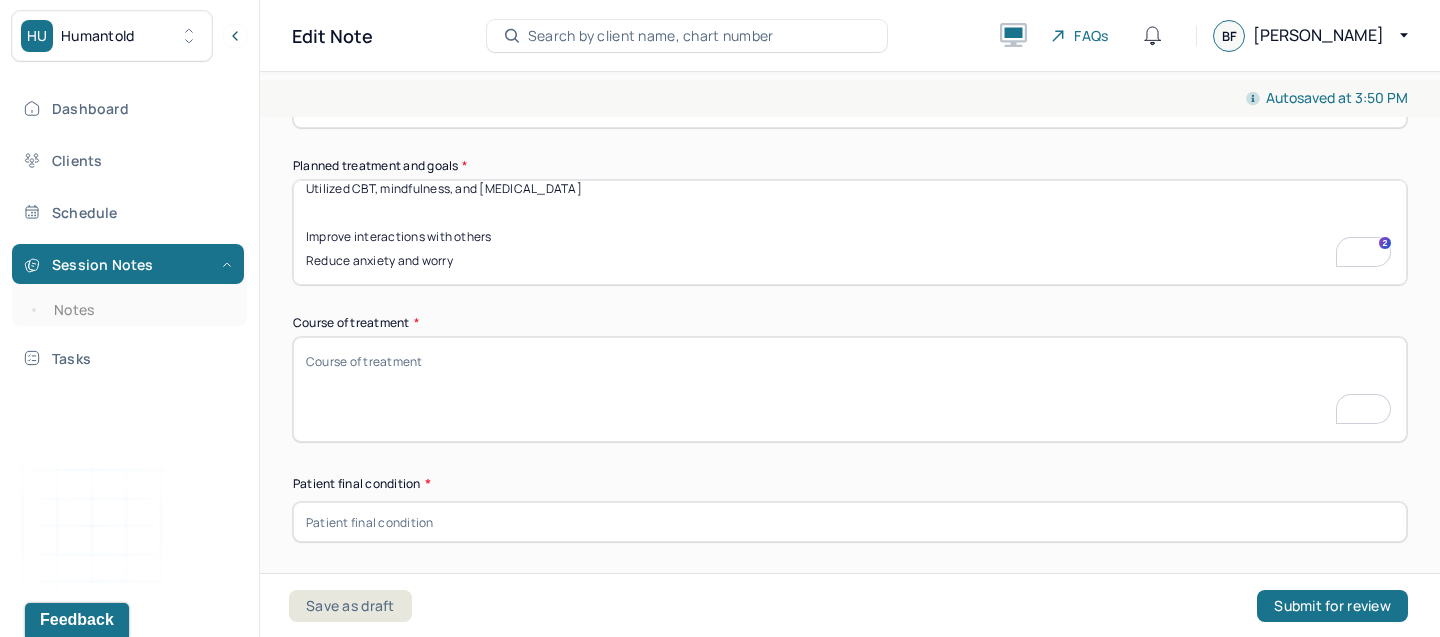 click on "Course of treatment *" at bounding box center [850, 323] 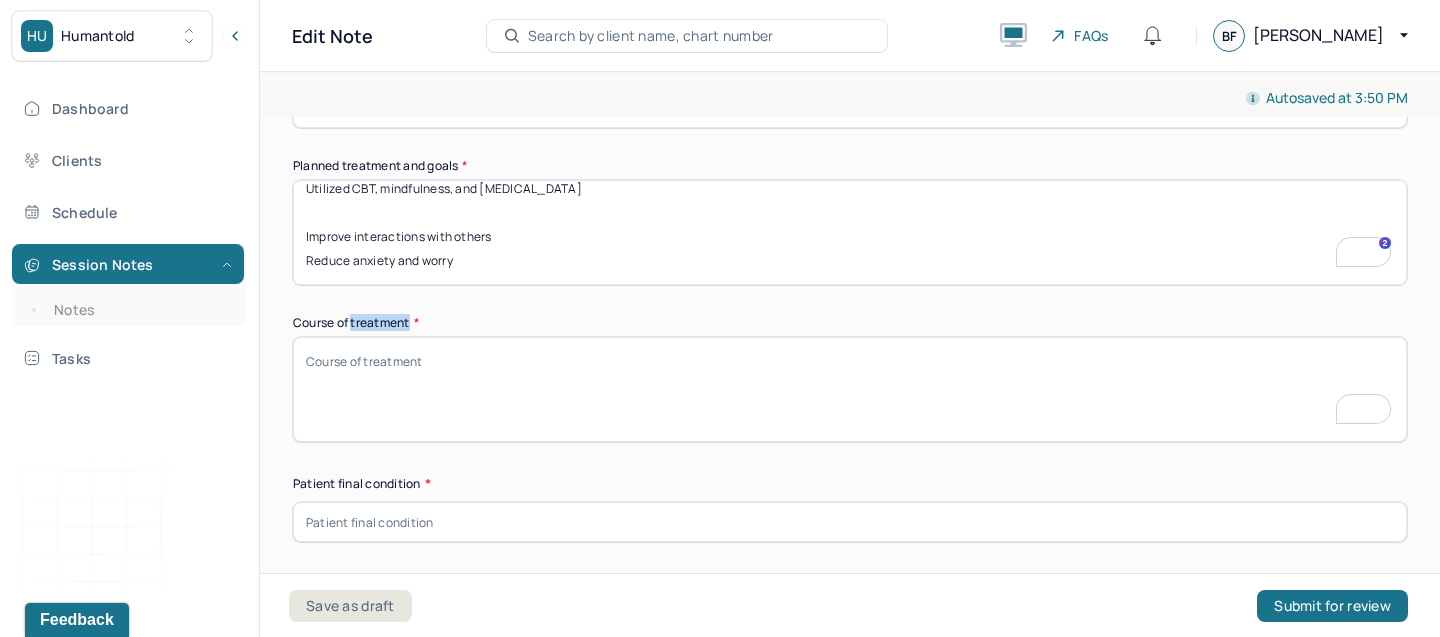 click on "Course of treatment *" at bounding box center [850, 323] 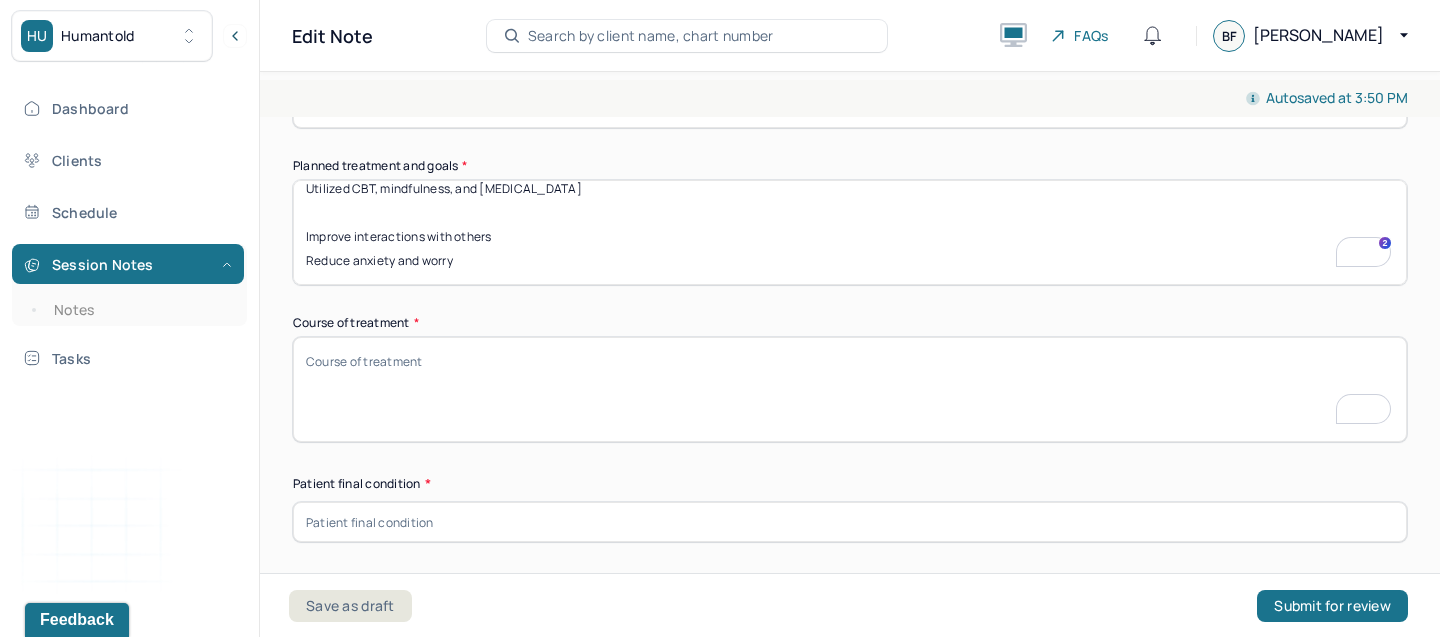 scroll, scrollTop: 915, scrollLeft: 0, axis: vertical 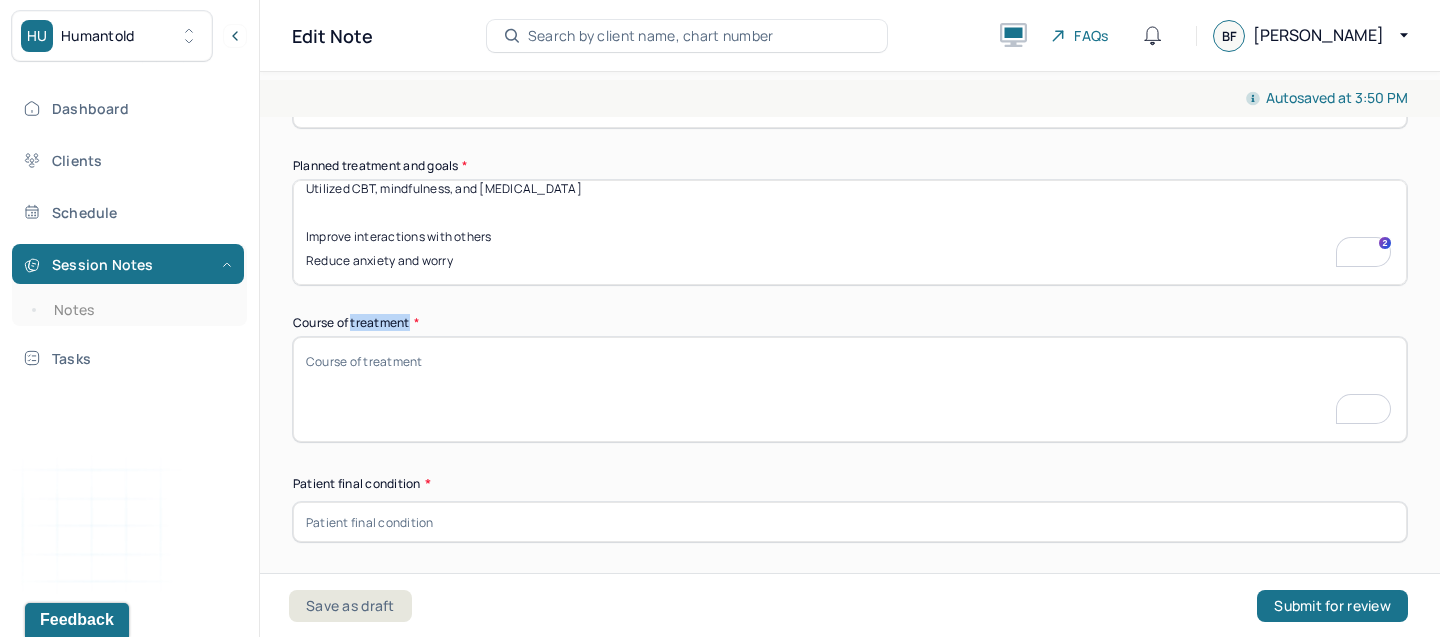 click on "Course of treatment *" at bounding box center (850, 323) 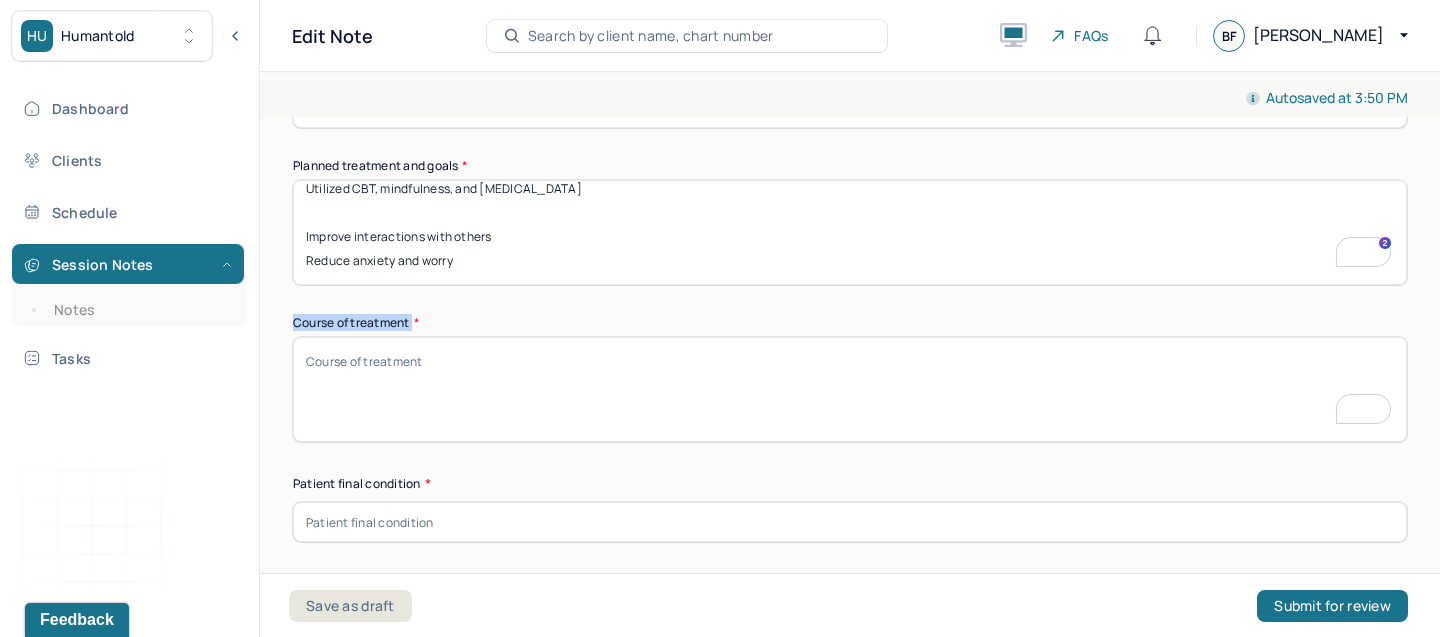 click on "Course of treatment *" at bounding box center (850, 323) 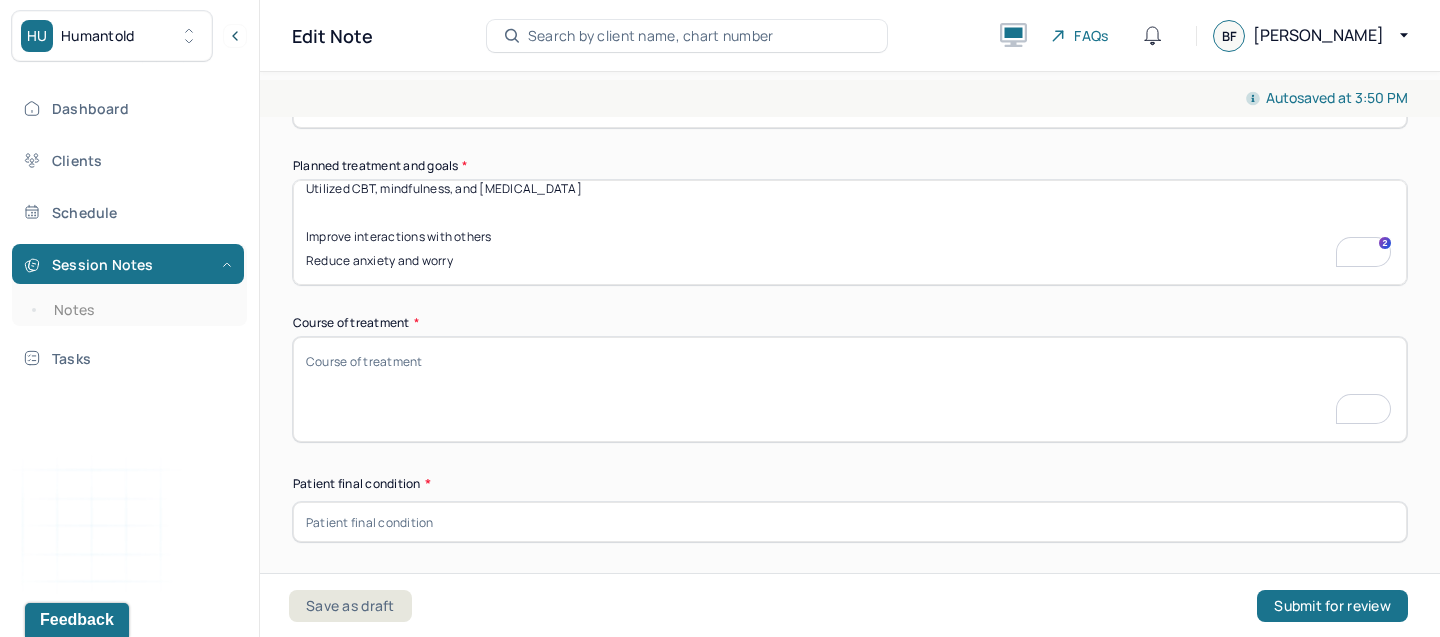 click on "Course of treatment *" at bounding box center [850, 389] 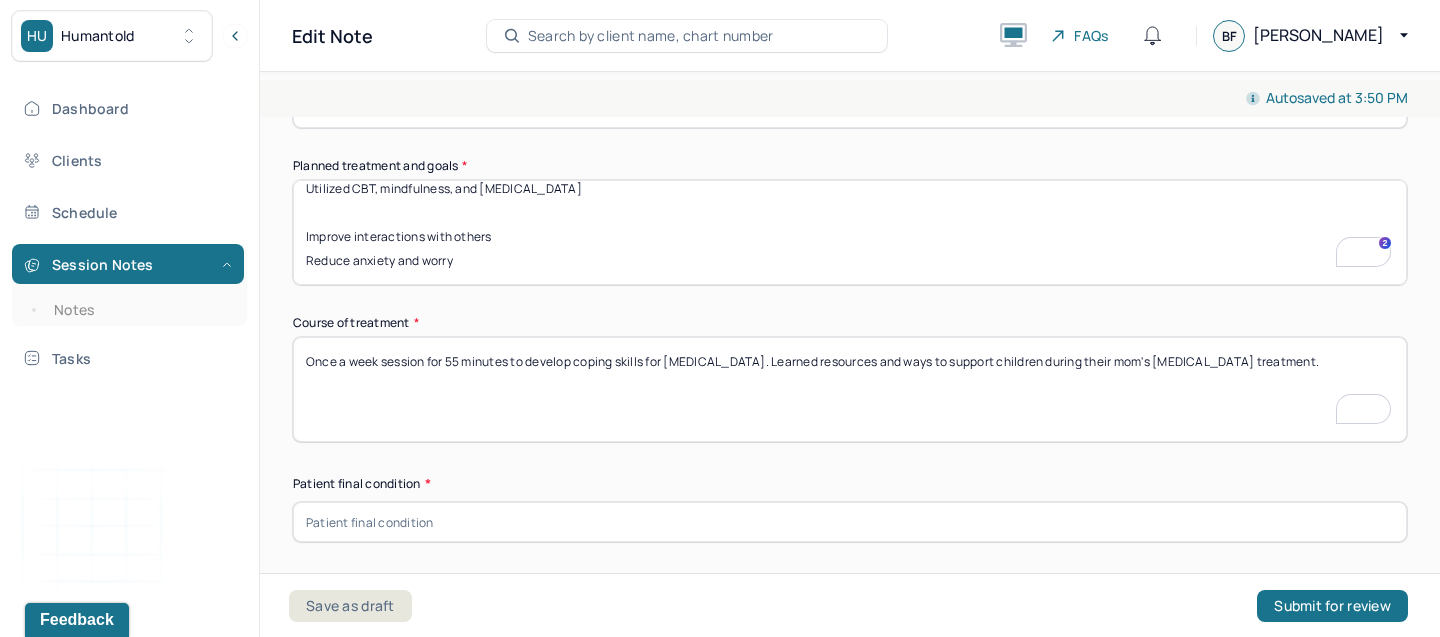 scroll, scrollTop: 935, scrollLeft: 0, axis: vertical 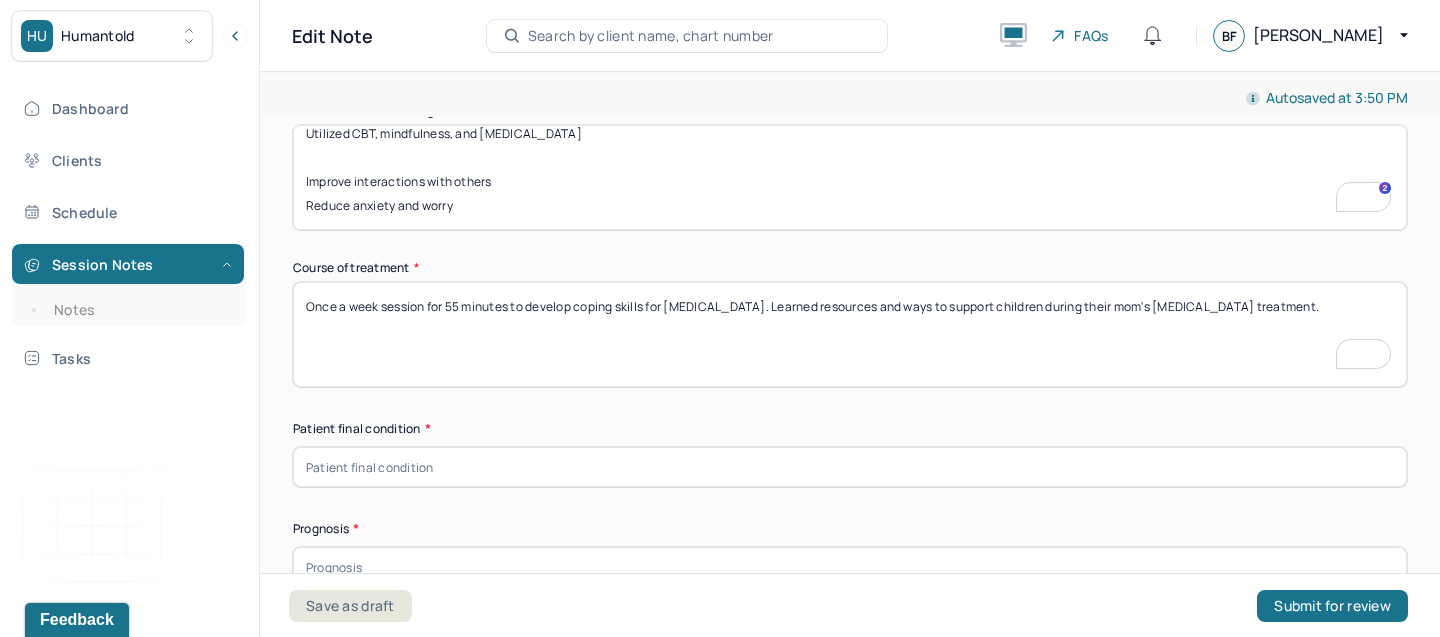 type on "Once a week session for 55 minutes to develop coping skills for [MEDICAL_DATA]. Learned resources and ways to support children during their mom's [MEDICAL_DATA] treatment." 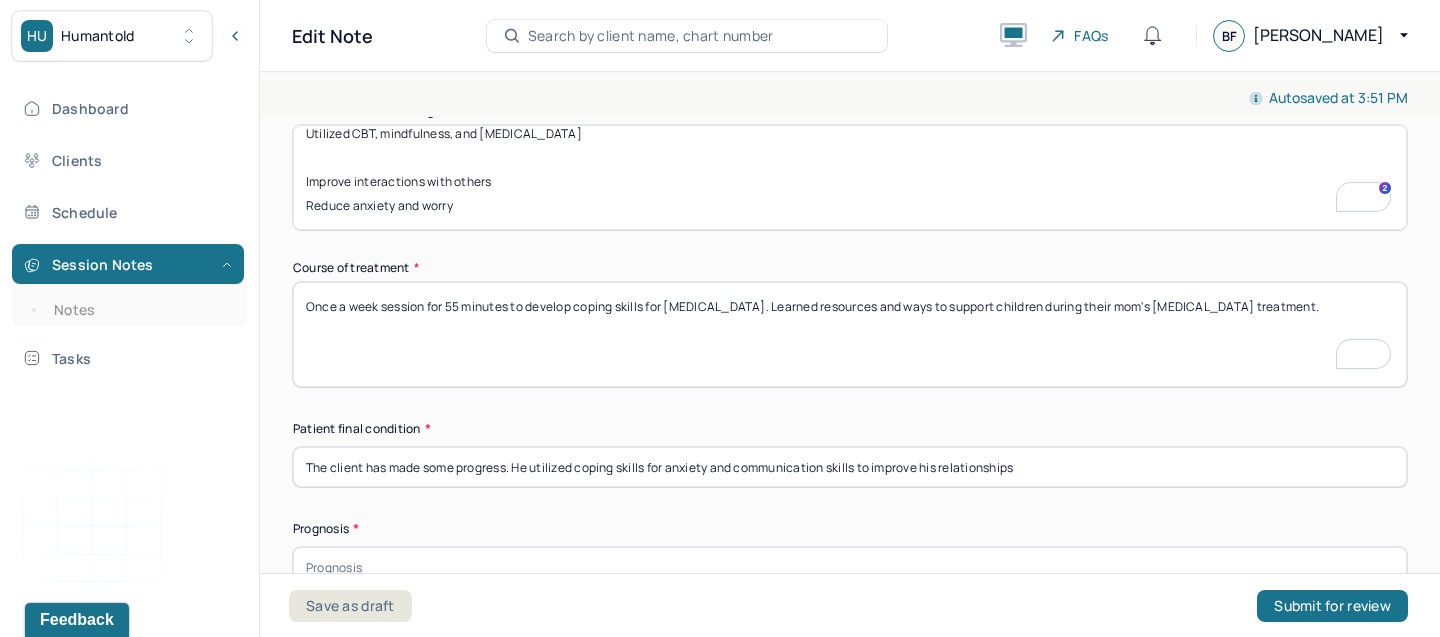 drag, startPoint x: 1040, startPoint y: 461, endPoint x: 732, endPoint y: 462, distance: 308.00162 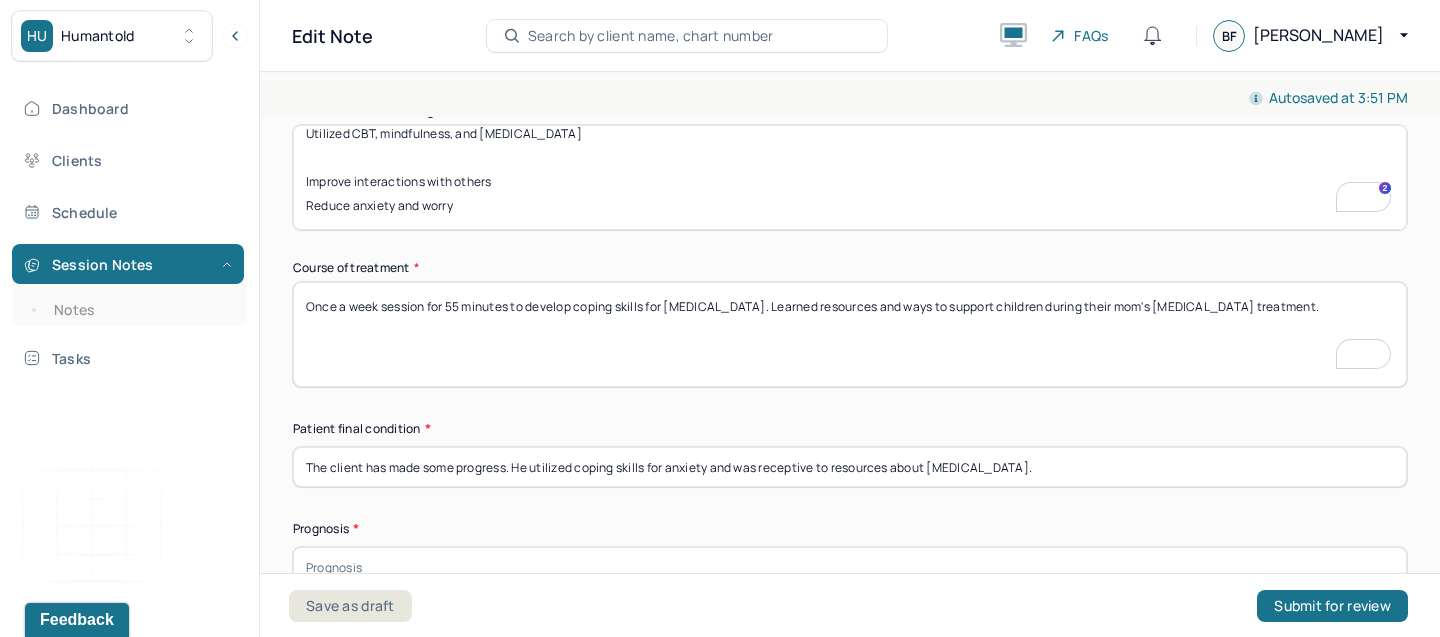 scroll, scrollTop: 1021, scrollLeft: 0, axis: vertical 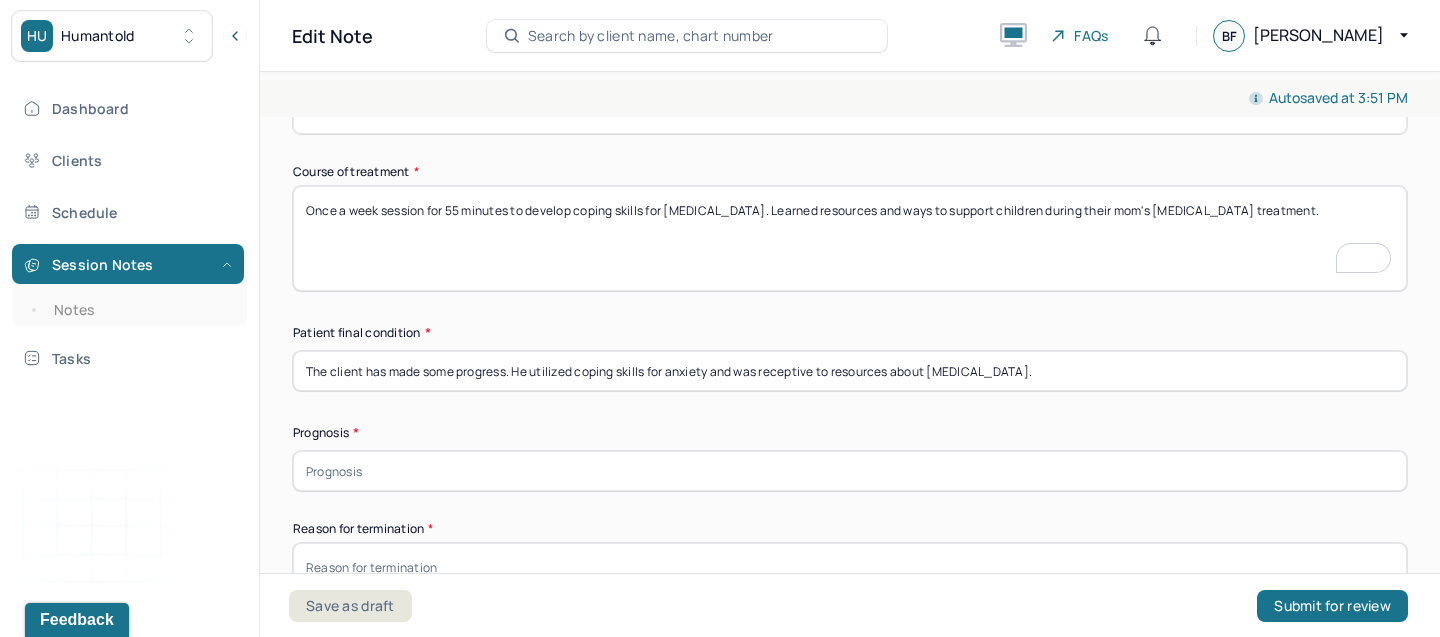 type on "The client has made some progress. He utilized coping skills for anxiety and was receptive to resources about [MEDICAL_DATA]." 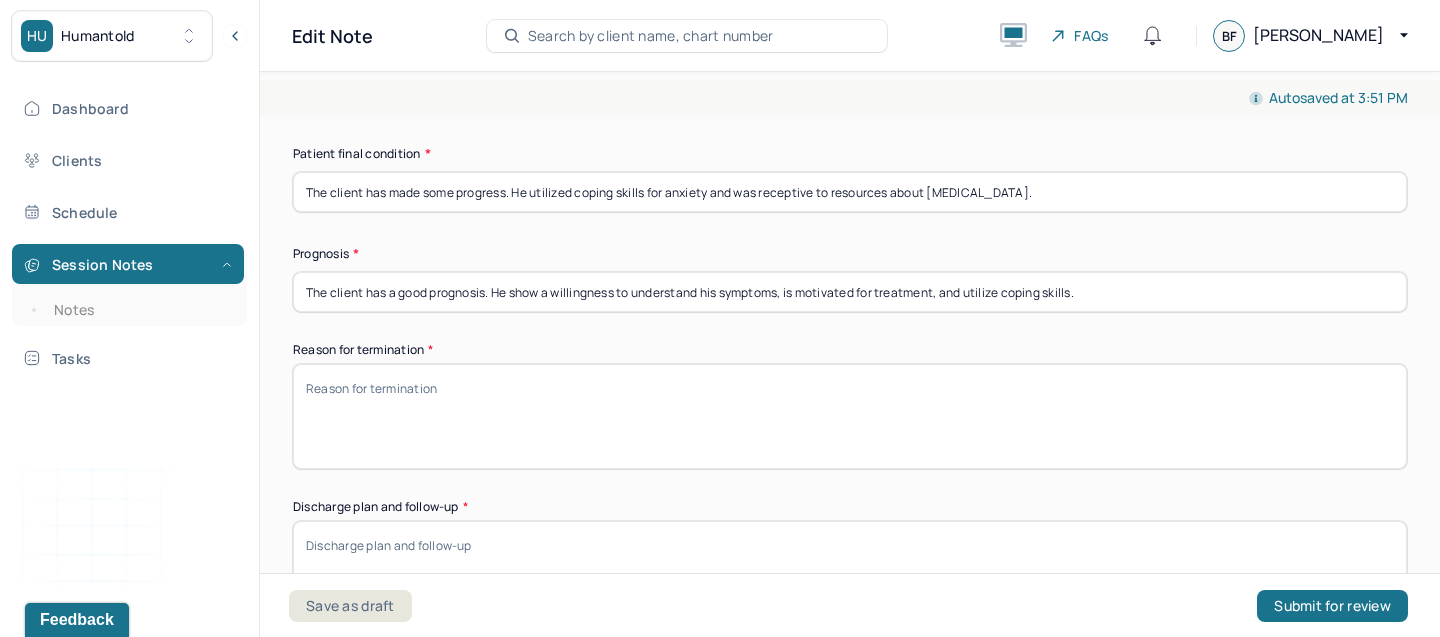 click on "Reason for termination *" at bounding box center [850, 416] 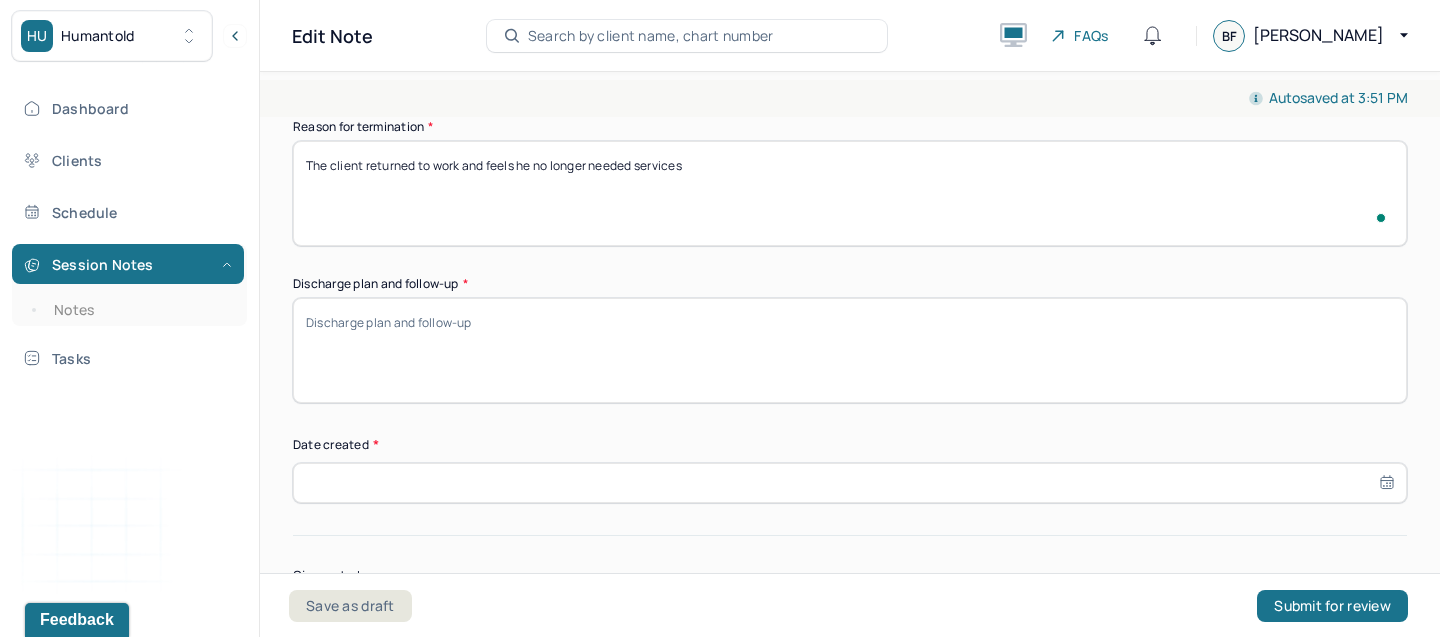 type on "The client returned to work and feels he no longer needed services" 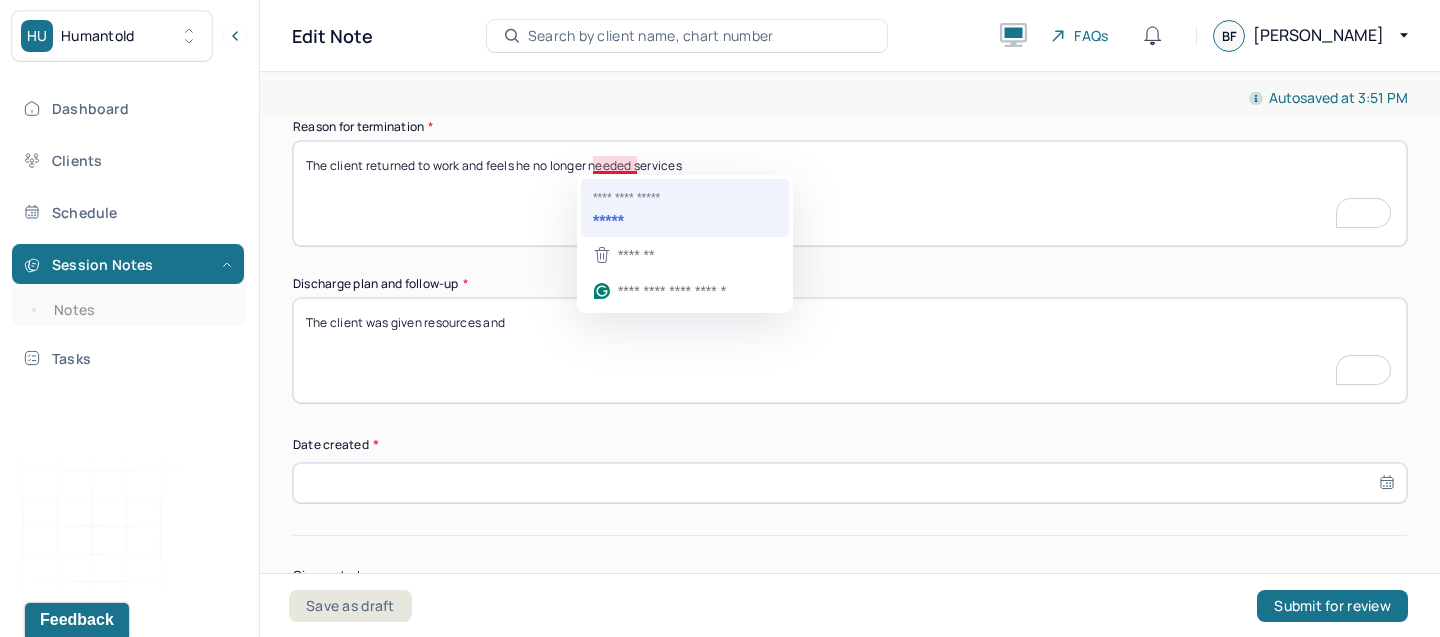 type on "The client was given resources and" 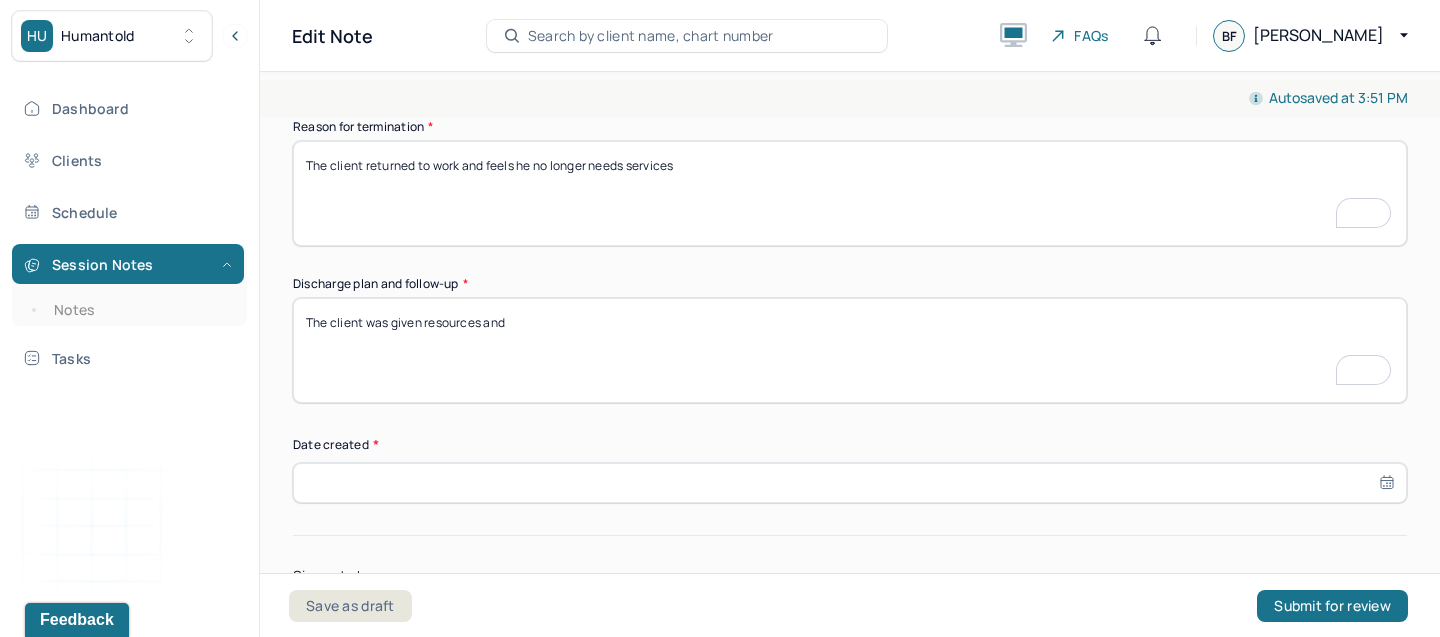 type on "The client returned to work and feels he no longer needs services" 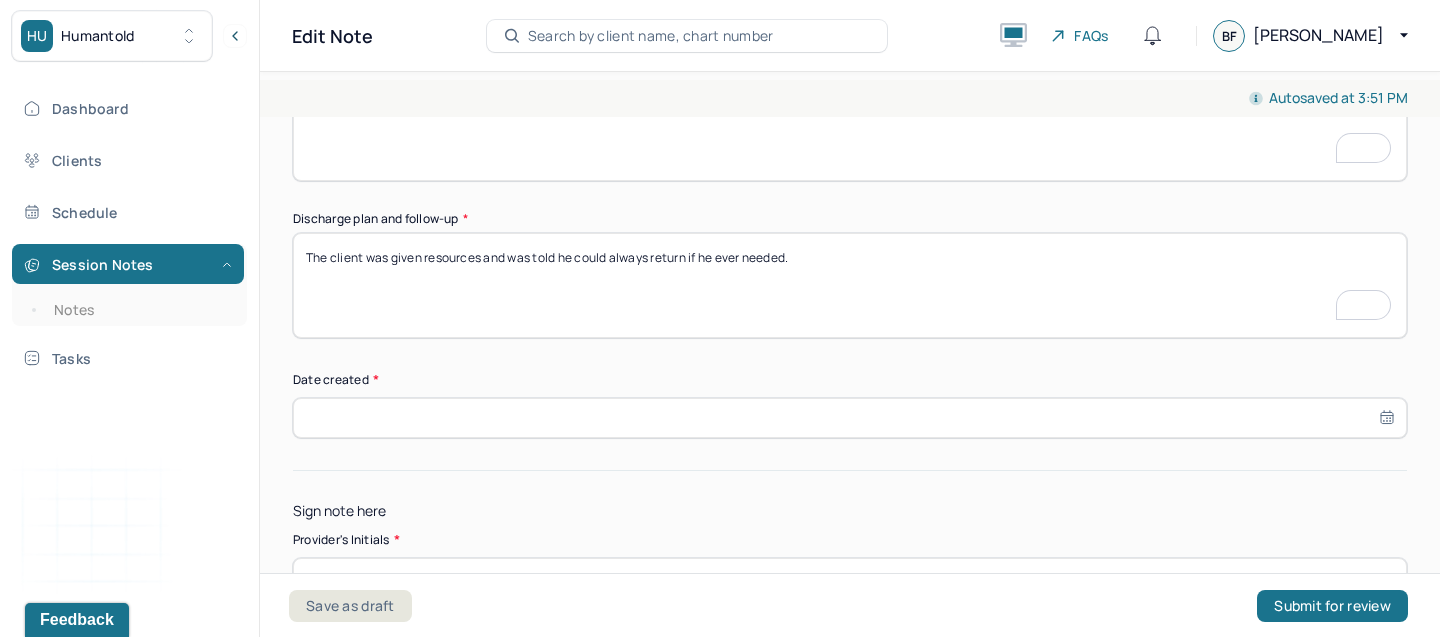 type on "The client was given resources and was told he could always return if he ever needed." 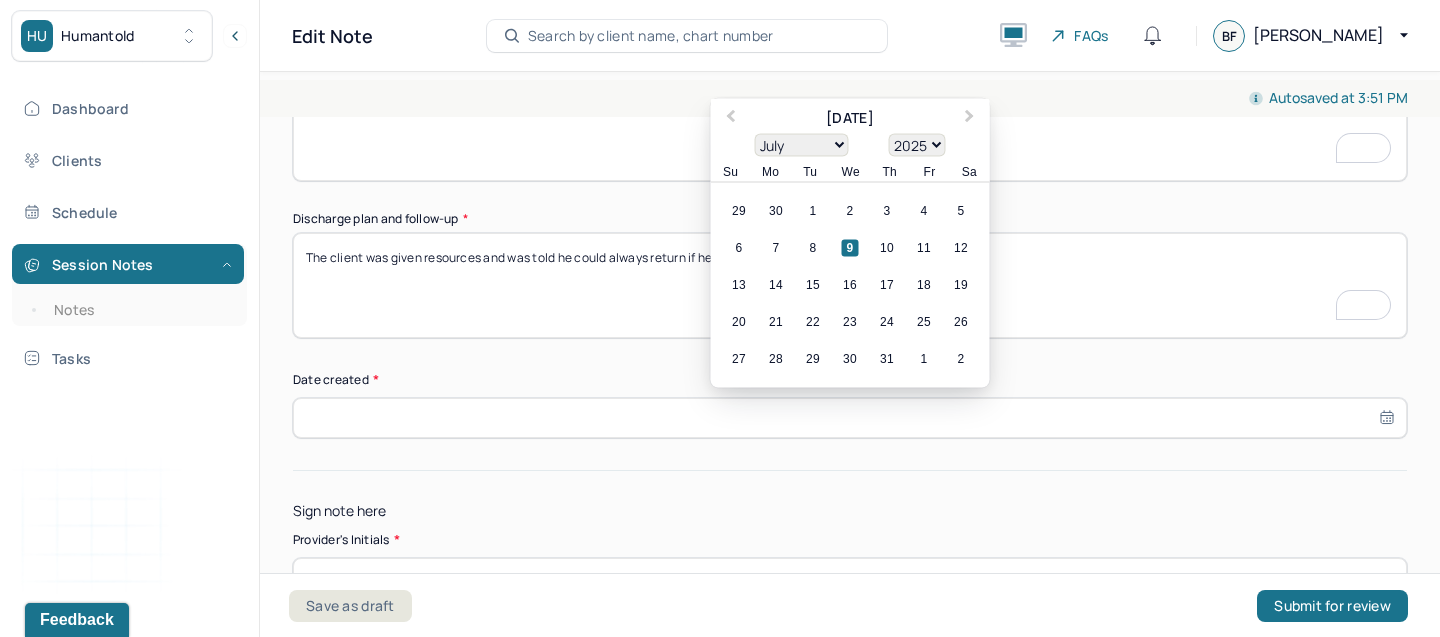 click on "9" at bounding box center [850, 248] 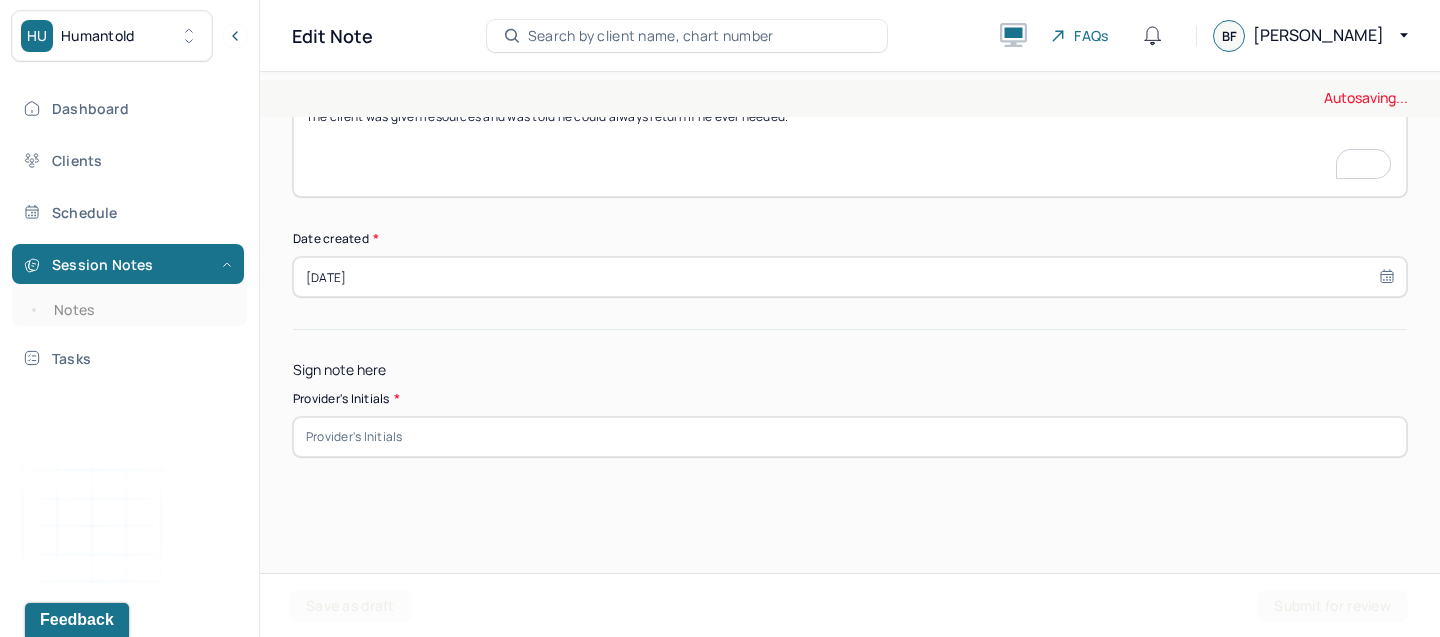 click at bounding box center [850, 437] 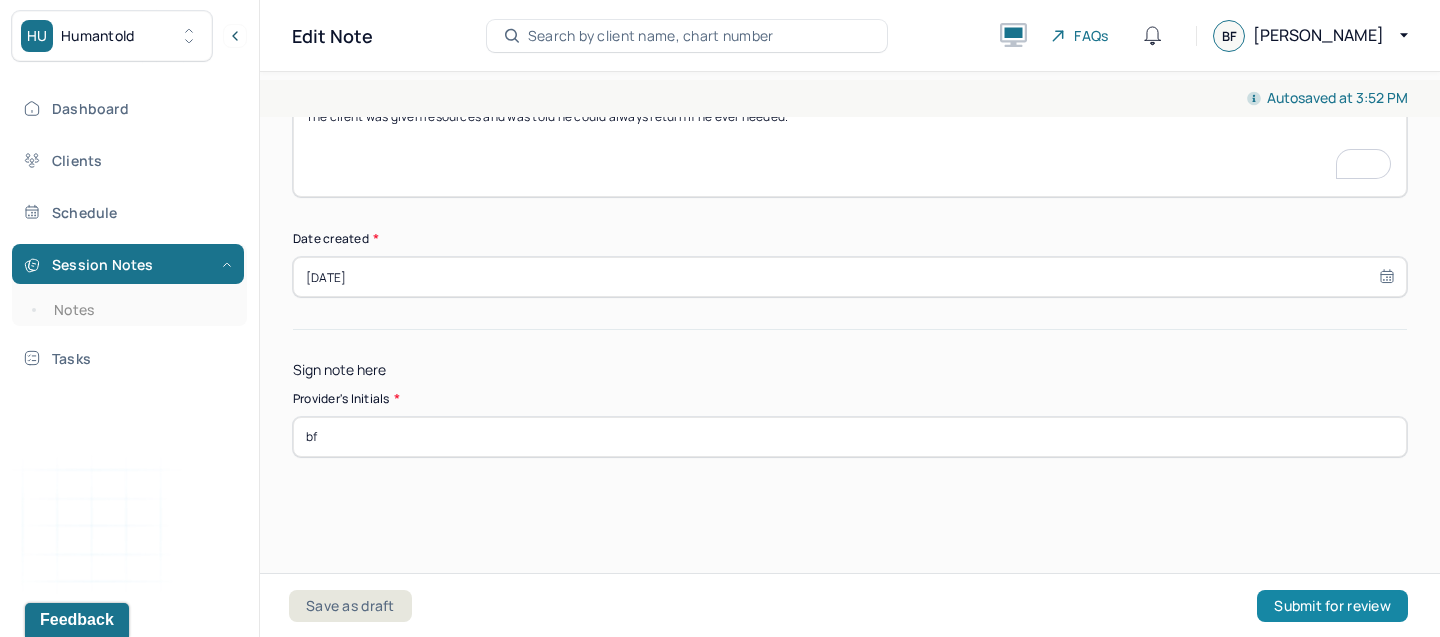 type on "bf" 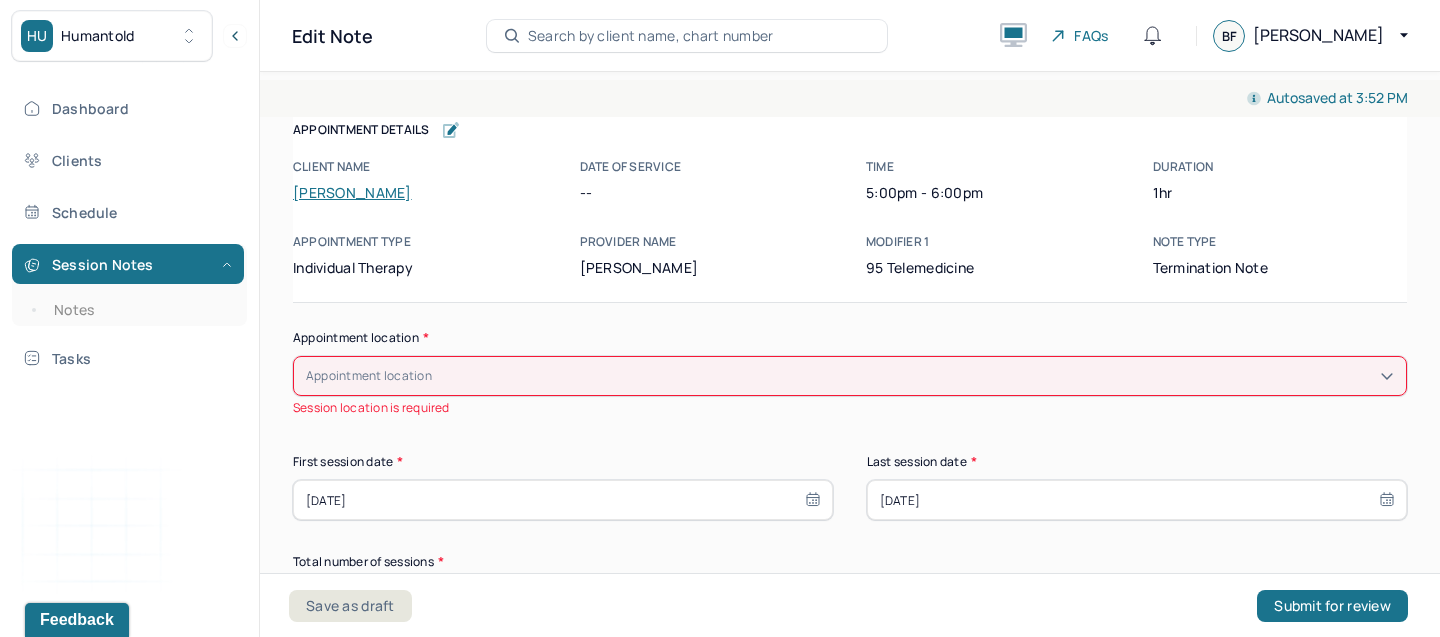 click on "Appointment location" at bounding box center (369, 376) 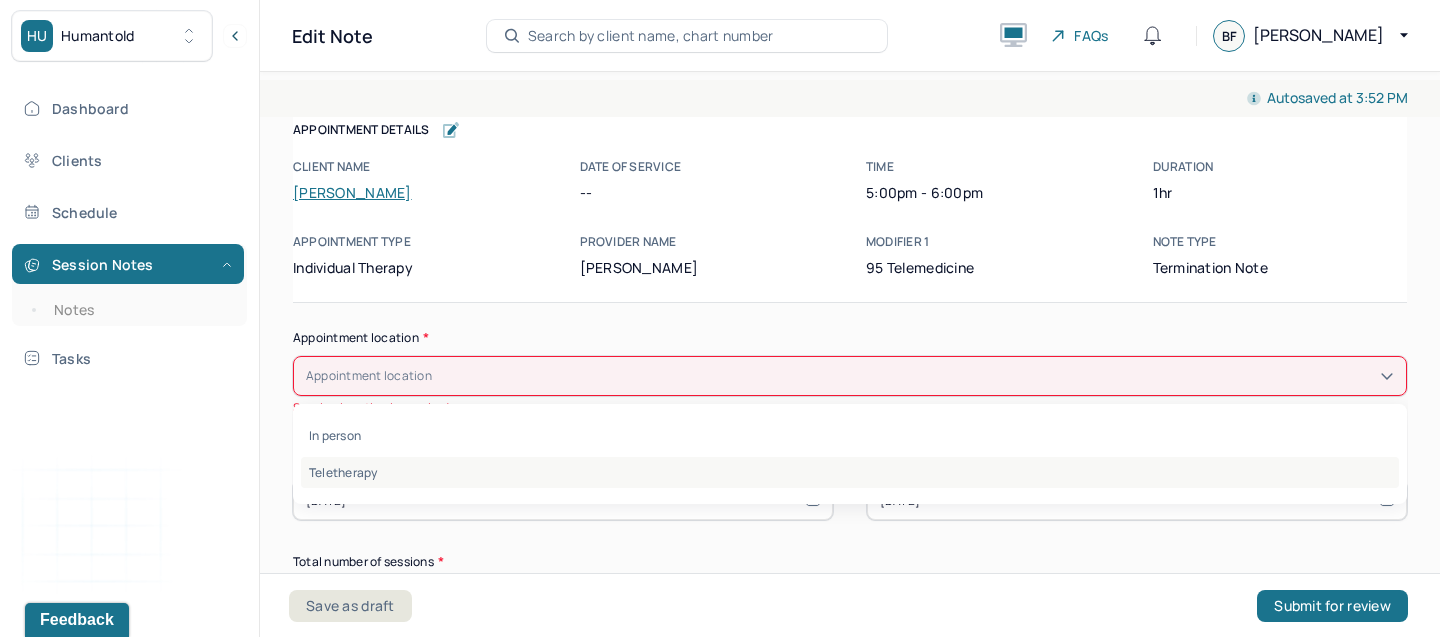 click on "Teletherapy" at bounding box center (850, 472) 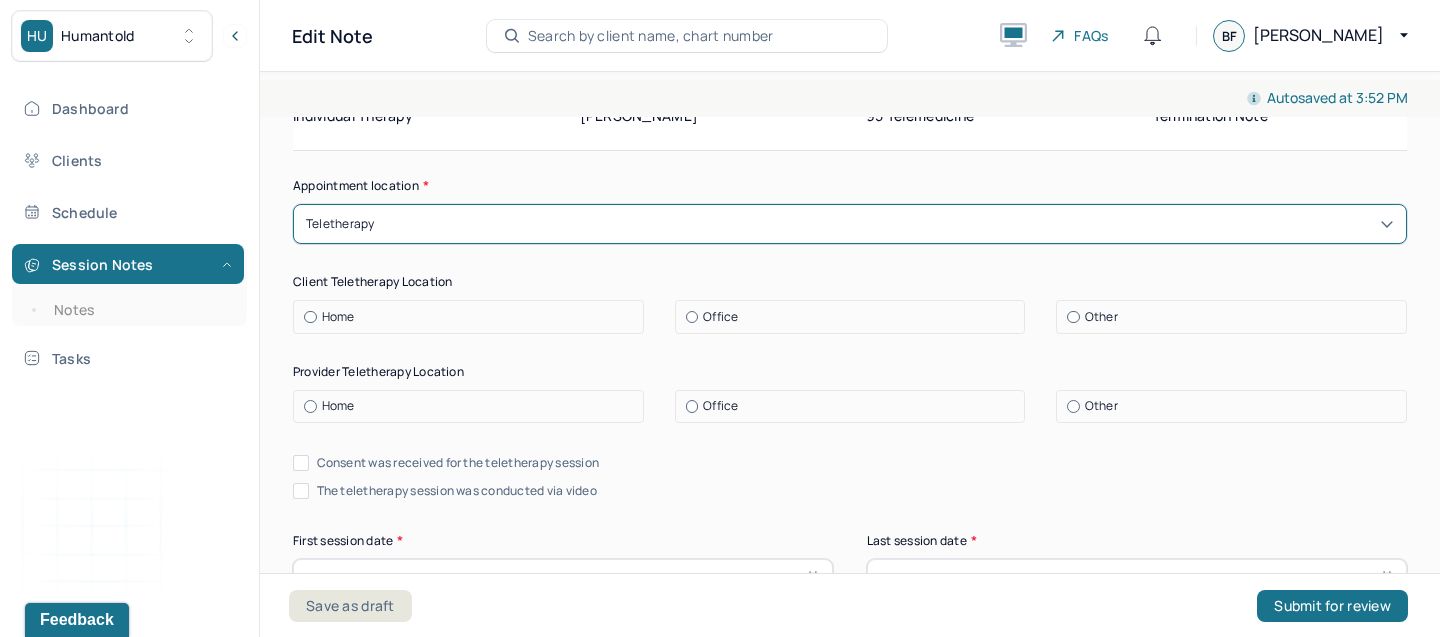 click on "Home" at bounding box center (473, 317) 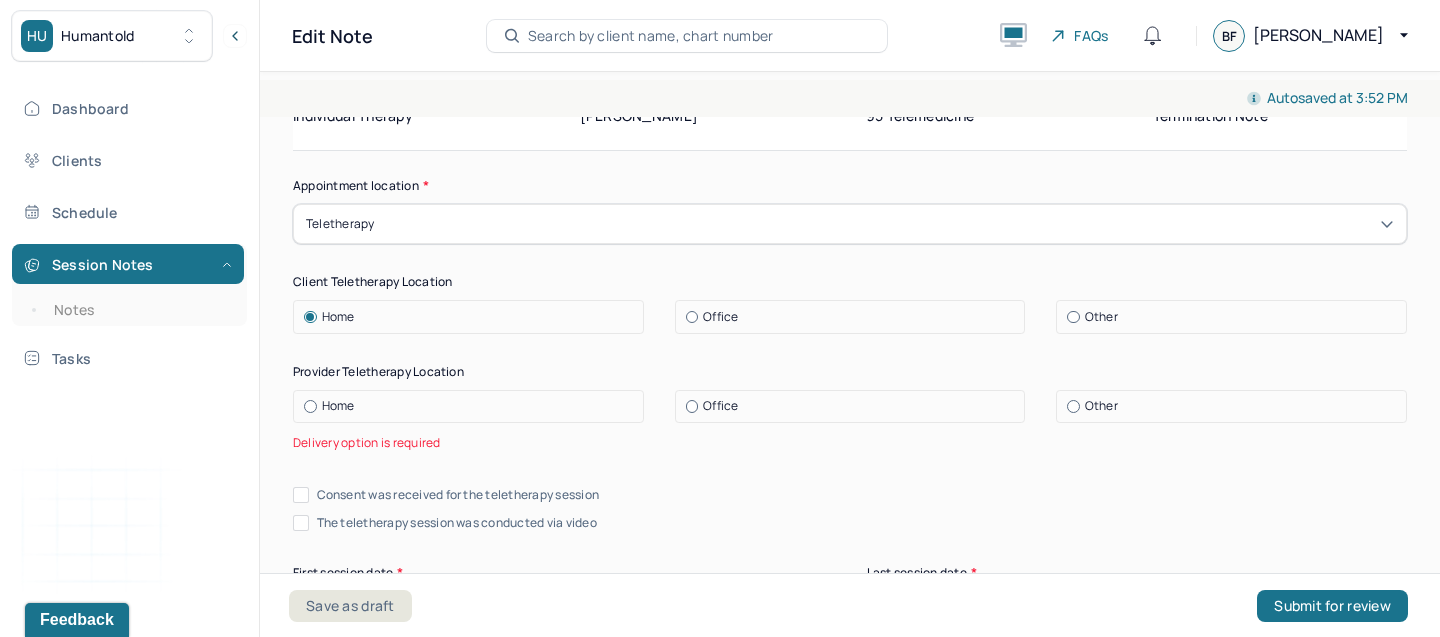 click on "Home" at bounding box center (338, 406) 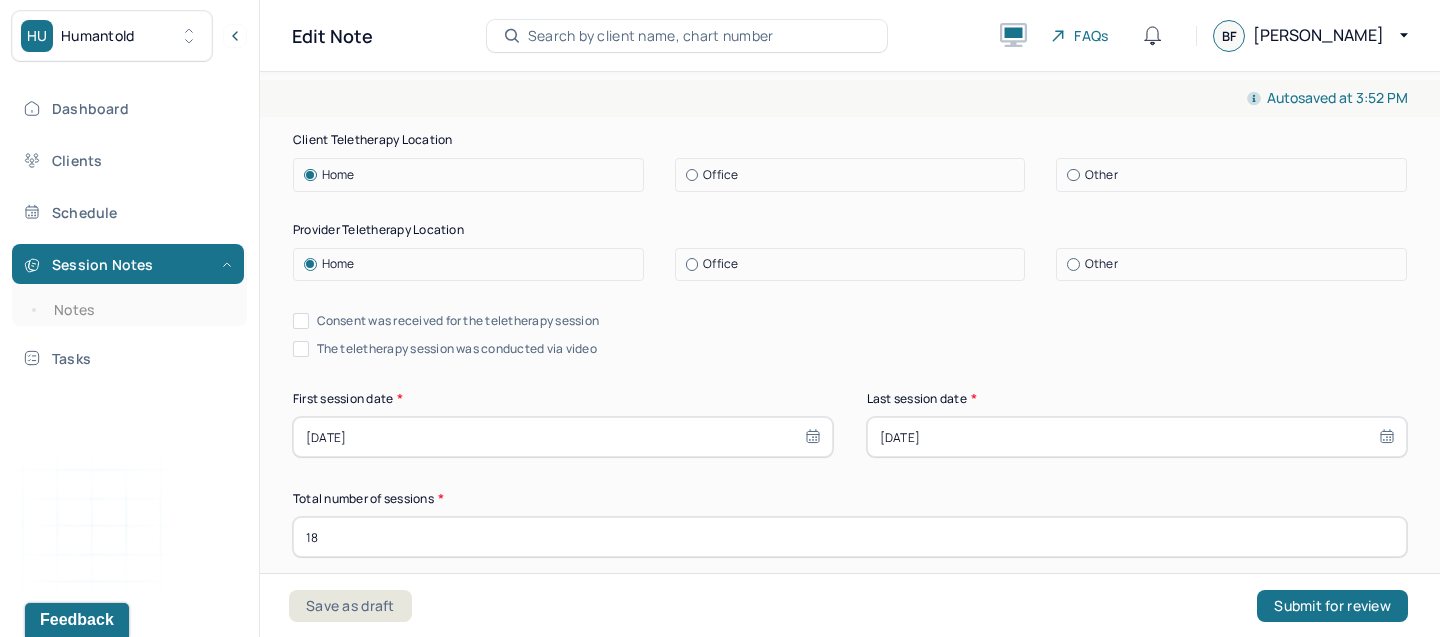 click on "Consent was received for the teletherapy session" at bounding box center [458, 321] 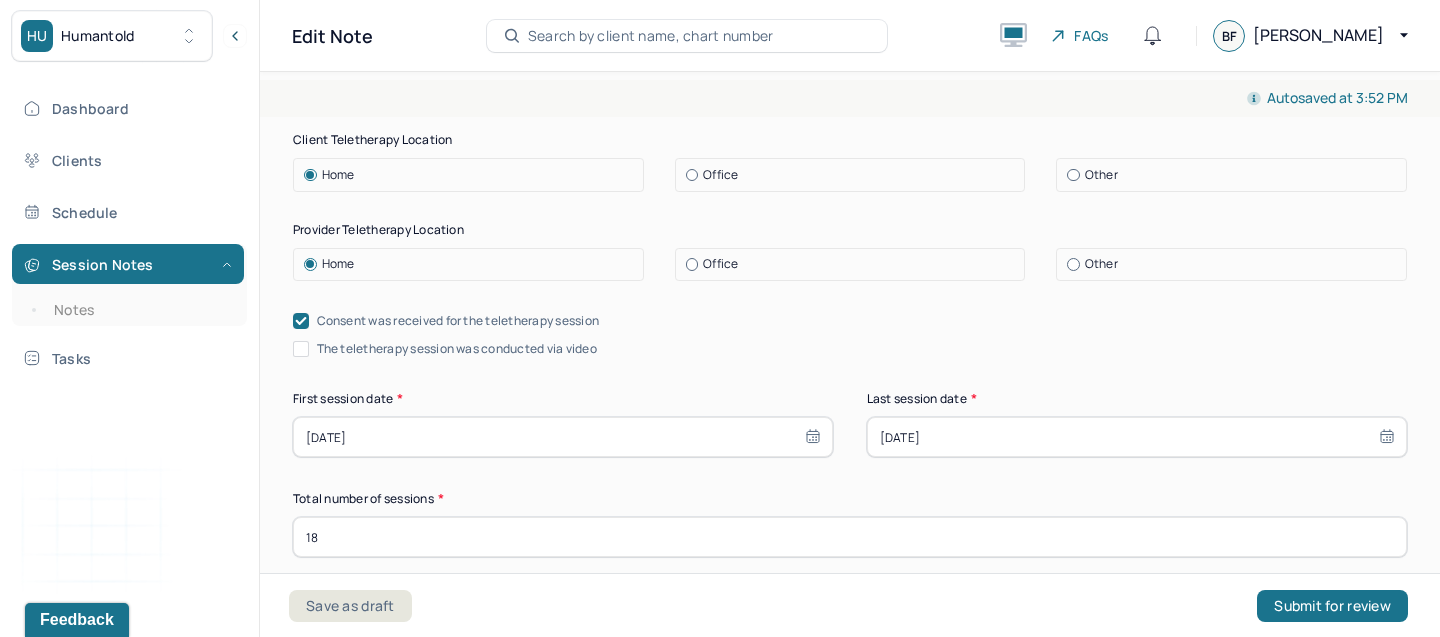 click on "The teletherapy session was conducted via video" at bounding box center (457, 349) 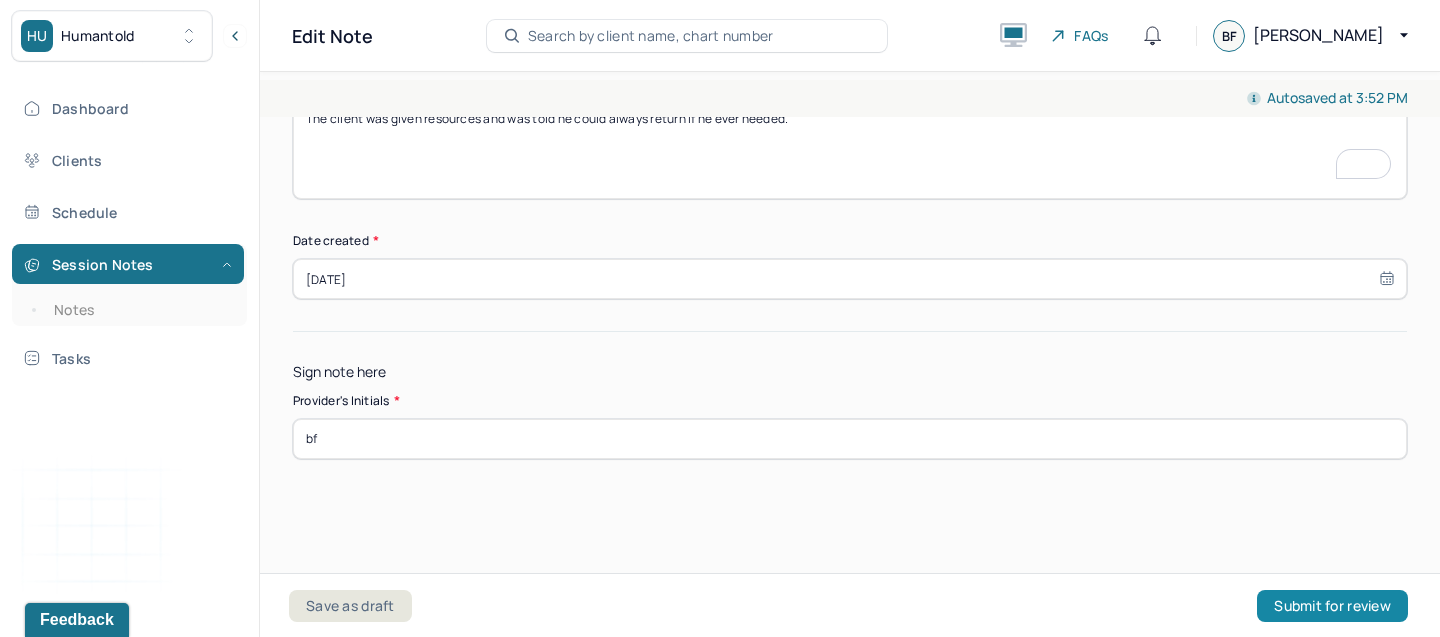 click on "Submit for review" at bounding box center [1332, 606] 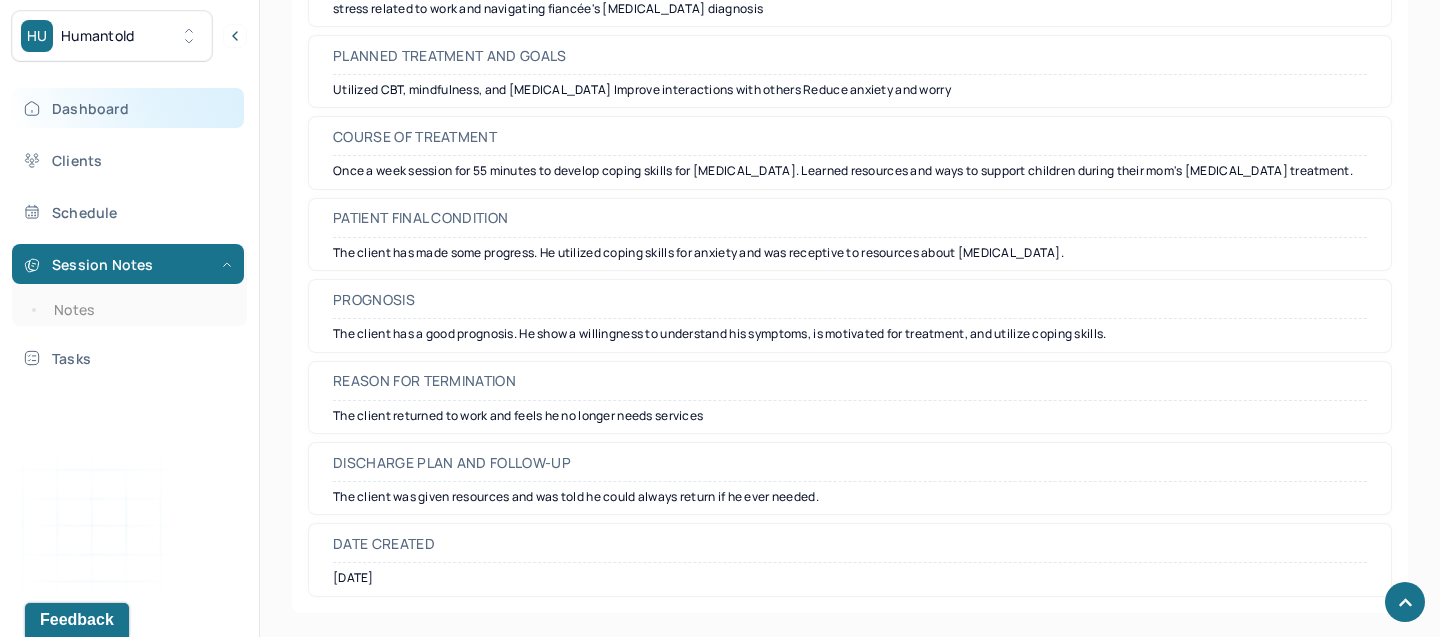 click on "Dashboard" at bounding box center [128, 108] 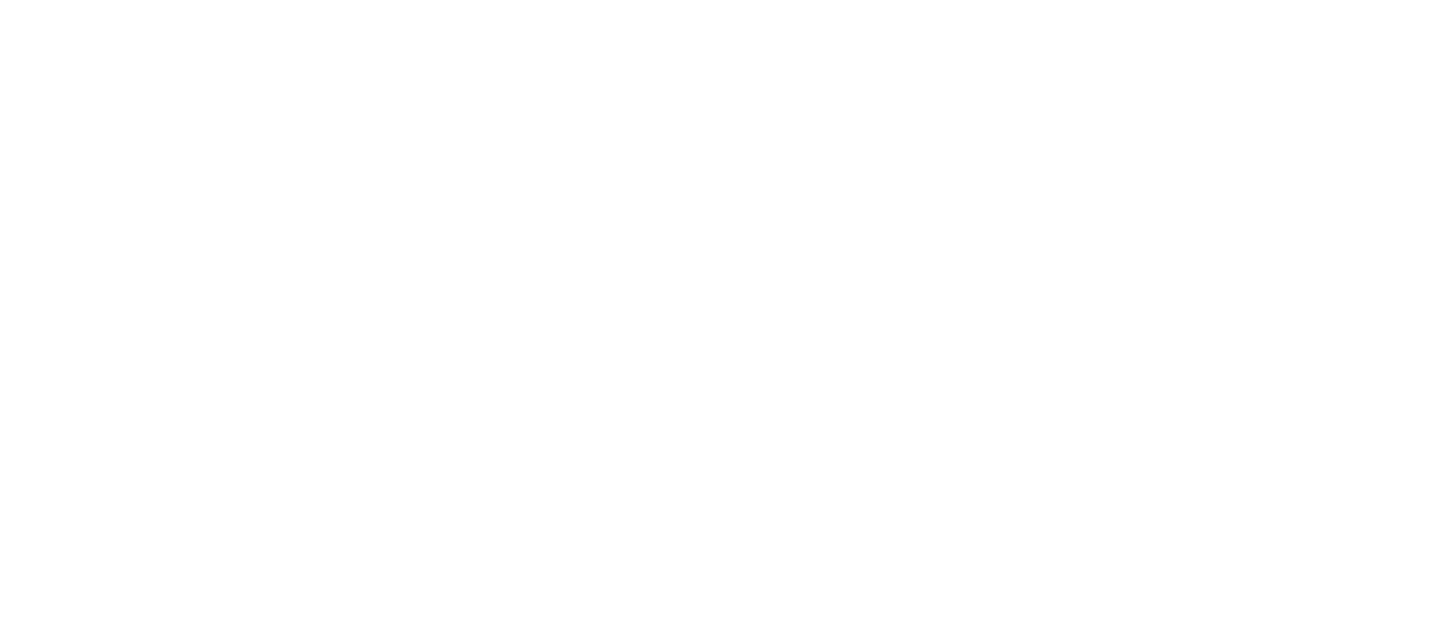 scroll, scrollTop: 0, scrollLeft: 0, axis: both 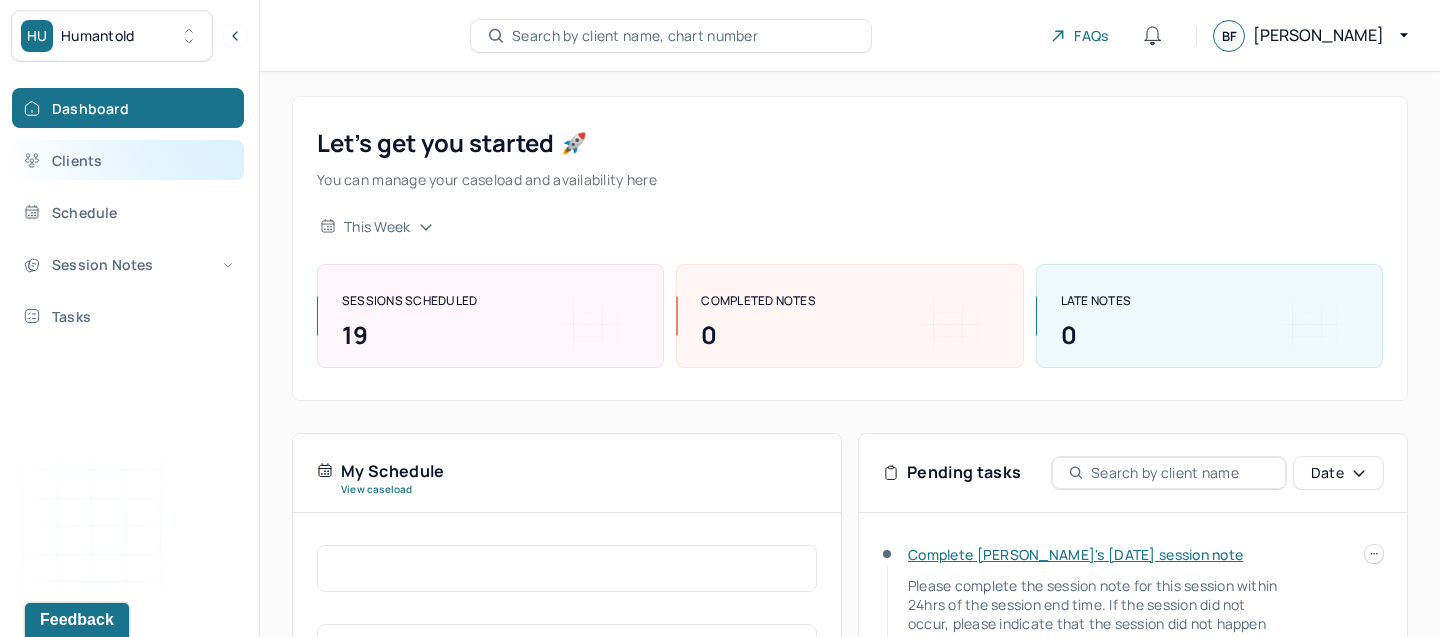 click on "Clients" at bounding box center (128, 160) 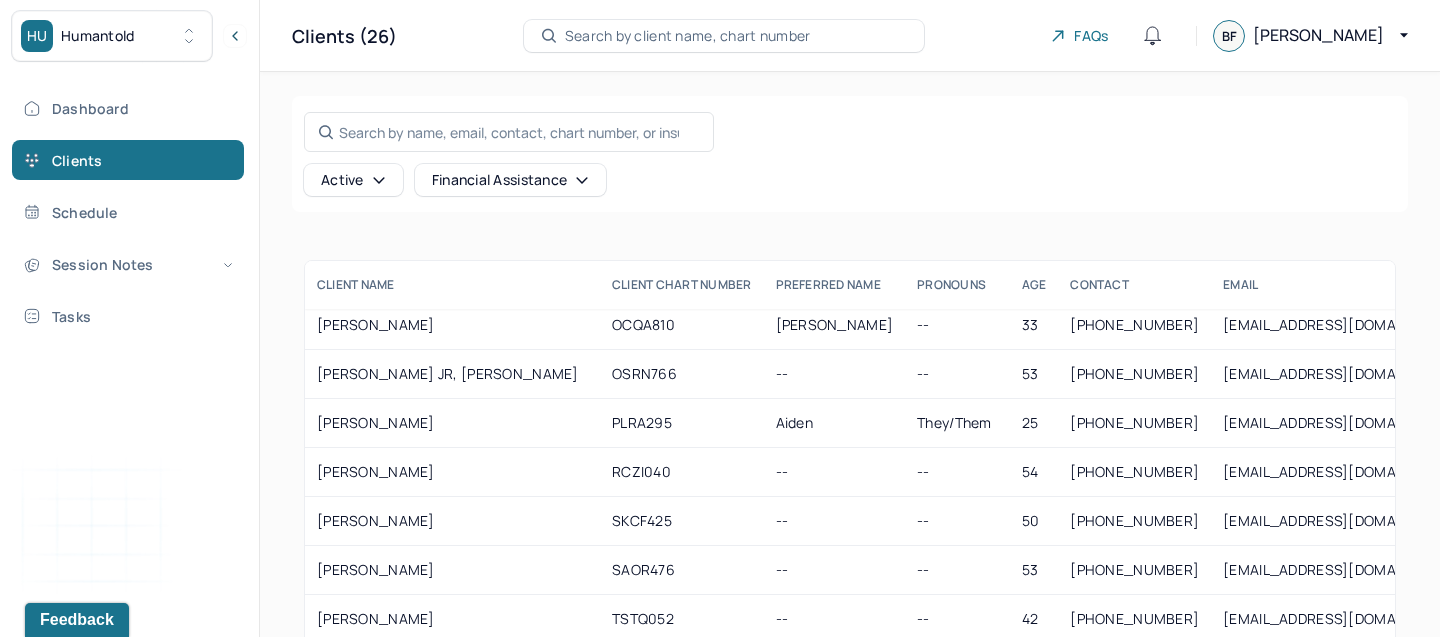 scroll, scrollTop: 875, scrollLeft: 0, axis: vertical 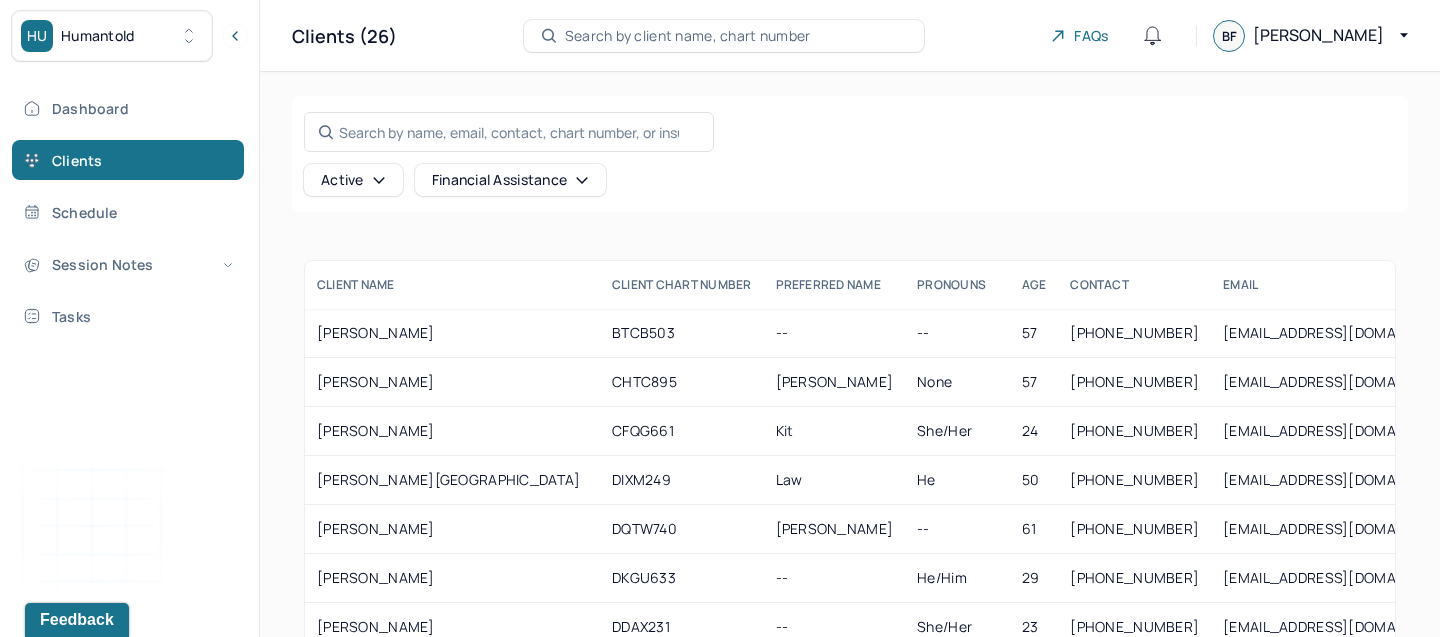 click on "Search by name, email, contact, chart number, or insurance id...   Active     Financial assistance" at bounding box center (850, 154) 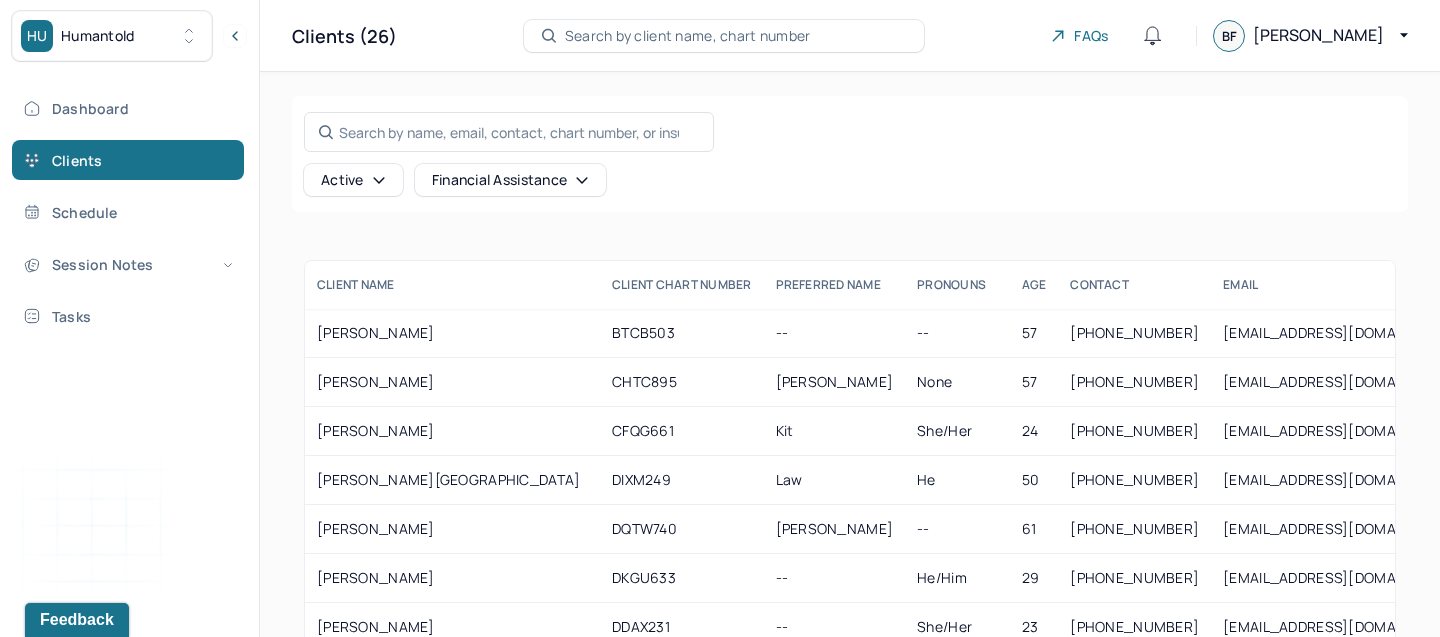 click 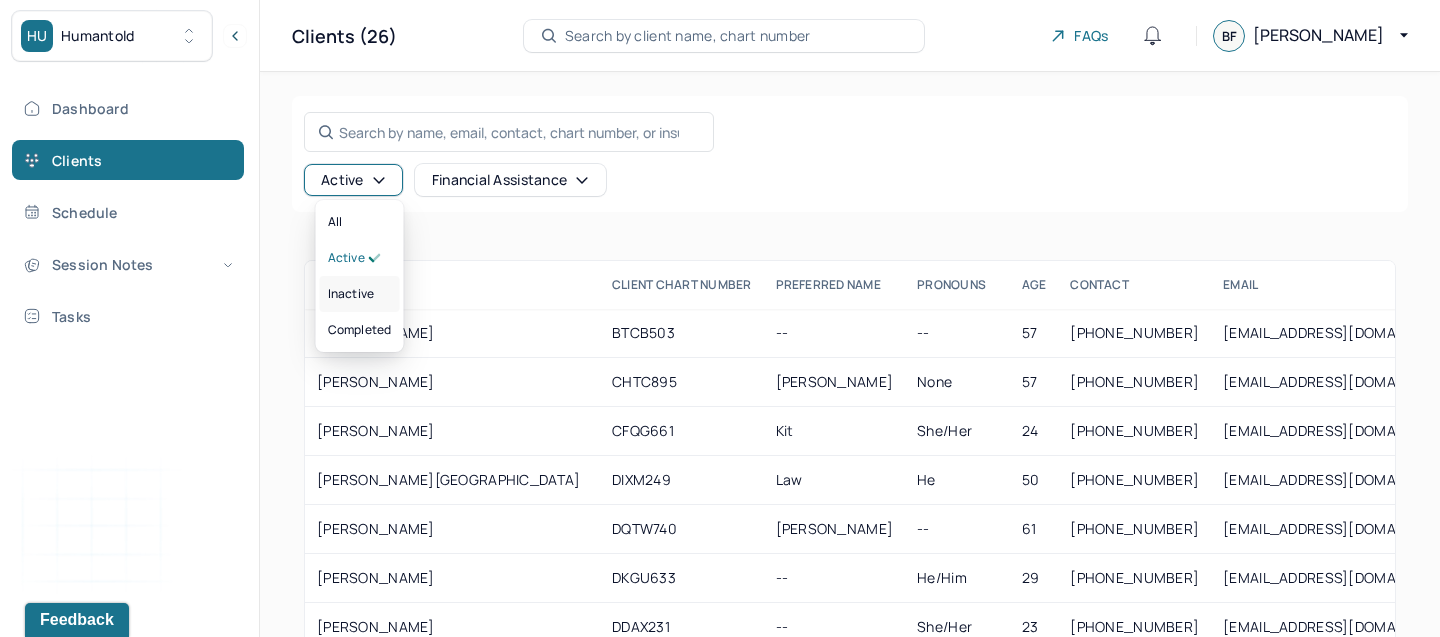 click on "inactive" at bounding box center [351, 294] 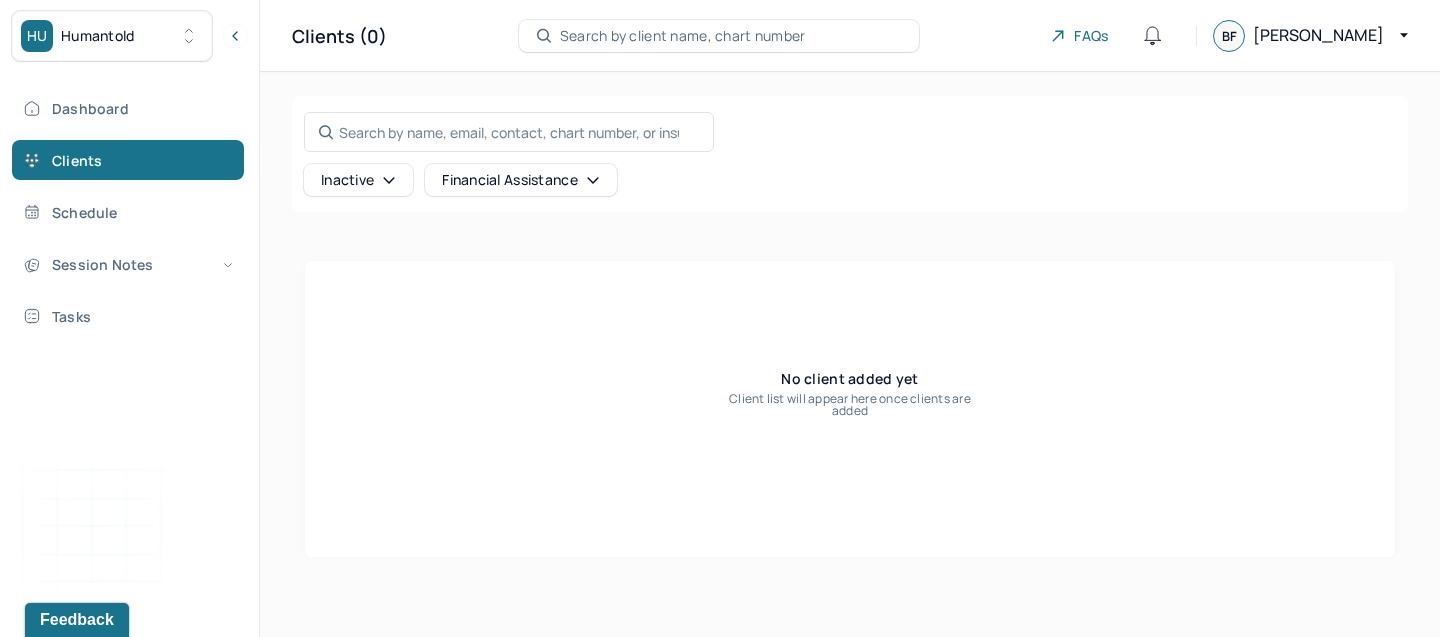 click 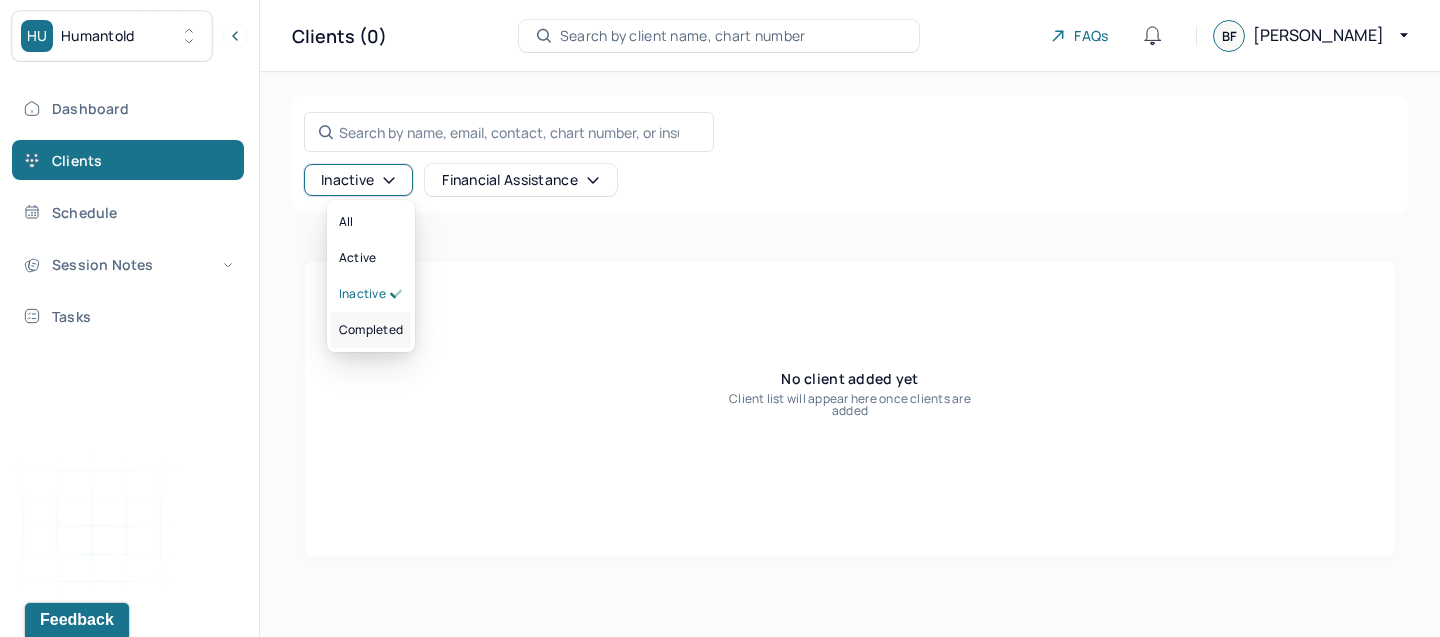 click on "completed" at bounding box center (371, 330) 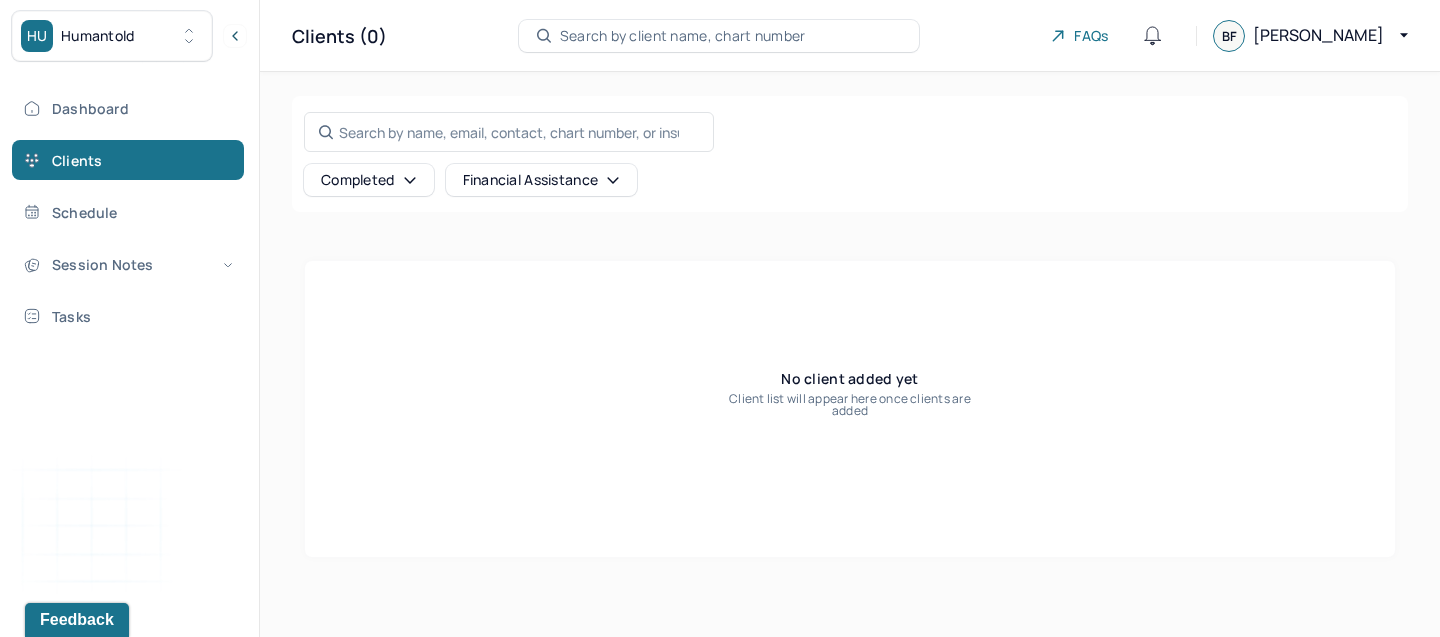 click on "Completed" at bounding box center (369, 180) 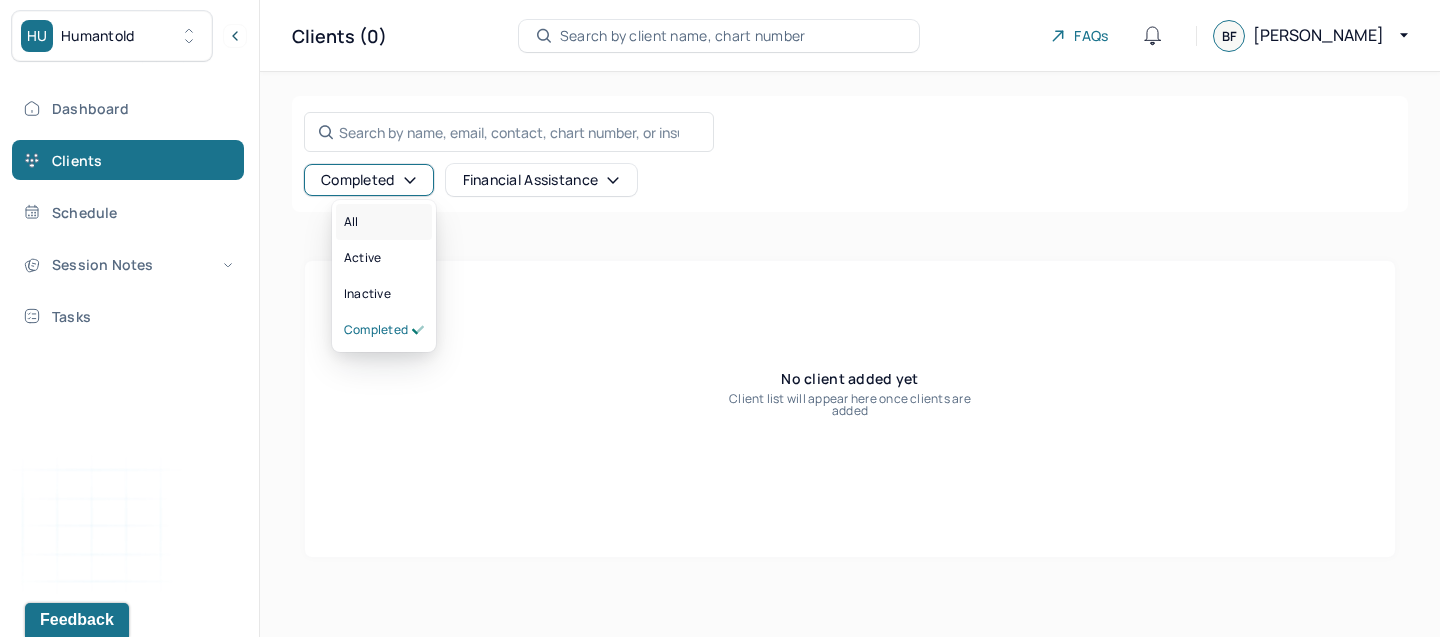 click on "All" at bounding box center (384, 222) 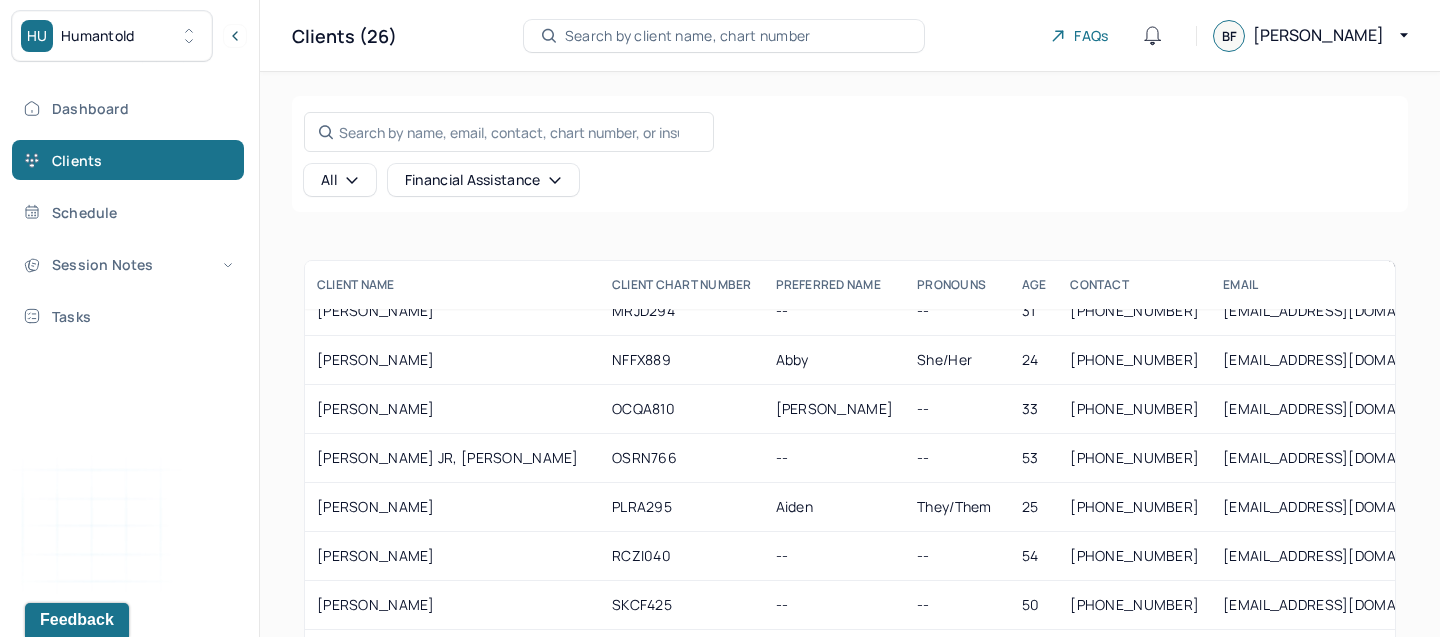 scroll, scrollTop: 875, scrollLeft: 0, axis: vertical 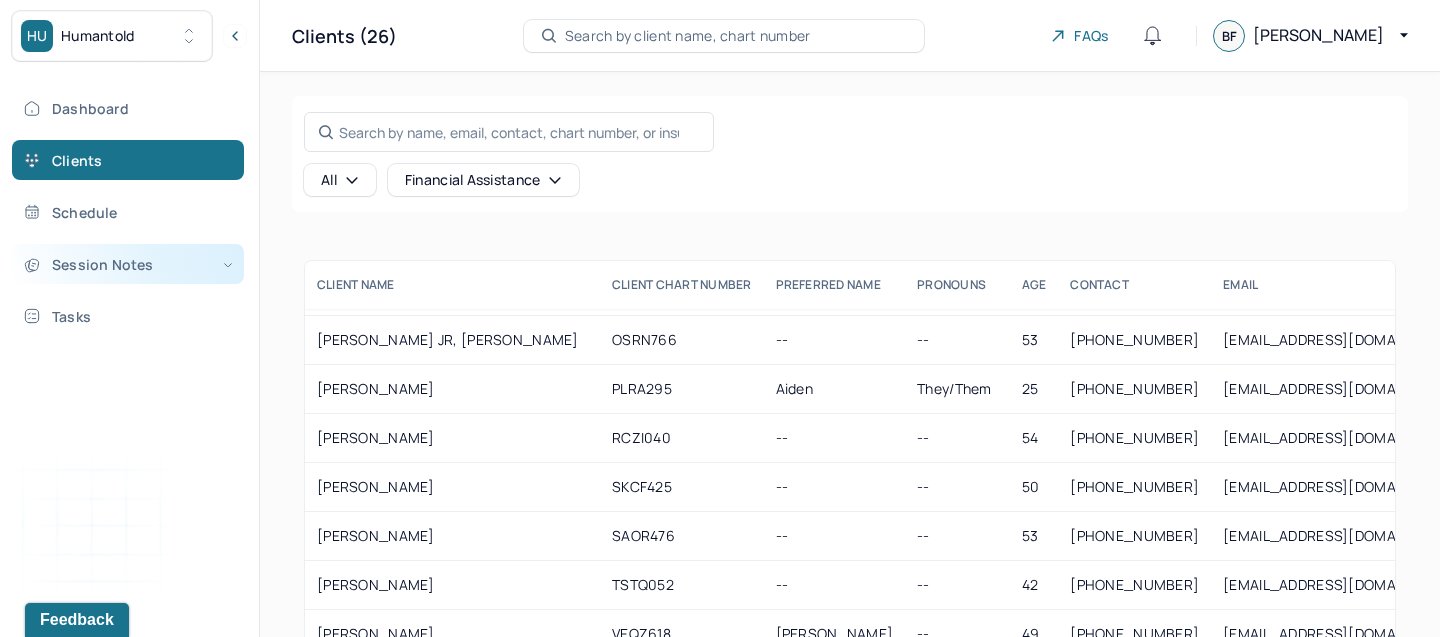 click on "Session Notes" at bounding box center [128, 264] 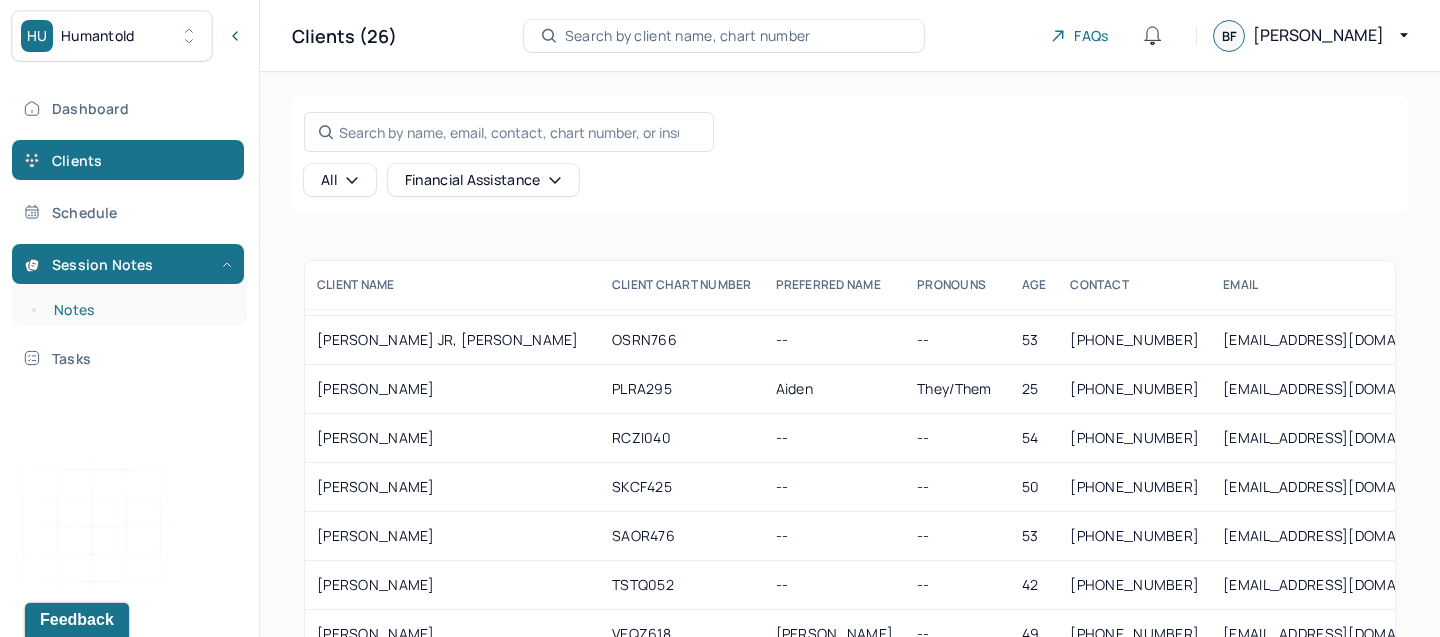 click on "Notes" at bounding box center (139, 310) 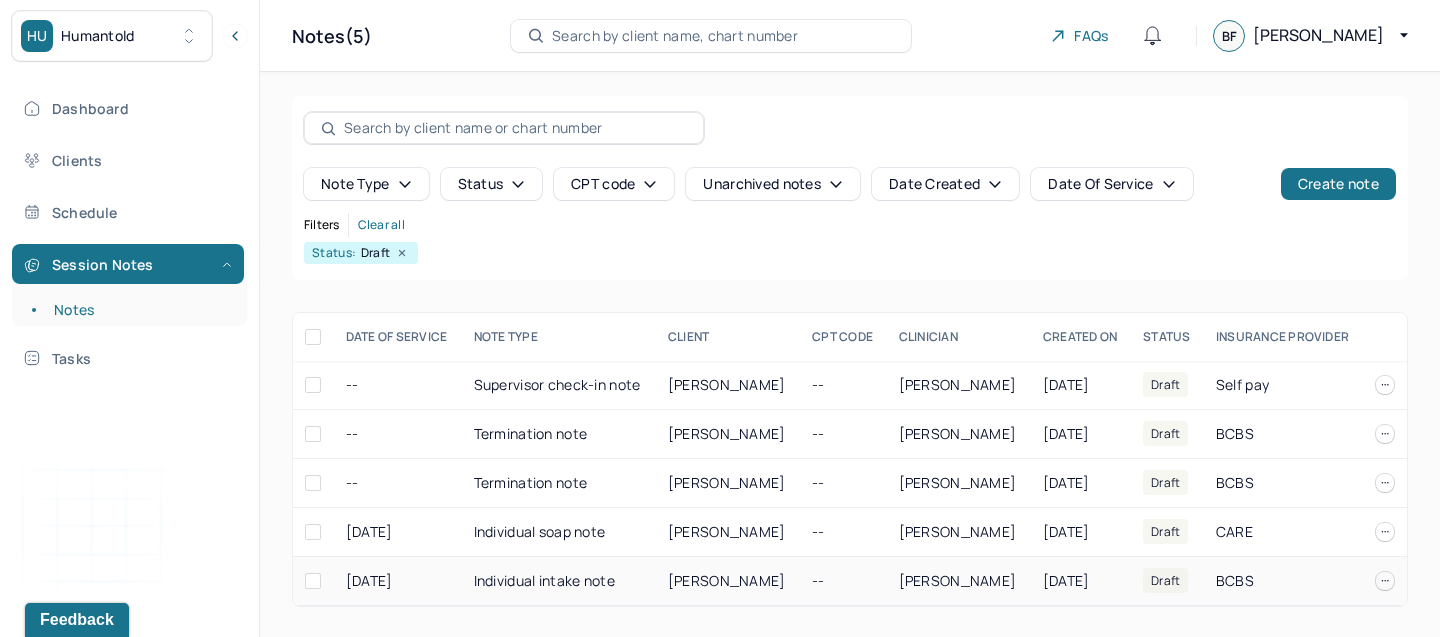 click on "[PERSON_NAME]" at bounding box center (727, 580) 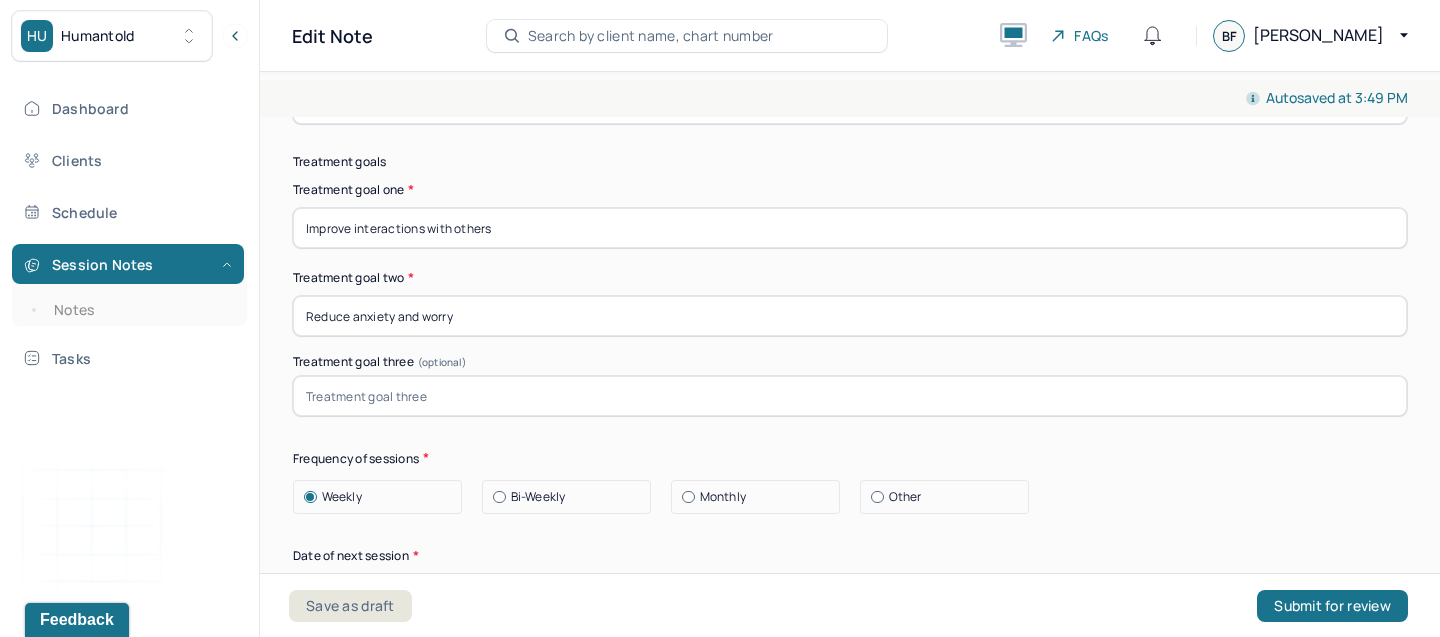 scroll, scrollTop: 9839, scrollLeft: 0, axis: vertical 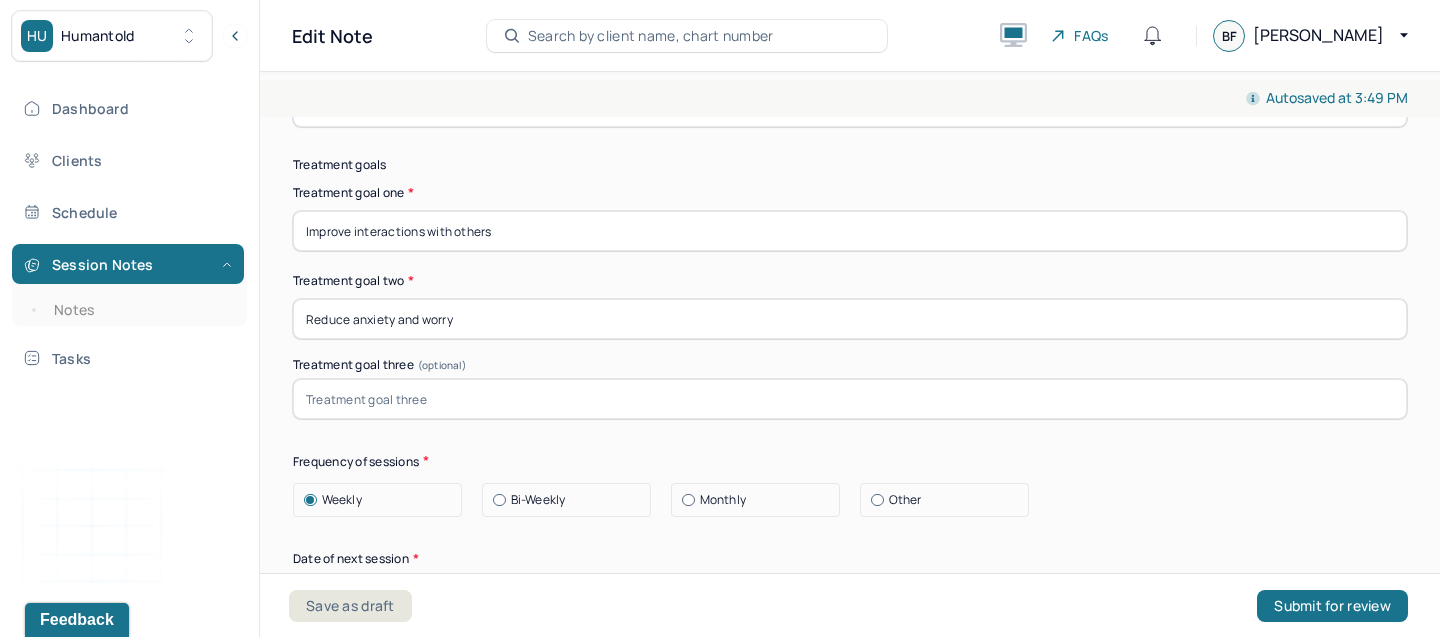 click on "Improve interactions with others" at bounding box center (850, 231) 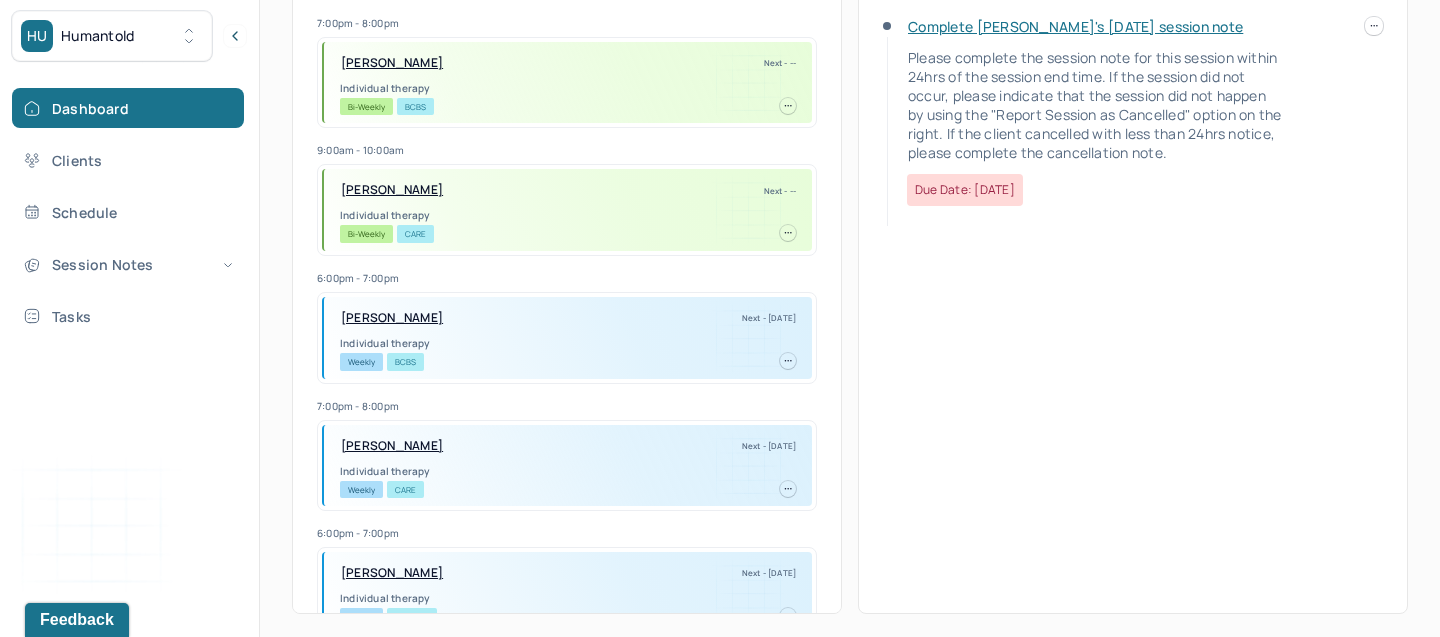 scroll, scrollTop: 0, scrollLeft: 0, axis: both 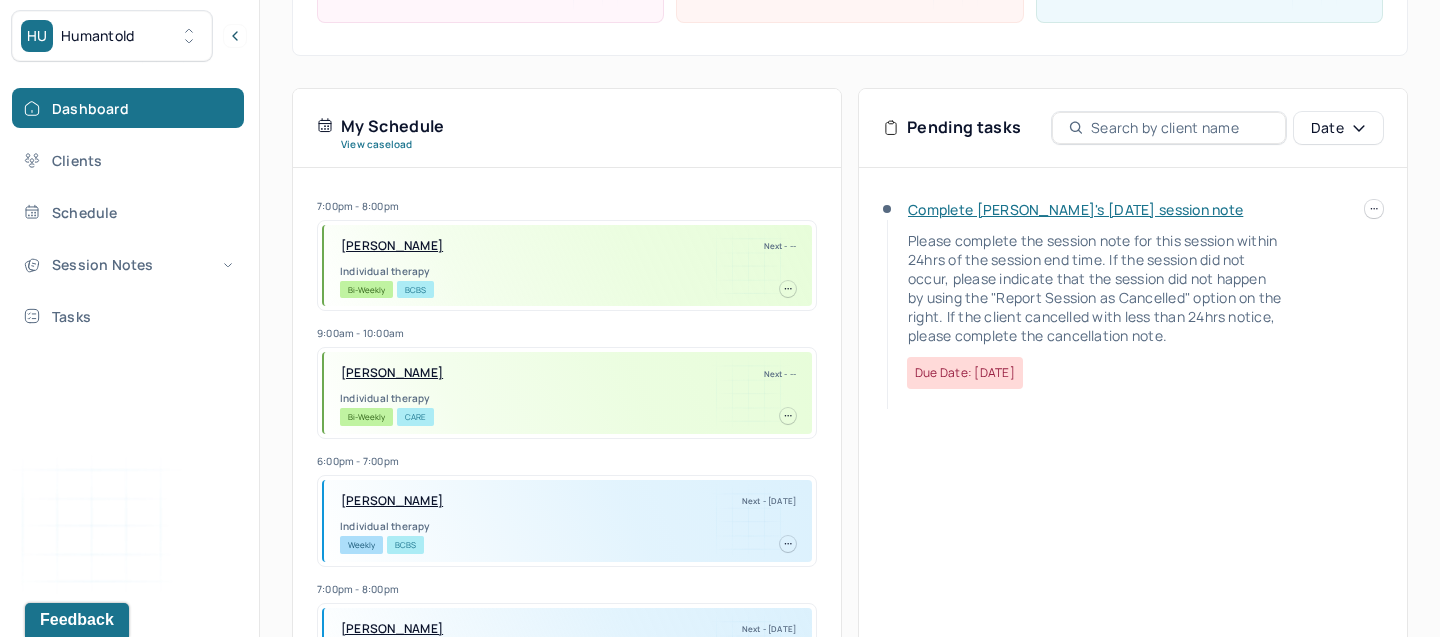 click on "Dashboard Clients Schedule Session Notes Tasks" at bounding box center (129, 212) 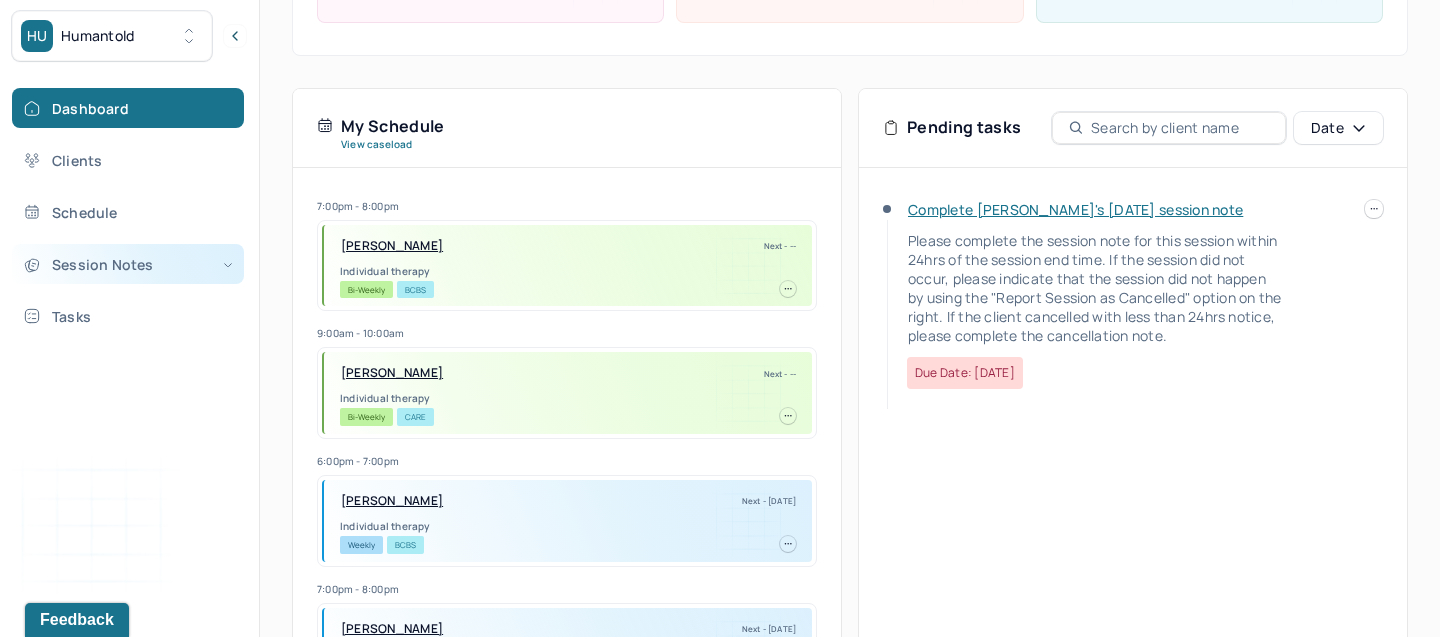 click on "Session Notes" at bounding box center (128, 264) 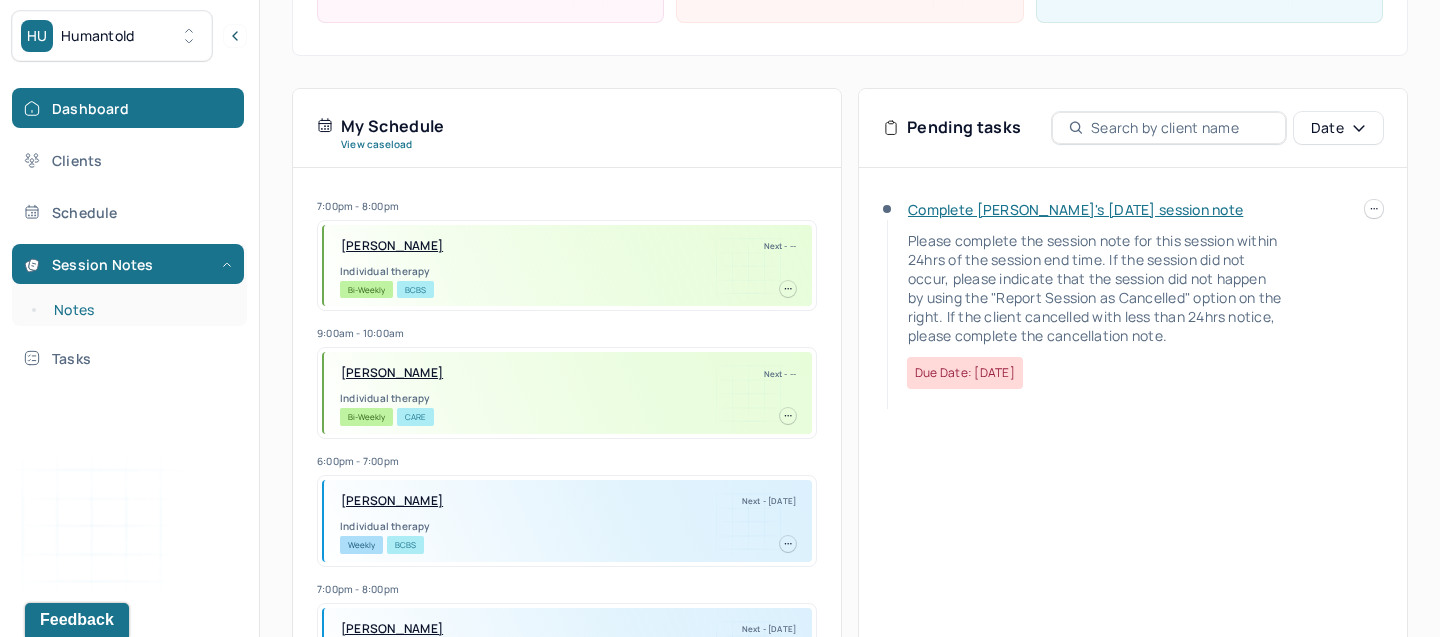 click on "Notes" at bounding box center [139, 310] 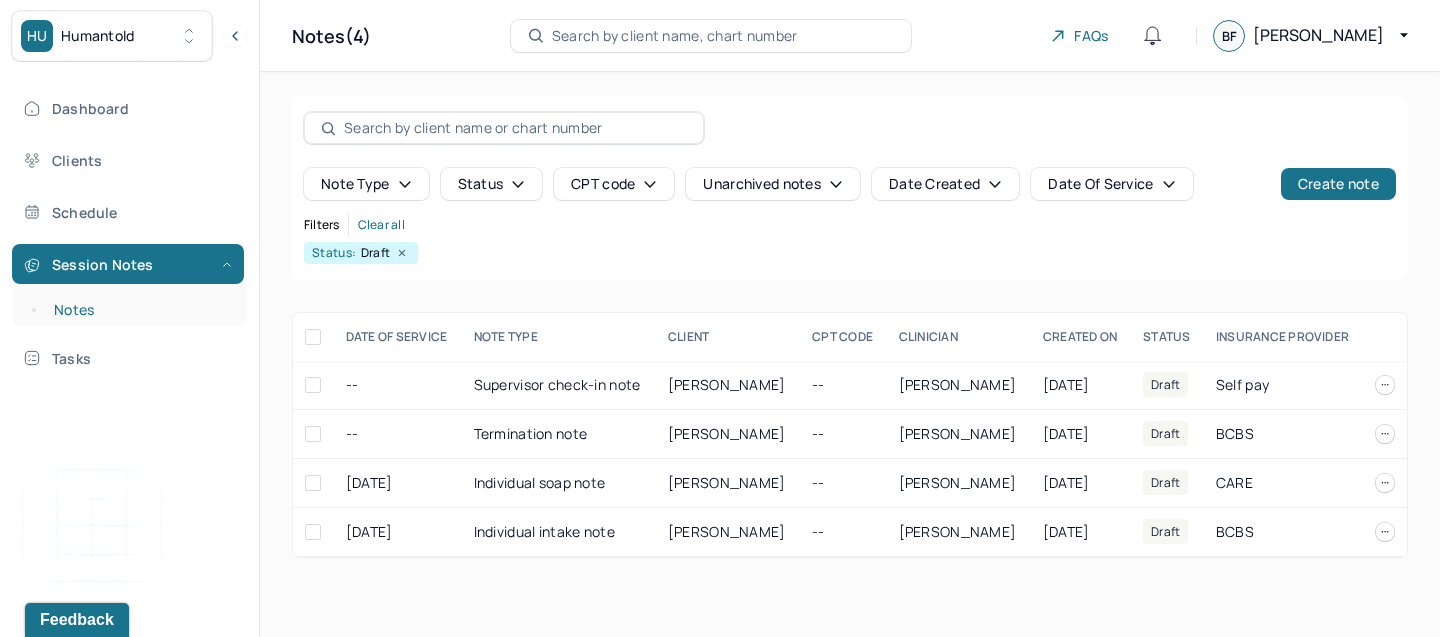 scroll, scrollTop: 0, scrollLeft: 0, axis: both 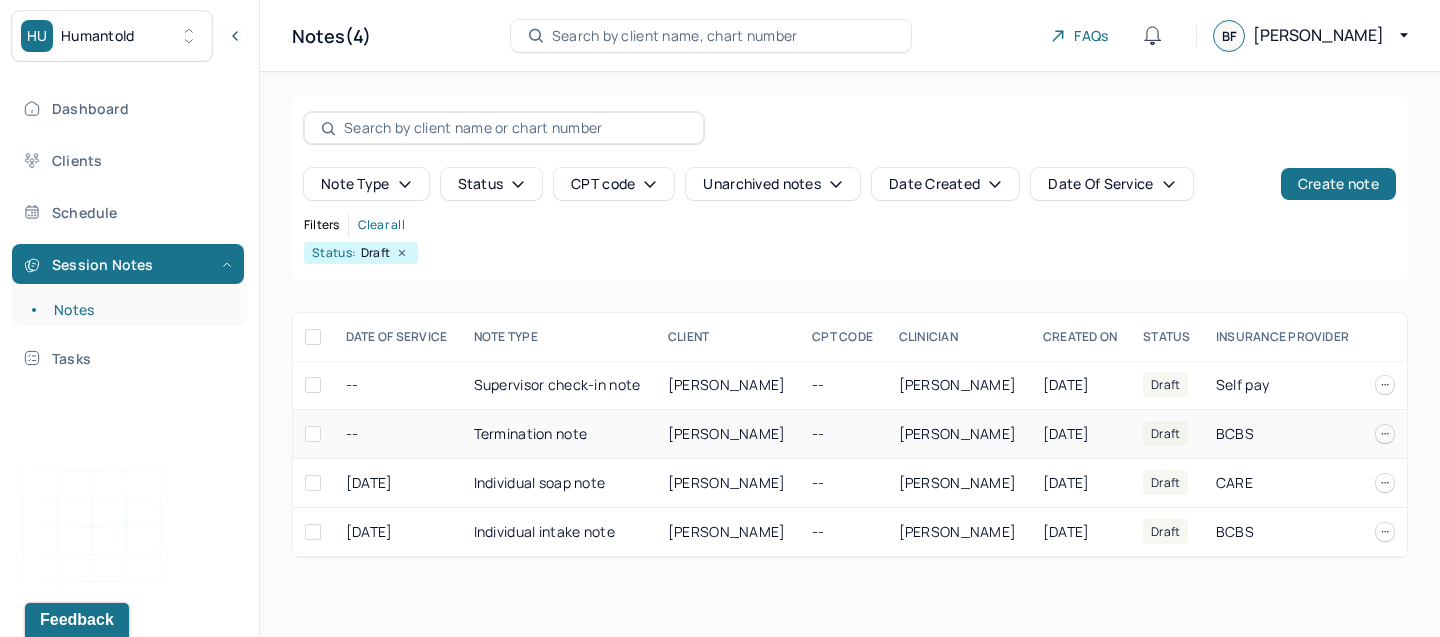 click on "[PERSON_NAME]" at bounding box center (727, 433) 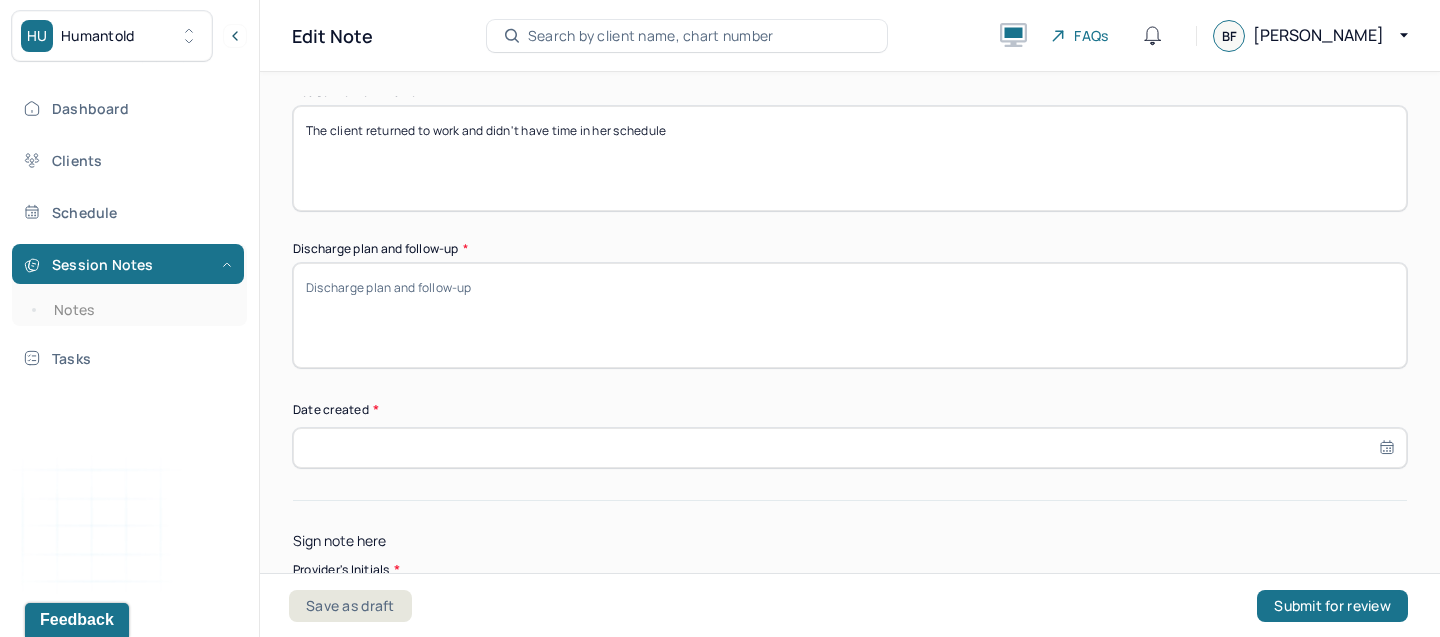 scroll, scrollTop: 1769, scrollLeft: 0, axis: vertical 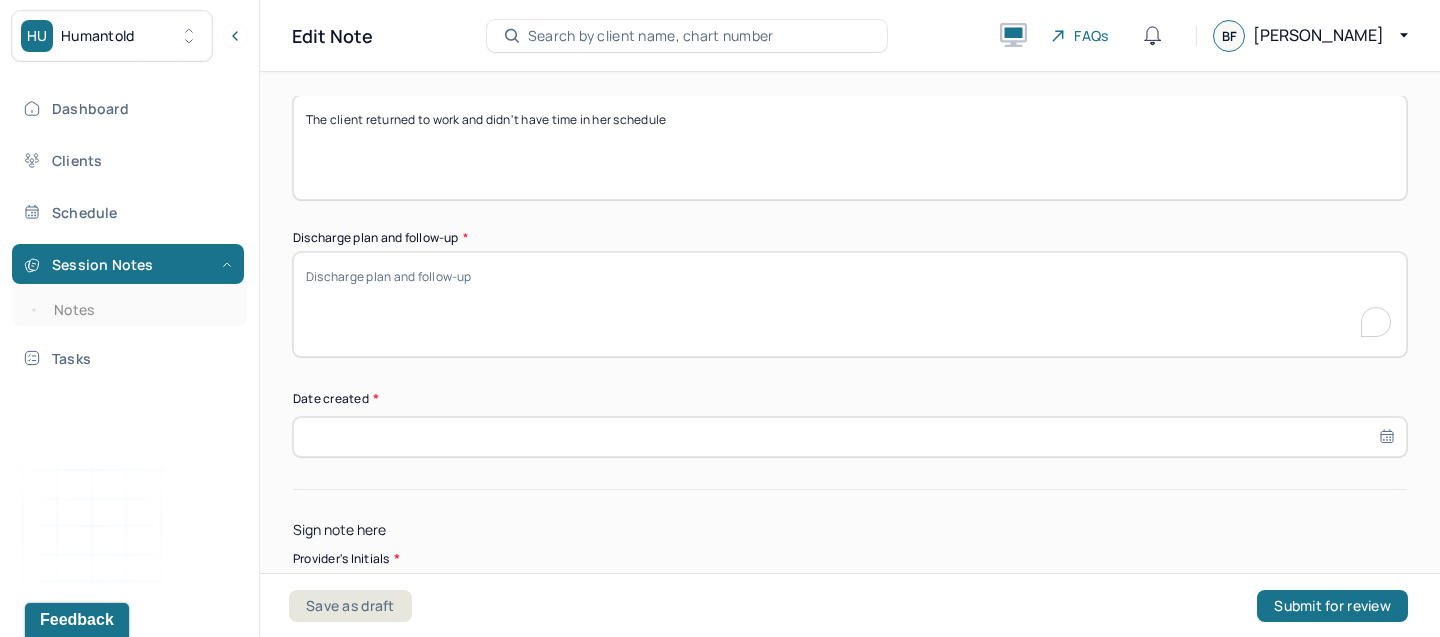 click on "Discharge plan and follow-up *" at bounding box center [850, 304] 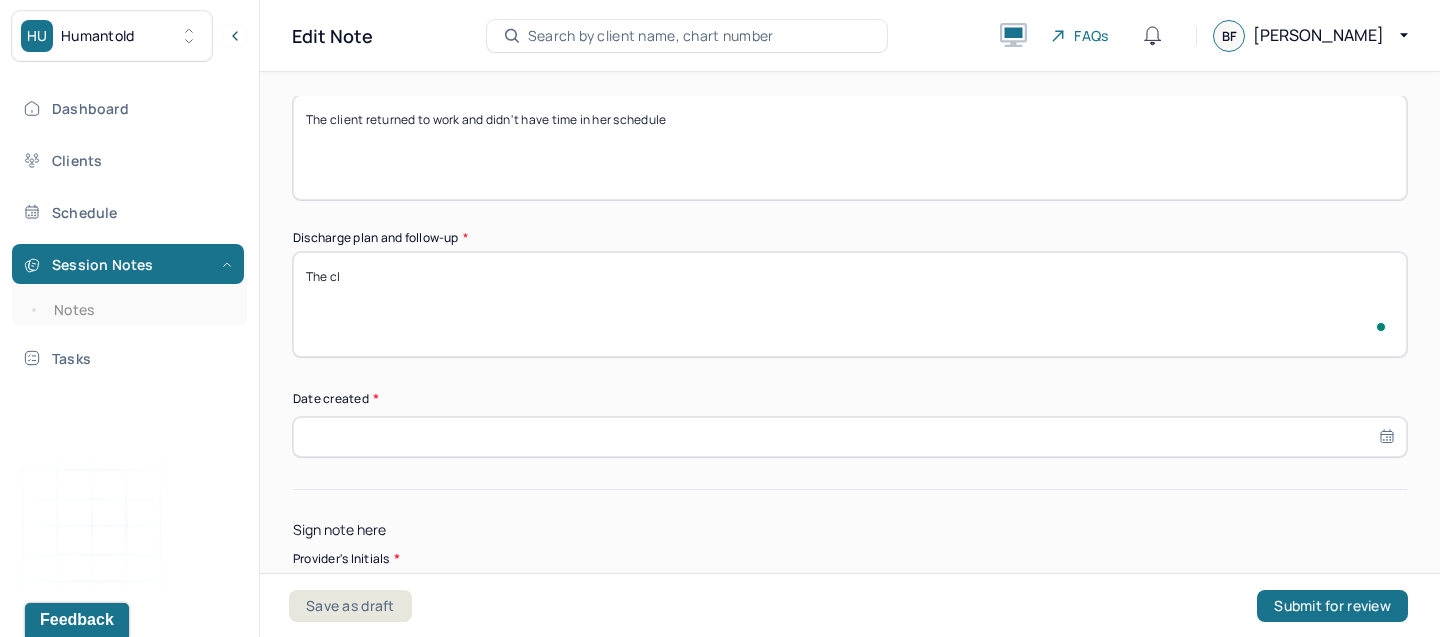 scroll, scrollTop: 1769, scrollLeft: 0, axis: vertical 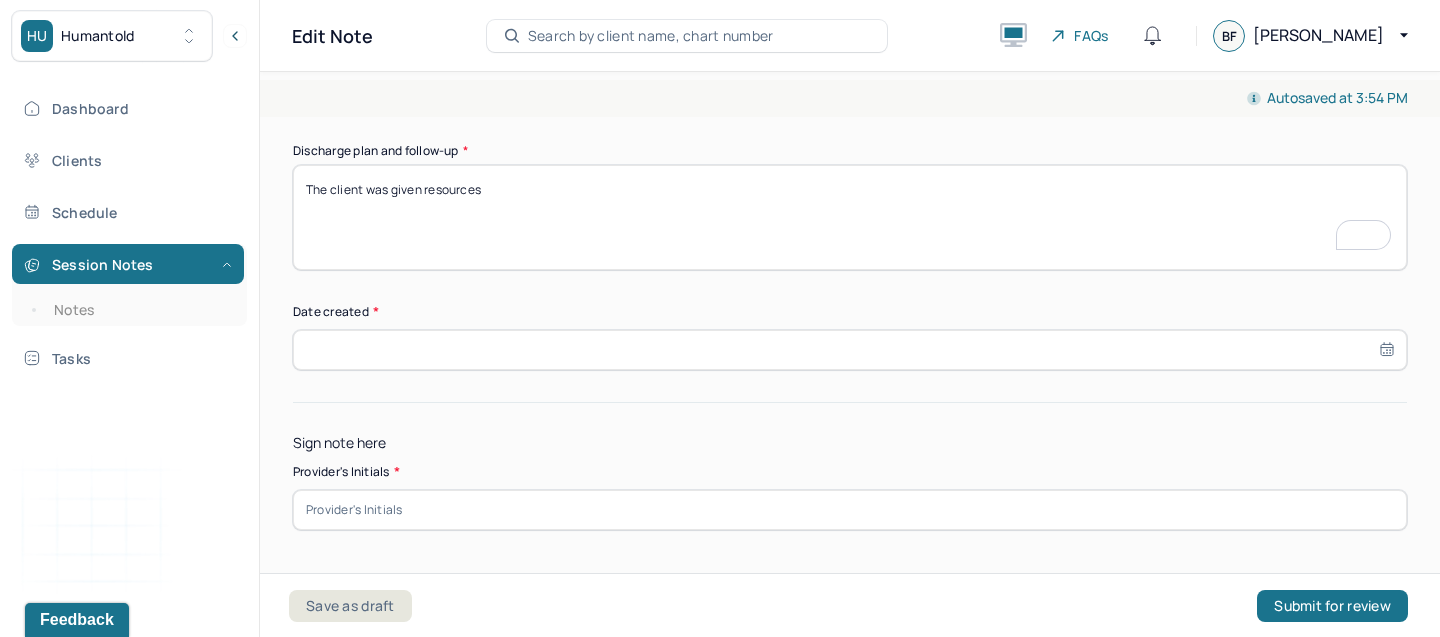 type on "The client was given resources" 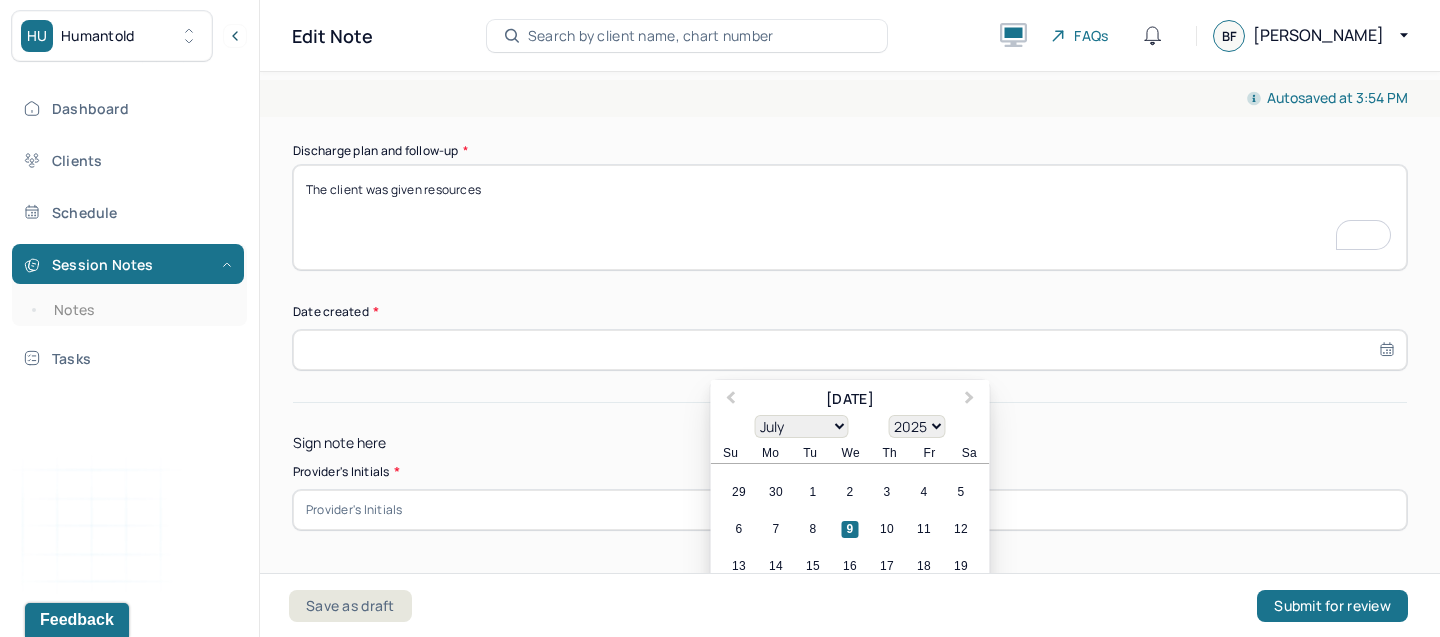 click at bounding box center (850, 350) 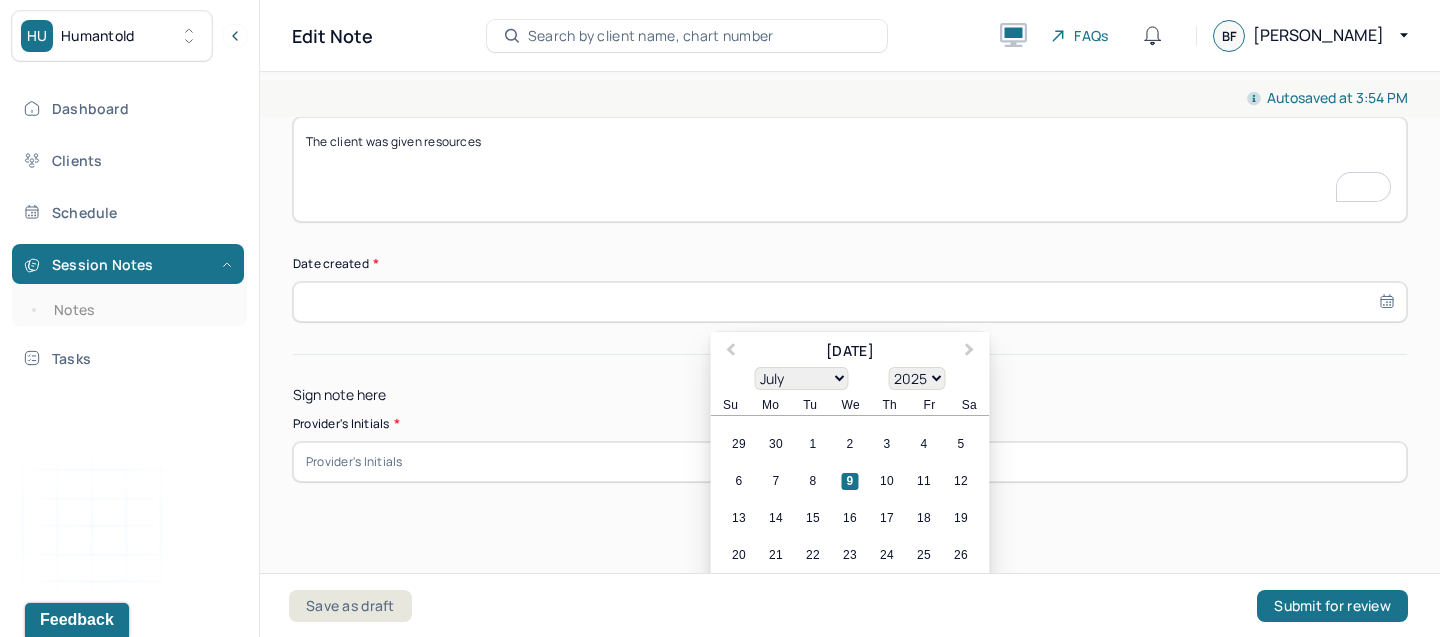 click on "9" at bounding box center [850, 481] 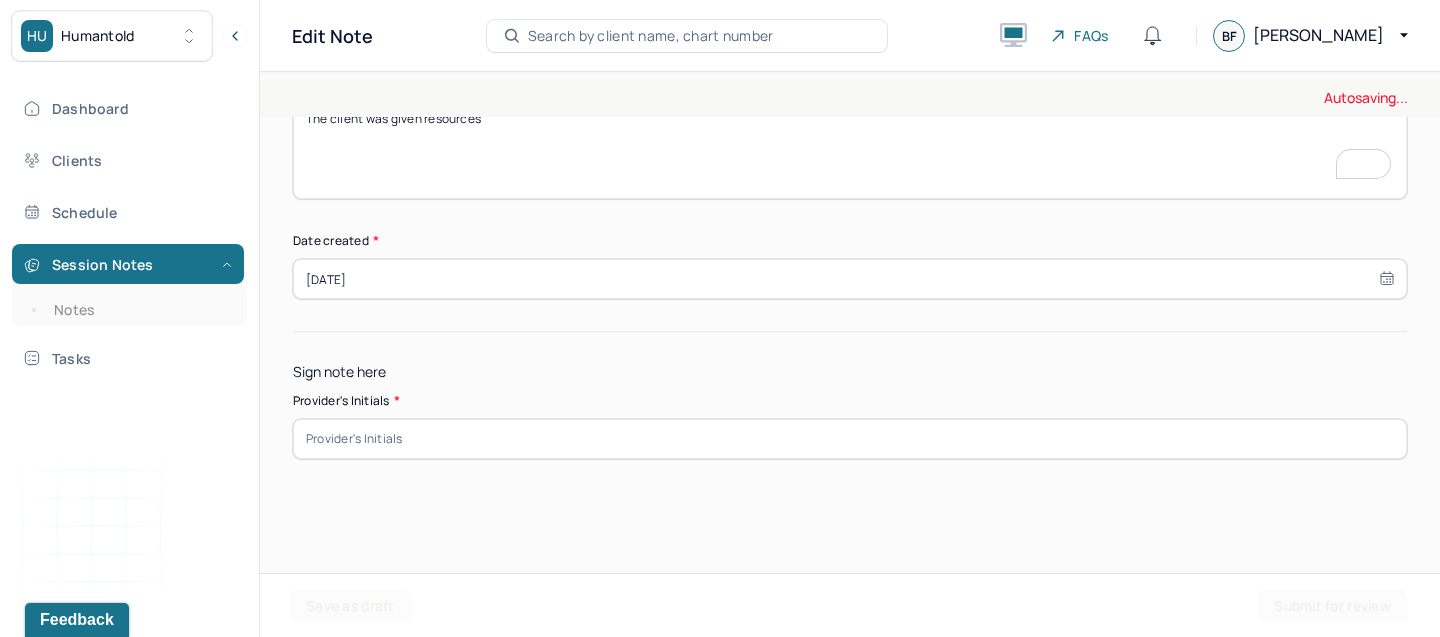 click at bounding box center [850, 439] 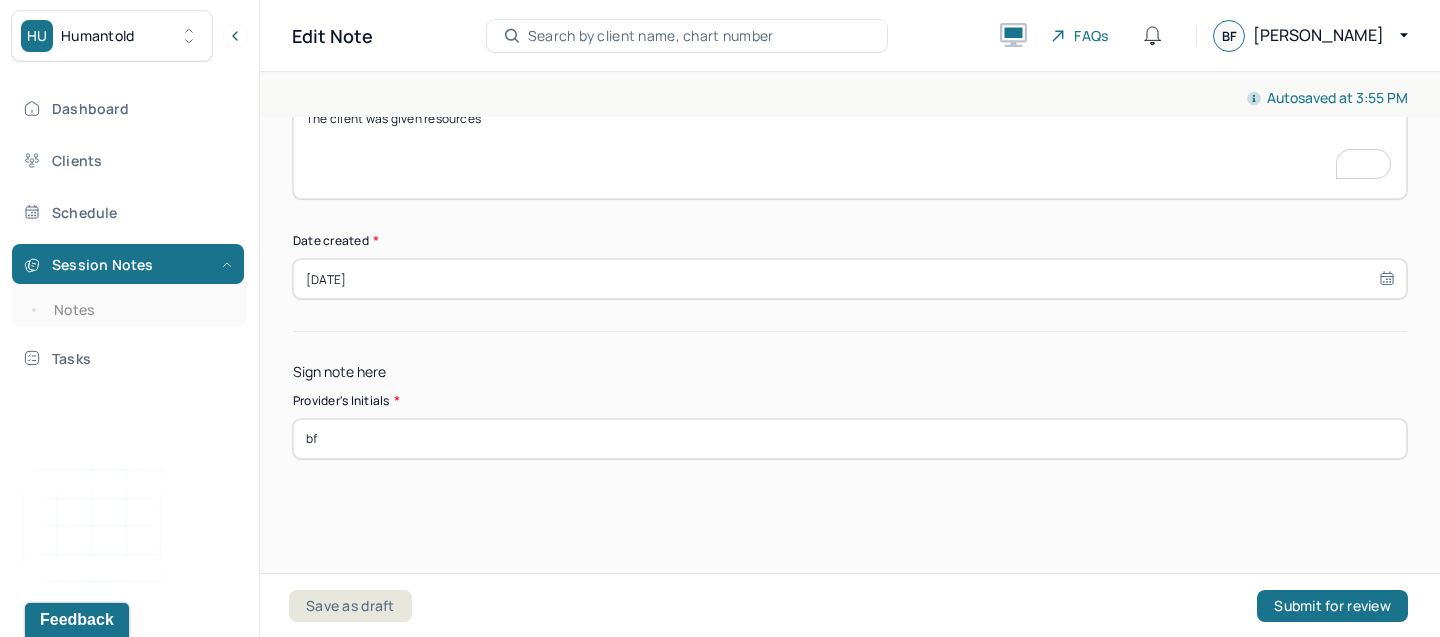 type on "bf" 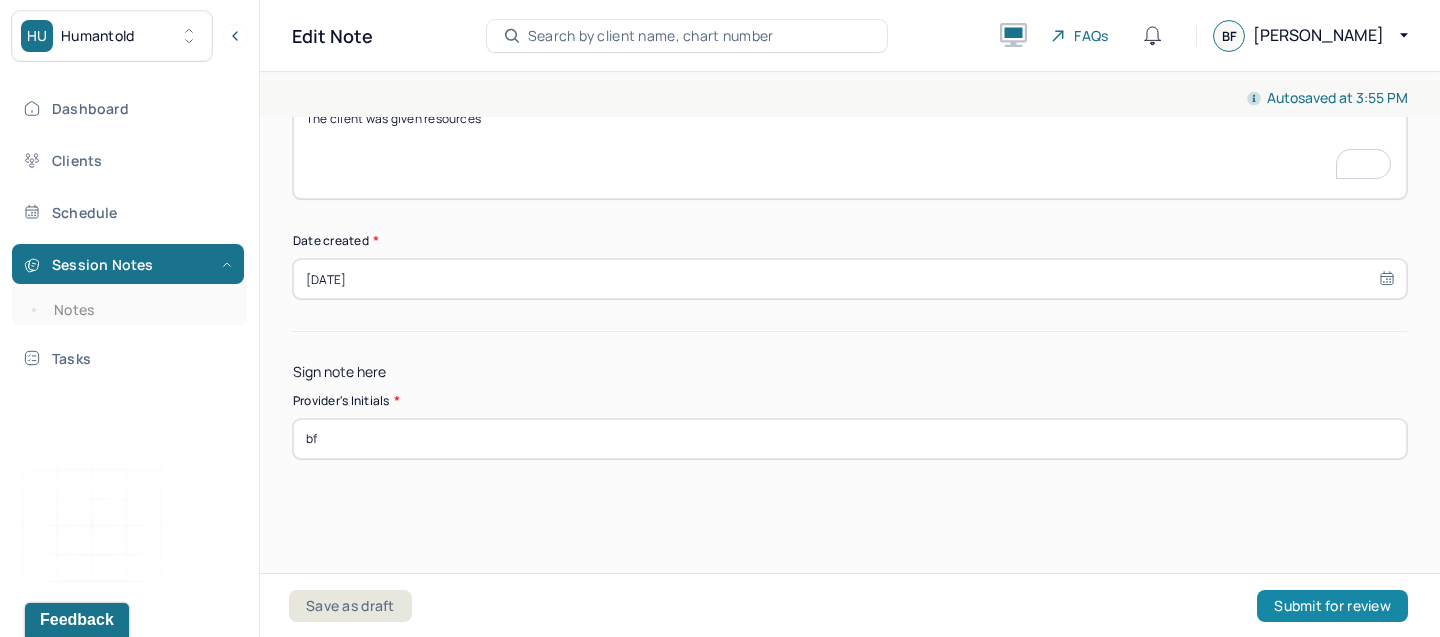 click on "Submit for review" at bounding box center (1332, 606) 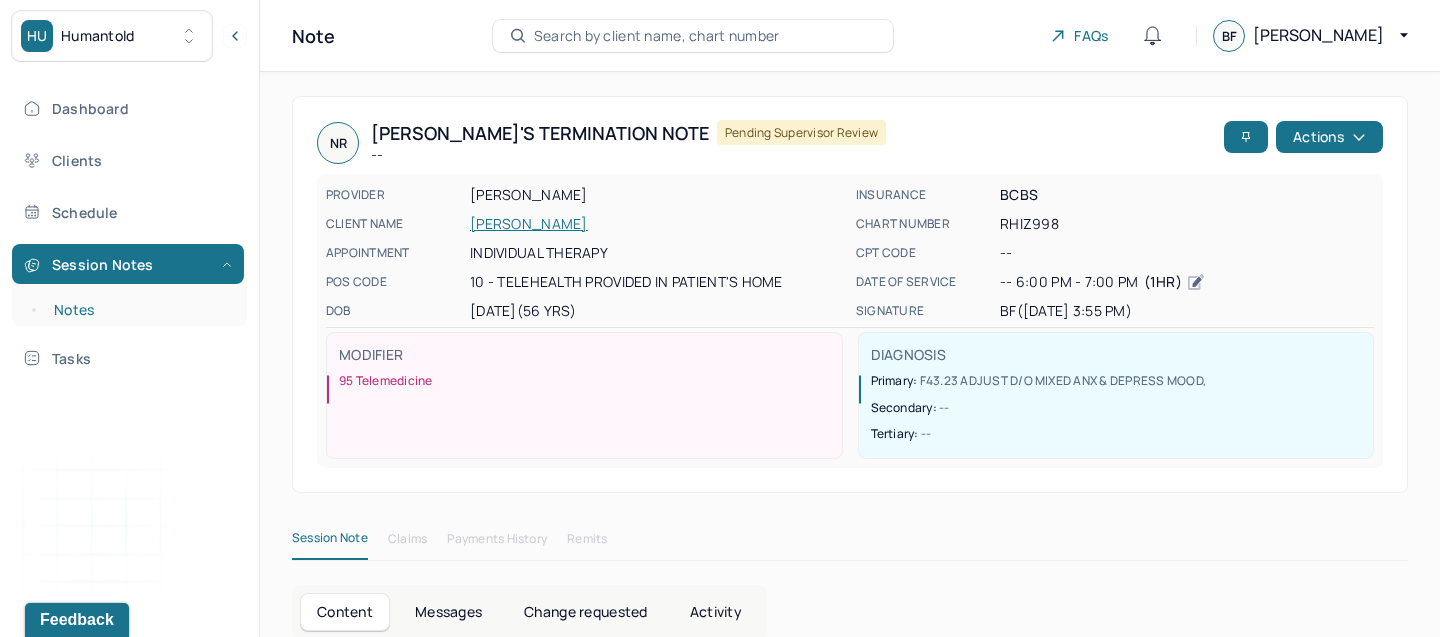 click on "Notes" at bounding box center (139, 310) 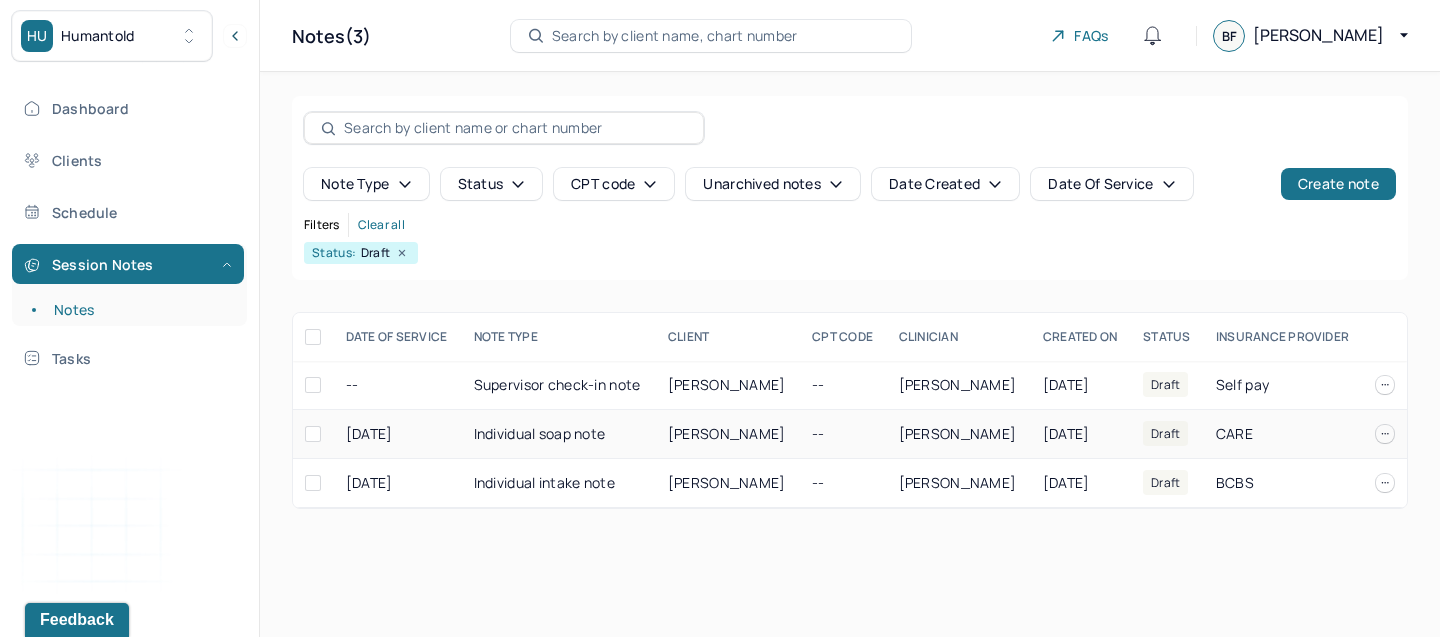 click on "[PERSON_NAME]" at bounding box center [727, 433] 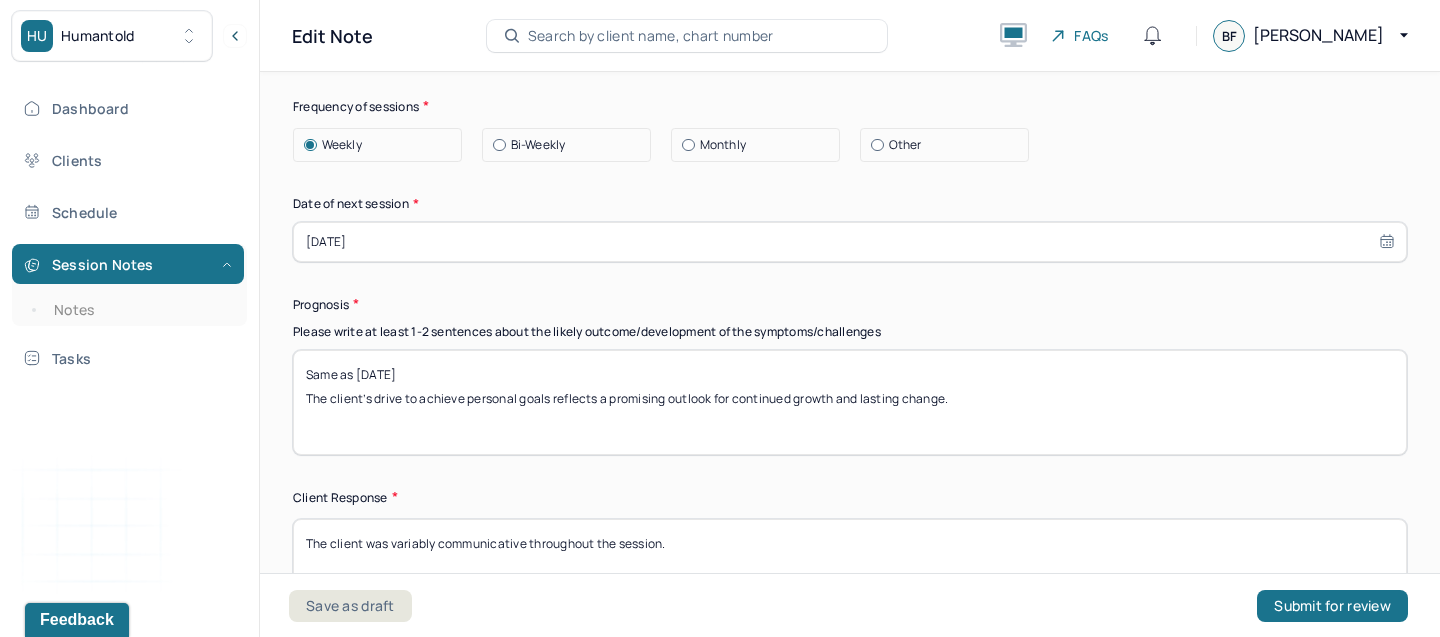 select on "6" 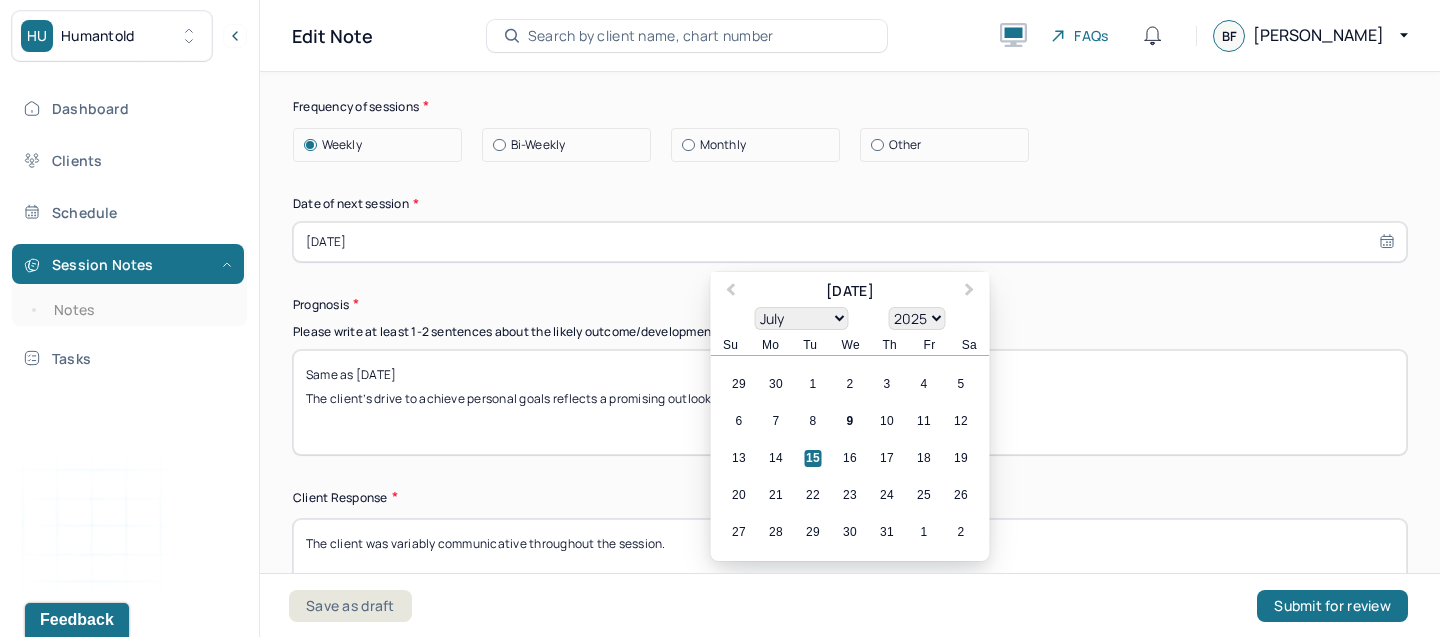 click on "07/15/2025" at bounding box center (850, 242) 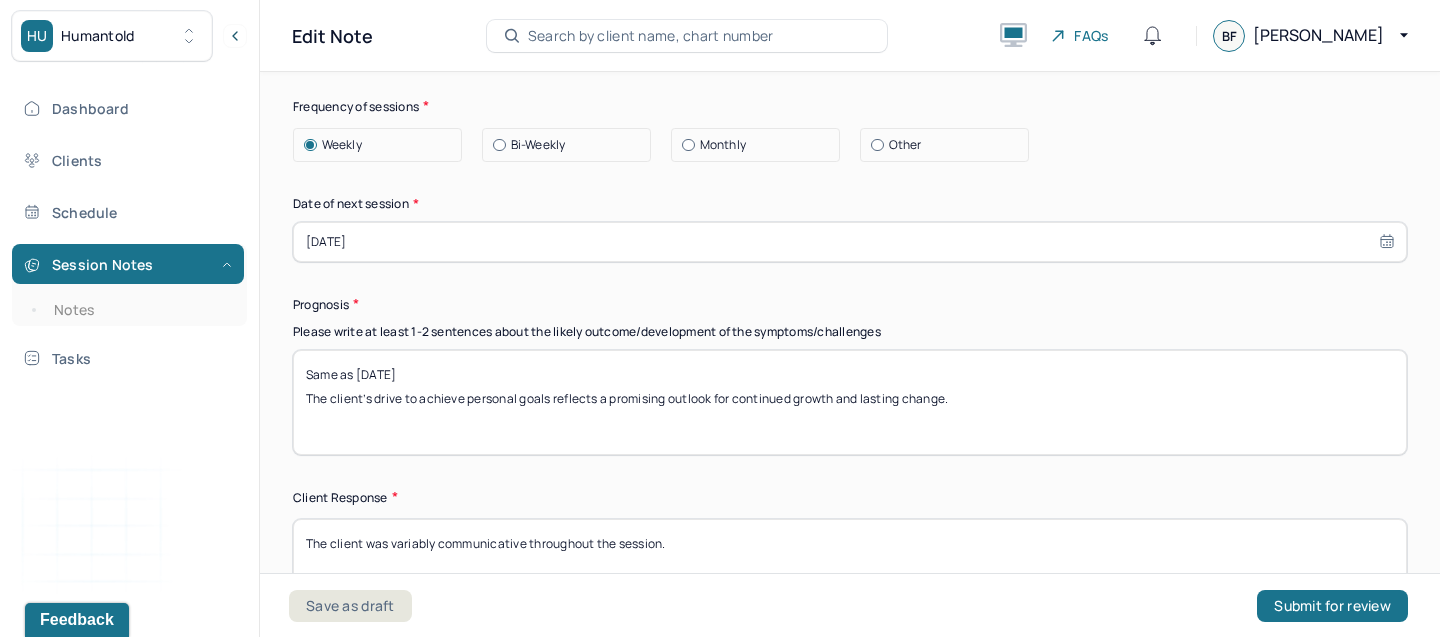 click on "Prognosis" at bounding box center (850, 304) 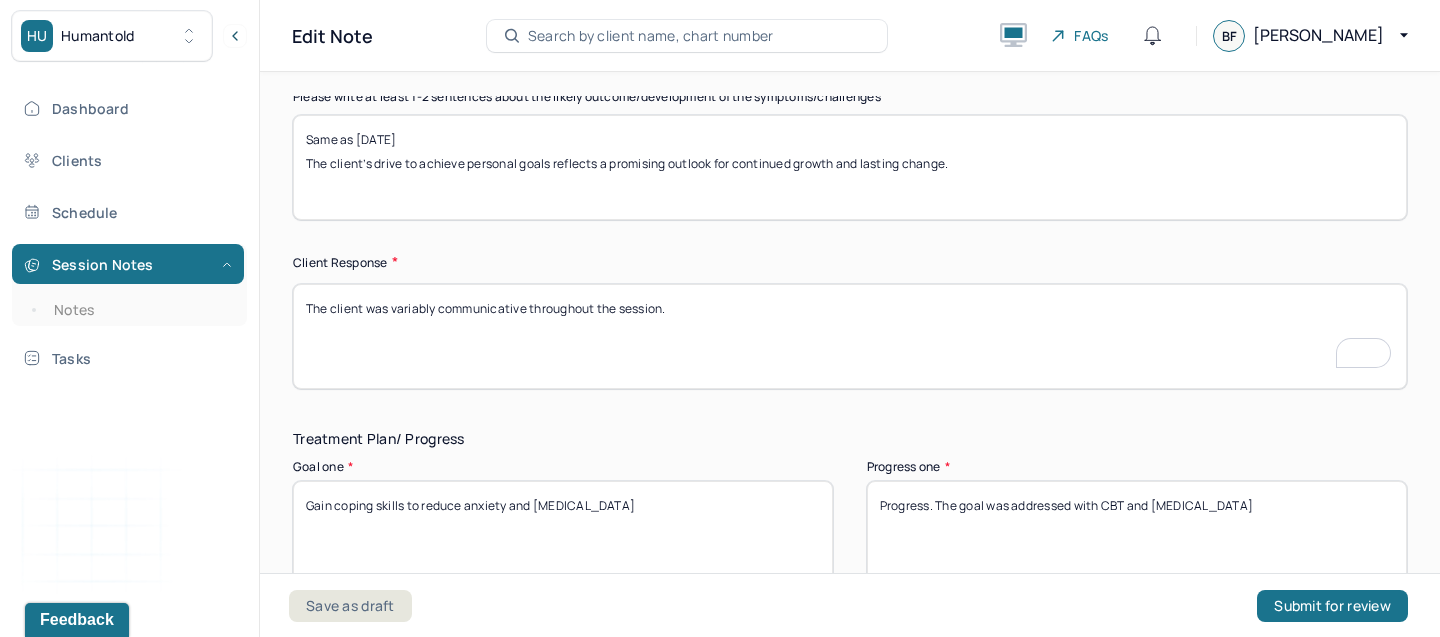 drag, startPoint x: 436, startPoint y: 304, endPoint x: 400, endPoint y: 305, distance: 36.013885 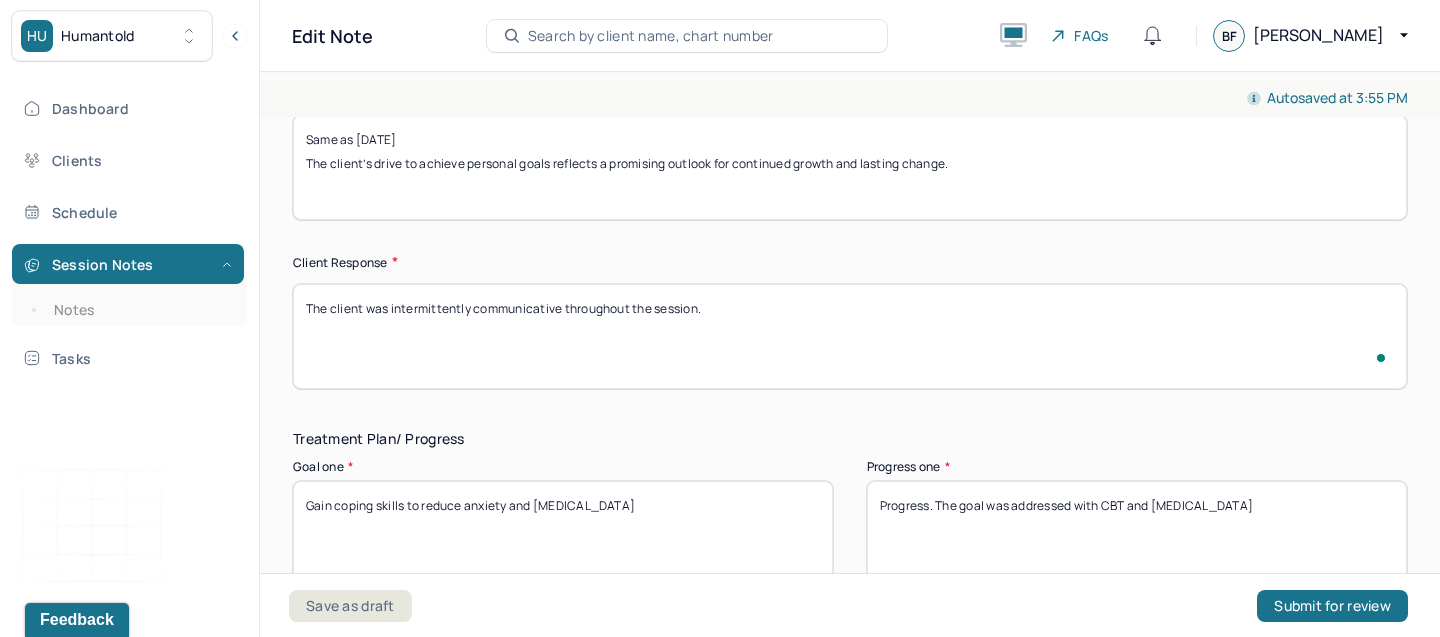 type on "The client was intermittently communicative throughout the session." 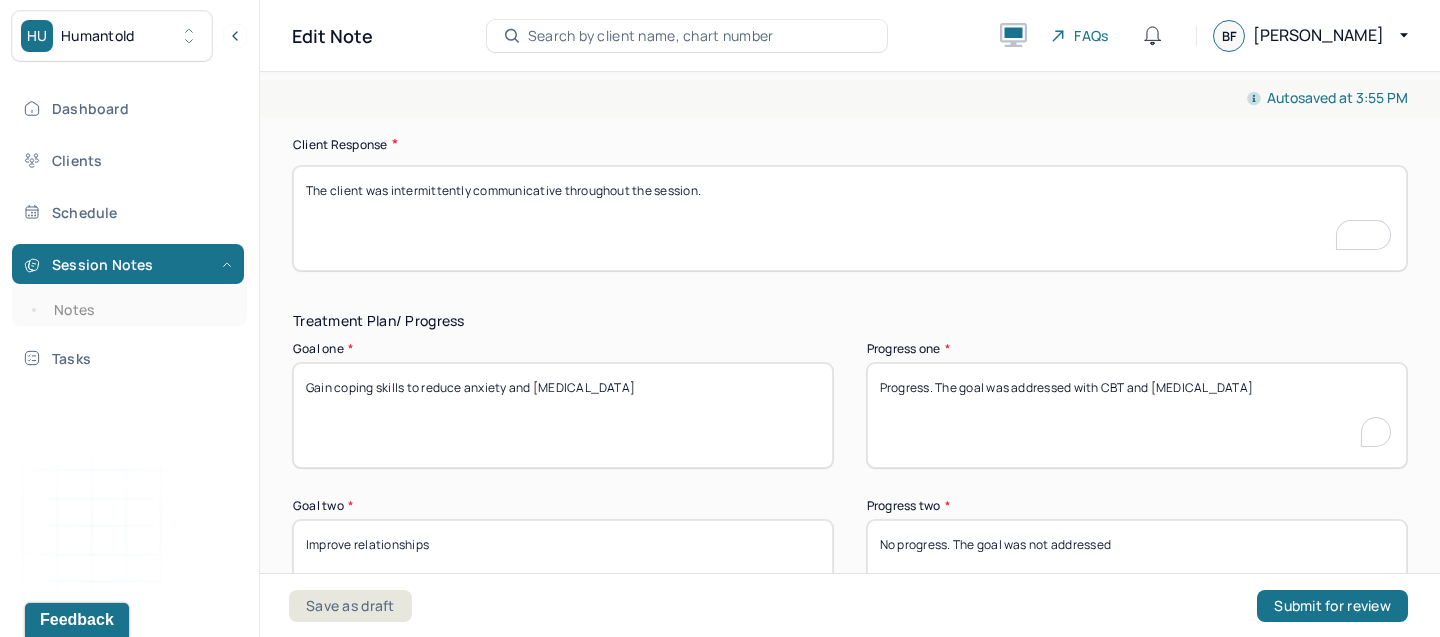 click on "Progress. The goal was addressed with CBT and psychoeducation" at bounding box center (1137, 415) 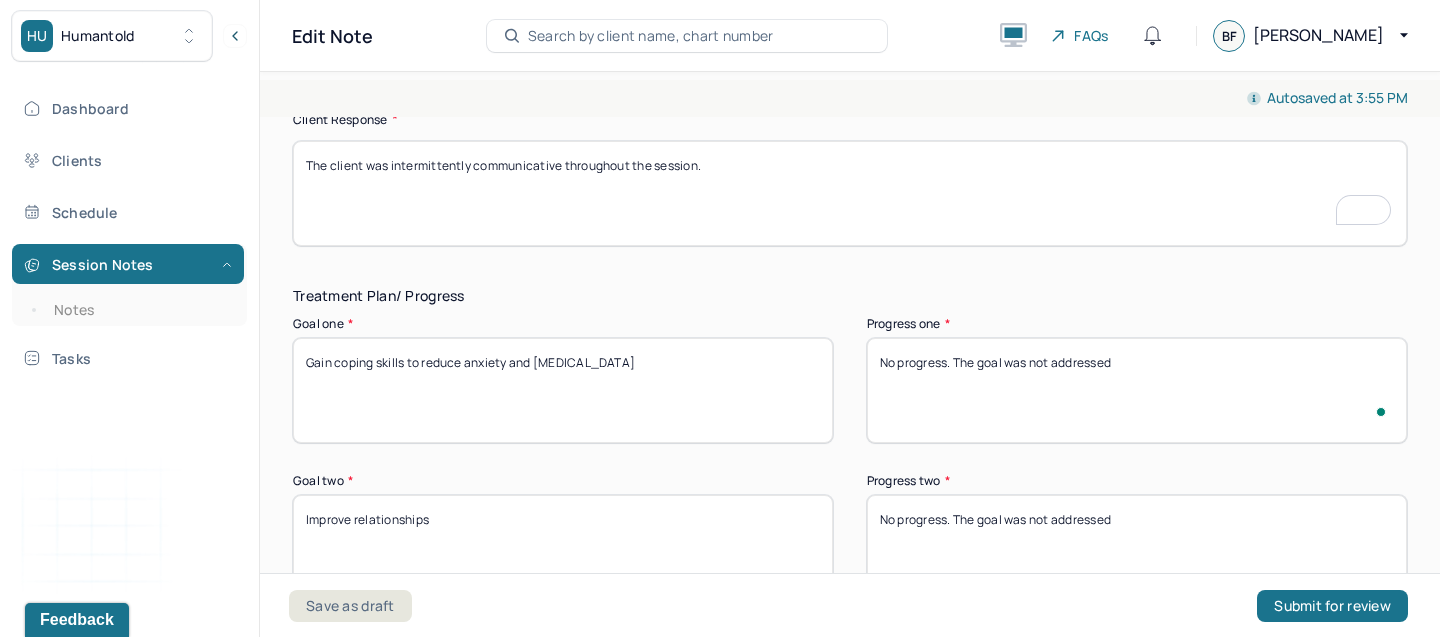 type on "No progress. The goal was not addressed" 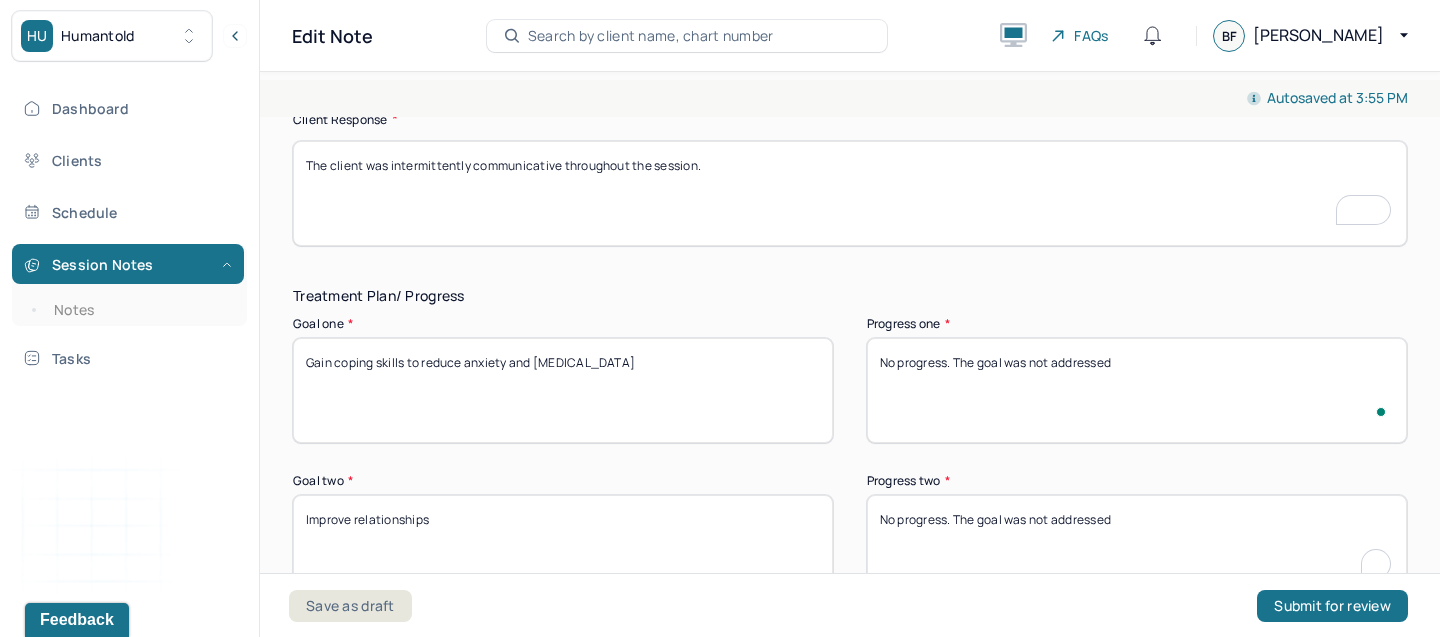 click on "No progress. The goal was not addressed" at bounding box center [1137, 547] 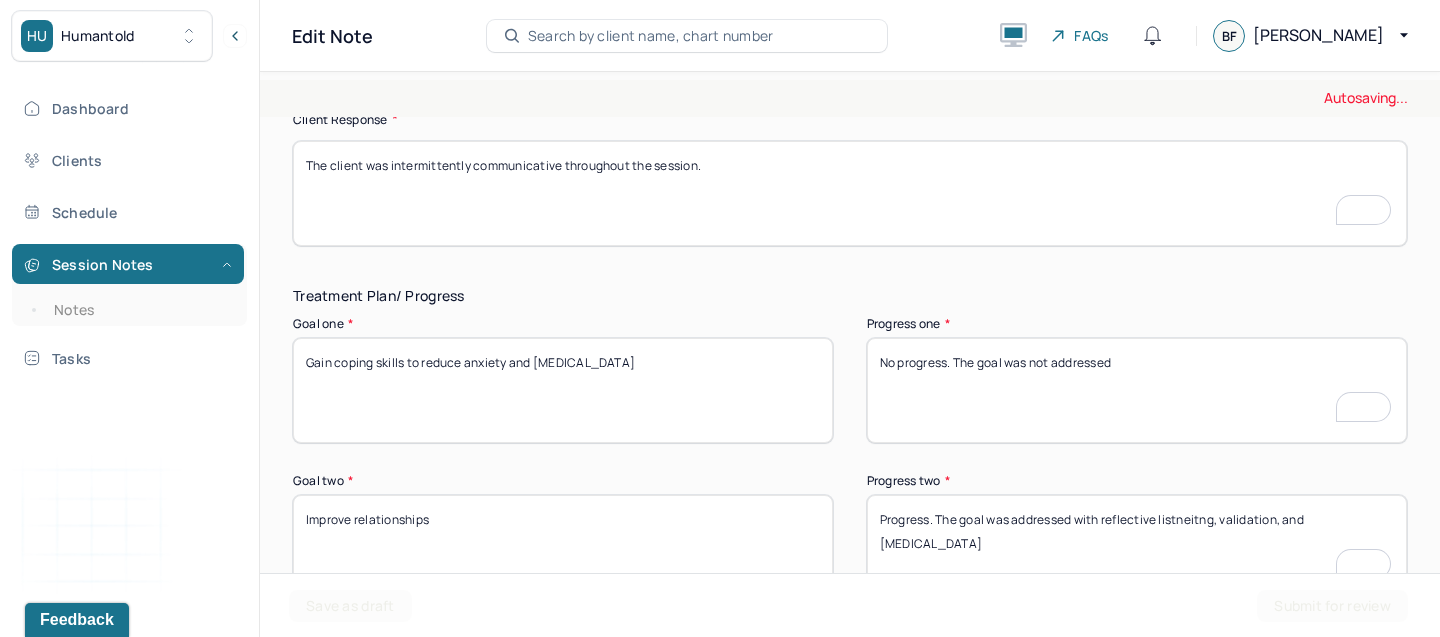 scroll, scrollTop: 3277, scrollLeft: 0, axis: vertical 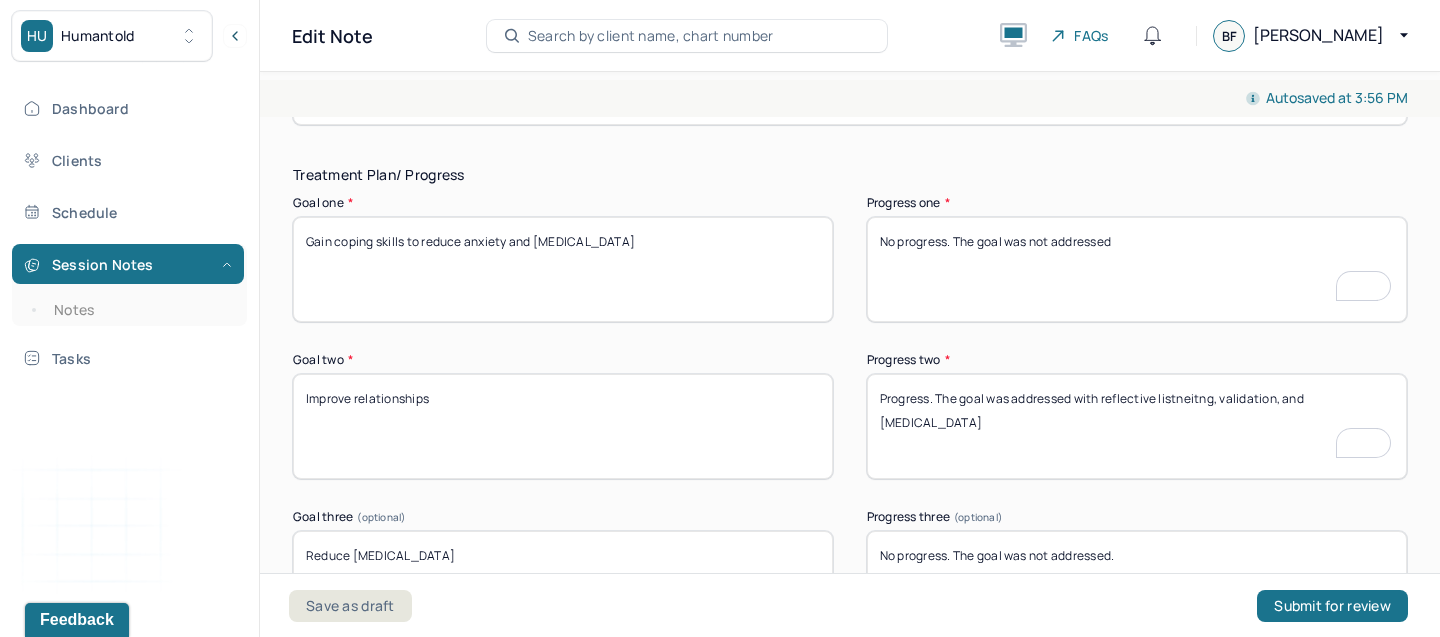 click on "No progress. The goal was not addressed" at bounding box center [1137, 269] 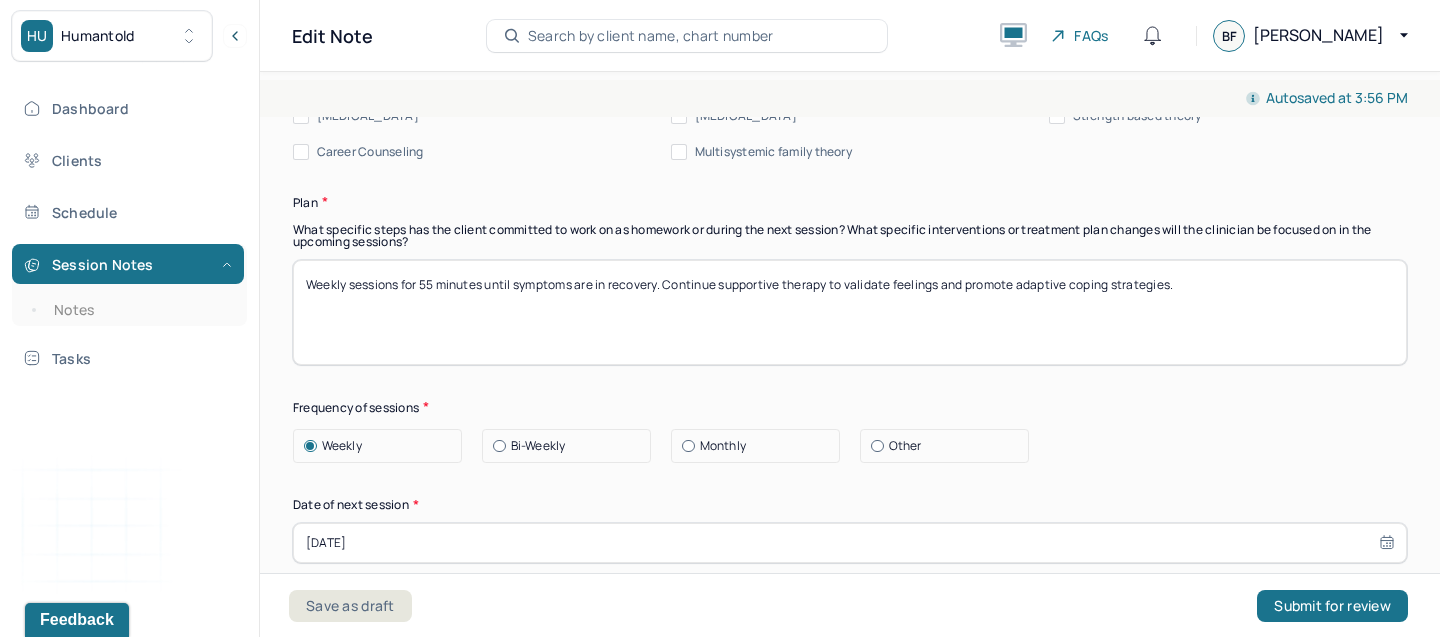 type on "Progress. The goal was addressed with reflective listening, validation, and psychoeducation" 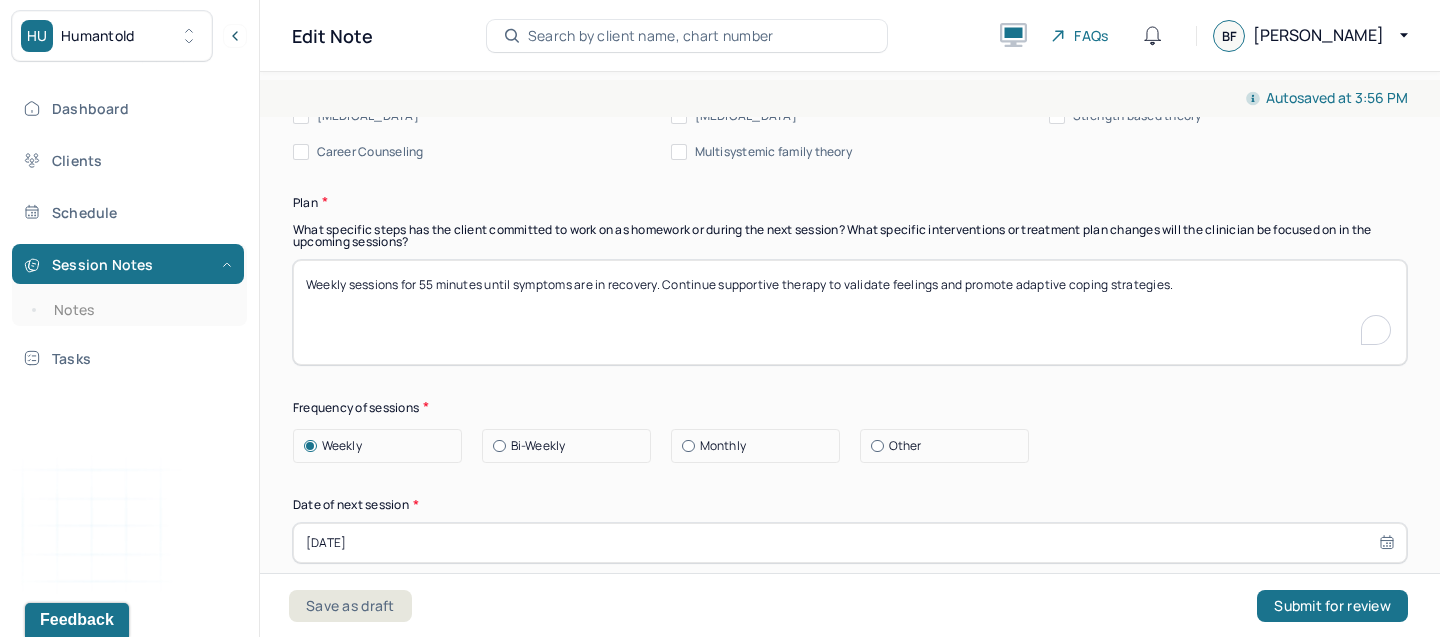 click on "Weekly sessions for 55 minutes until symptoms are in recovery. Continue supportive therapy to validate feelings and promote adaptive coping strategies." at bounding box center [850, 312] 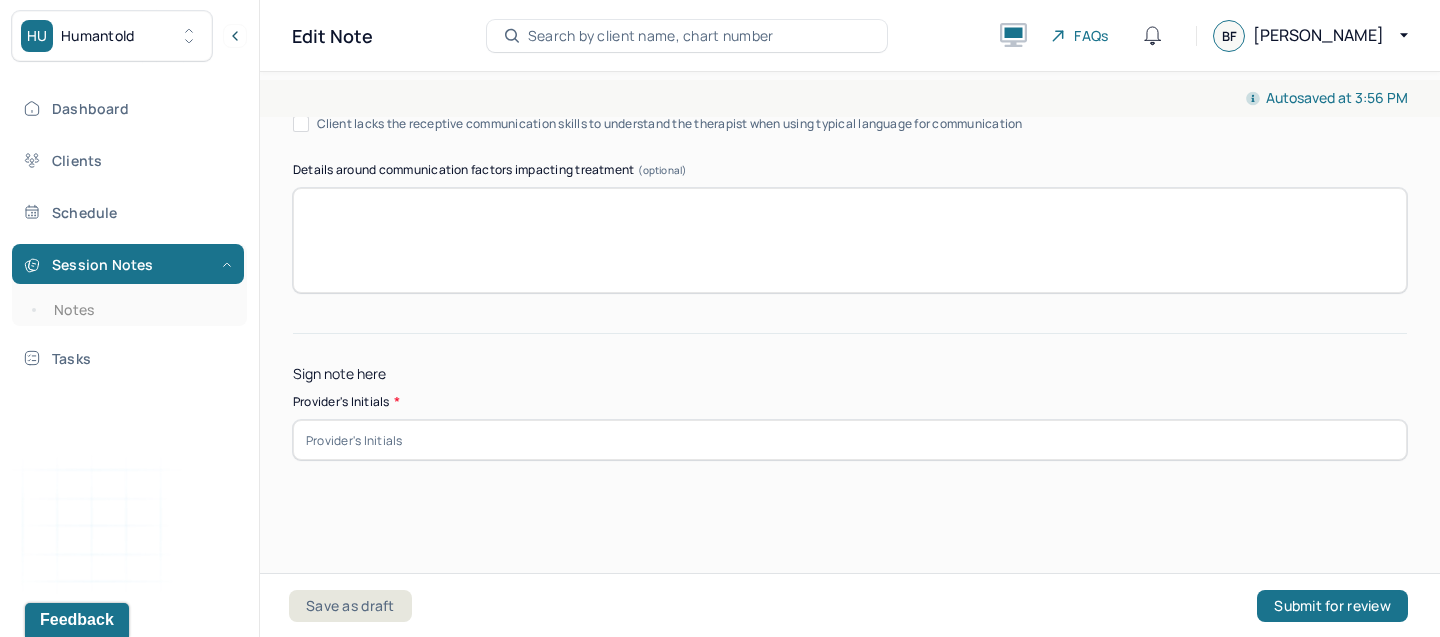 type on "Weekly sessions for 55 minutes until symptoms are in recovery. Continue supportive therapy to validate feelings and promote adaptive coping strategies." 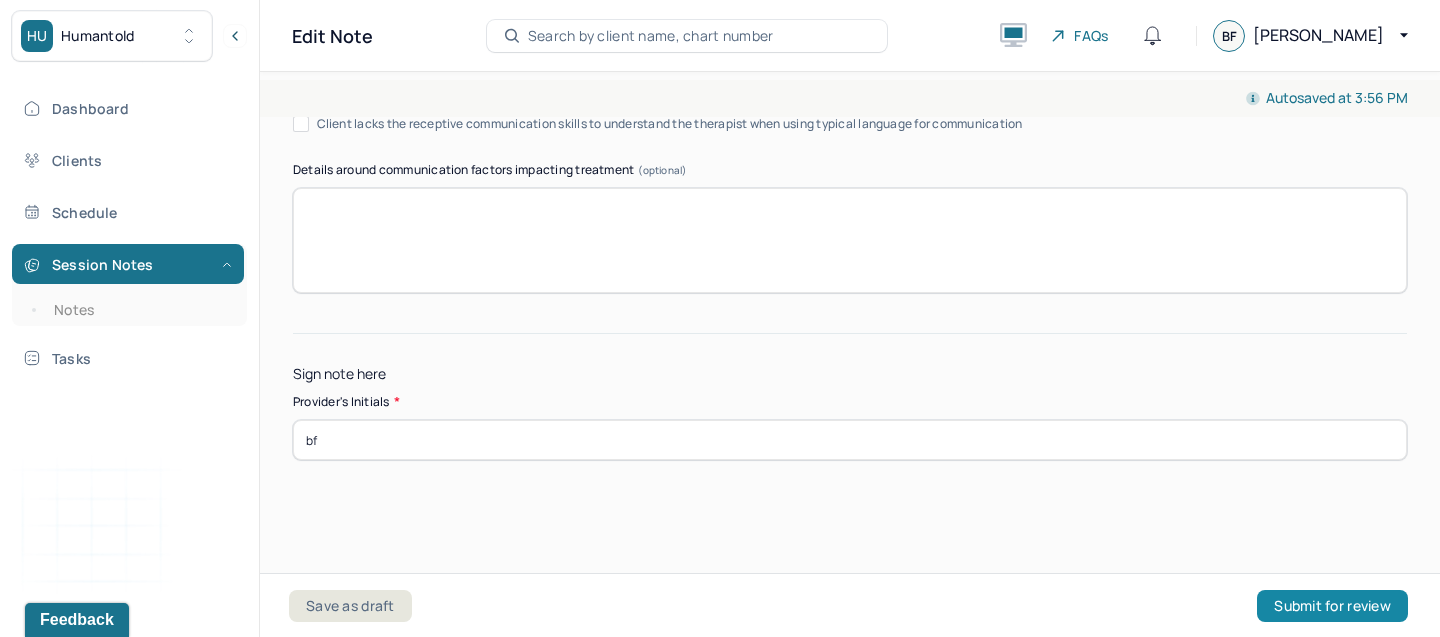 type on "bf" 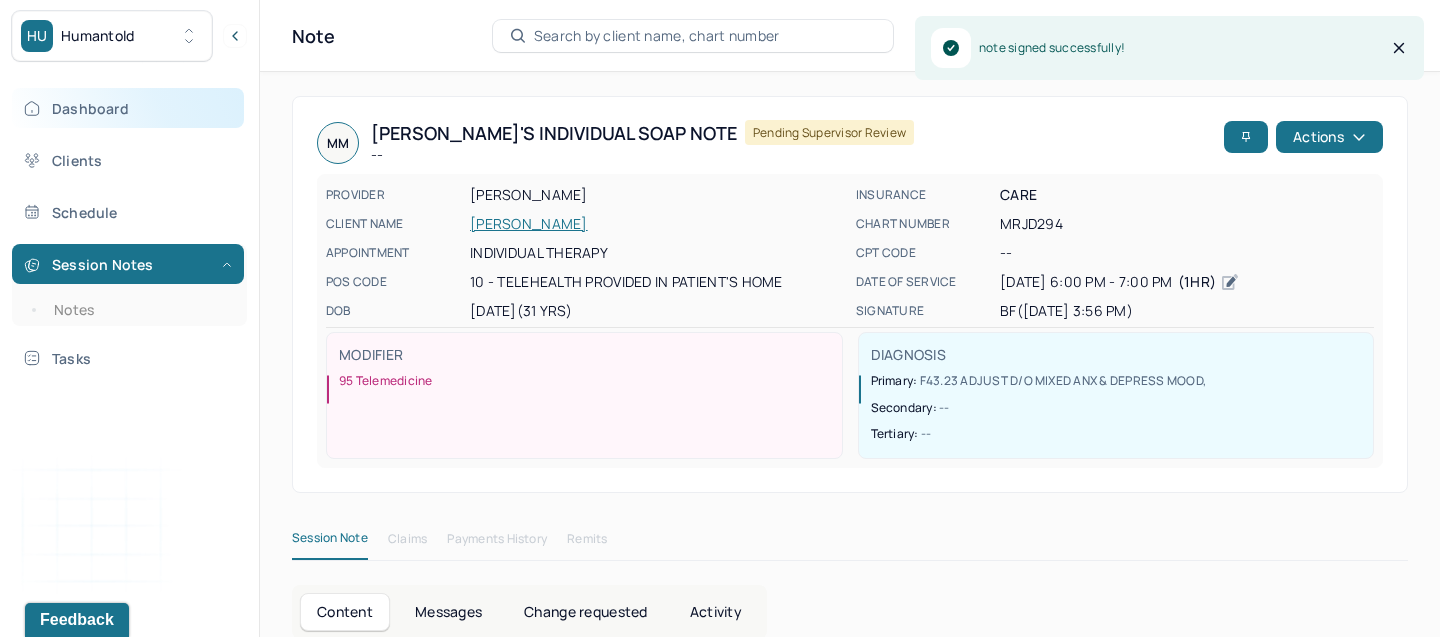click on "Dashboard" at bounding box center (128, 108) 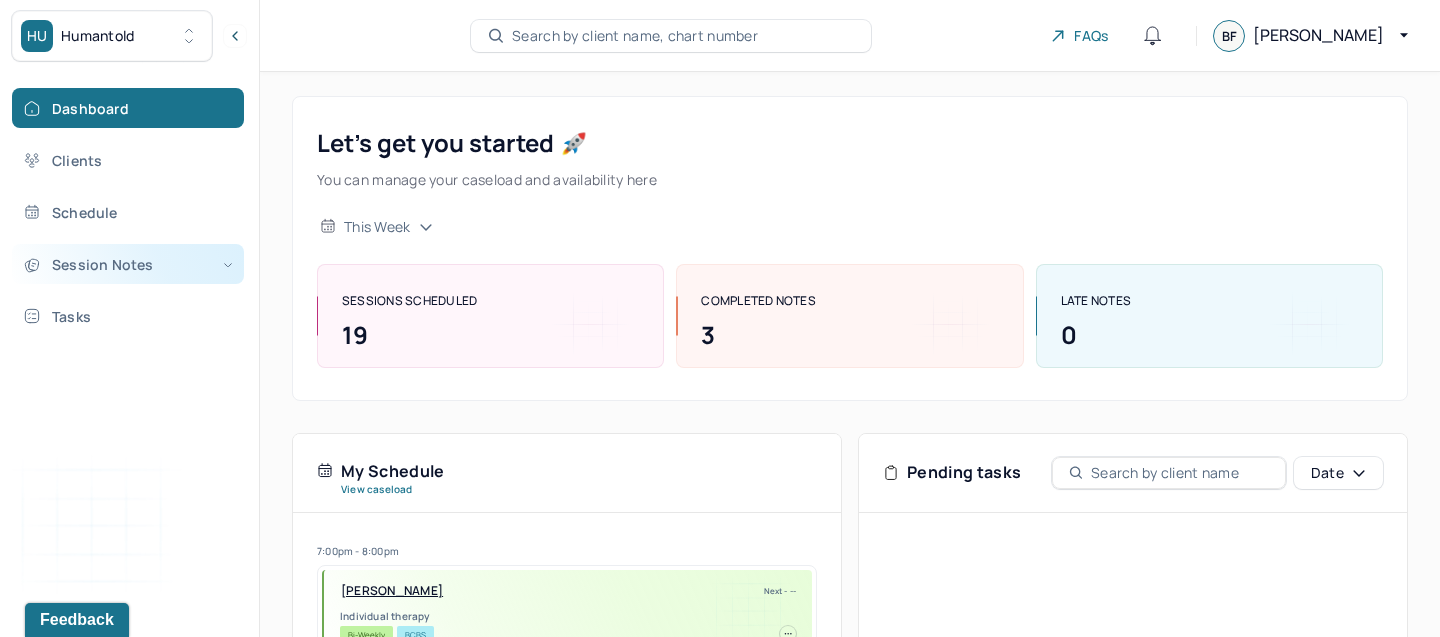 click on "Session Notes" at bounding box center [128, 264] 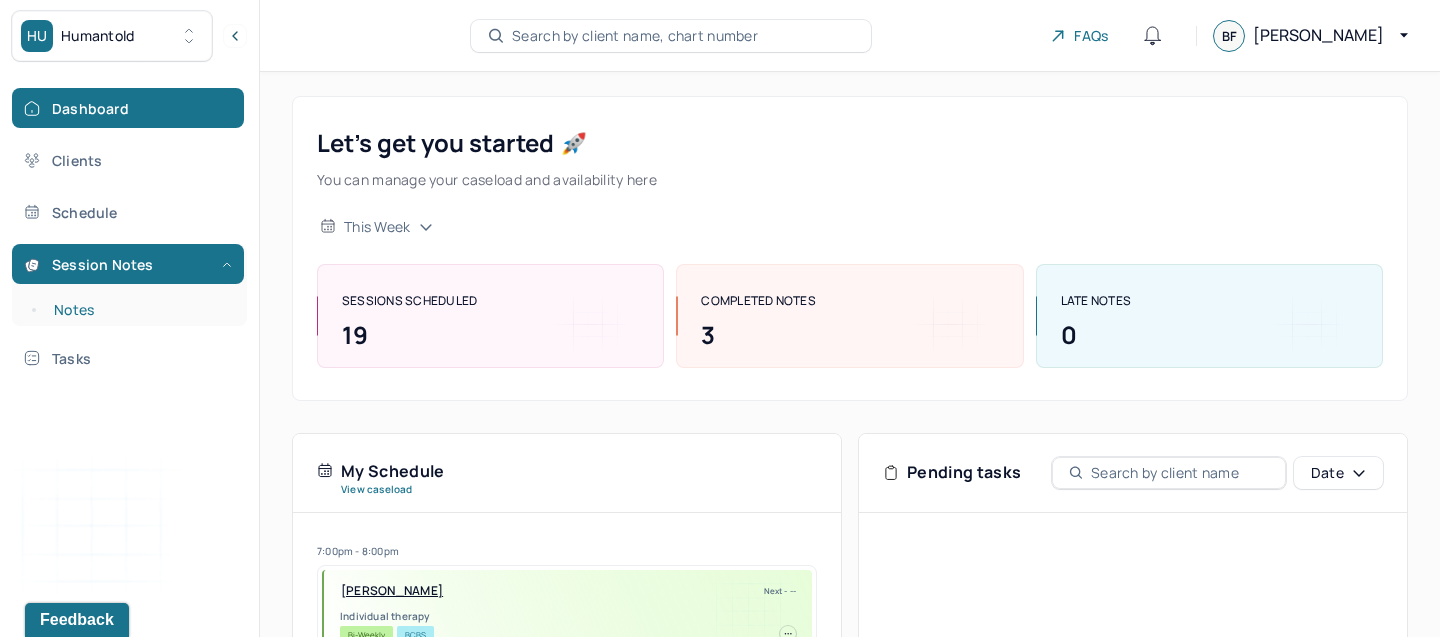 click on "Notes" at bounding box center (139, 310) 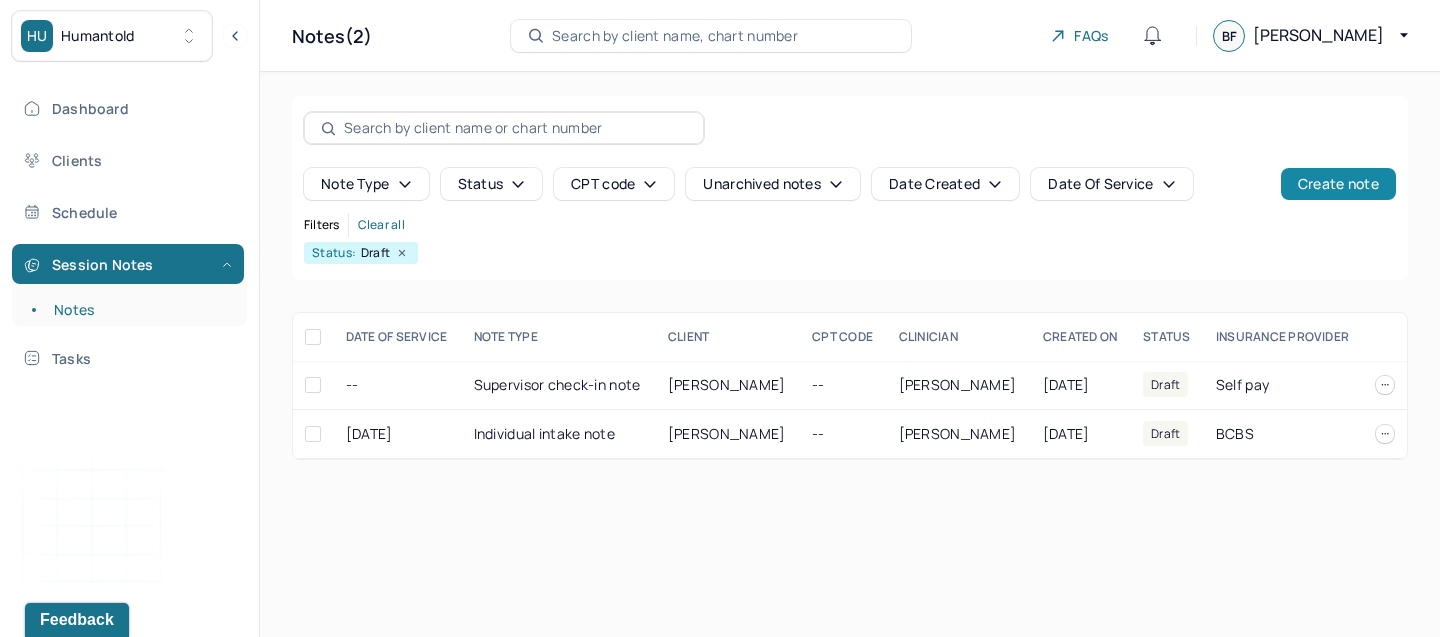click on "Create note" at bounding box center (1338, 184) 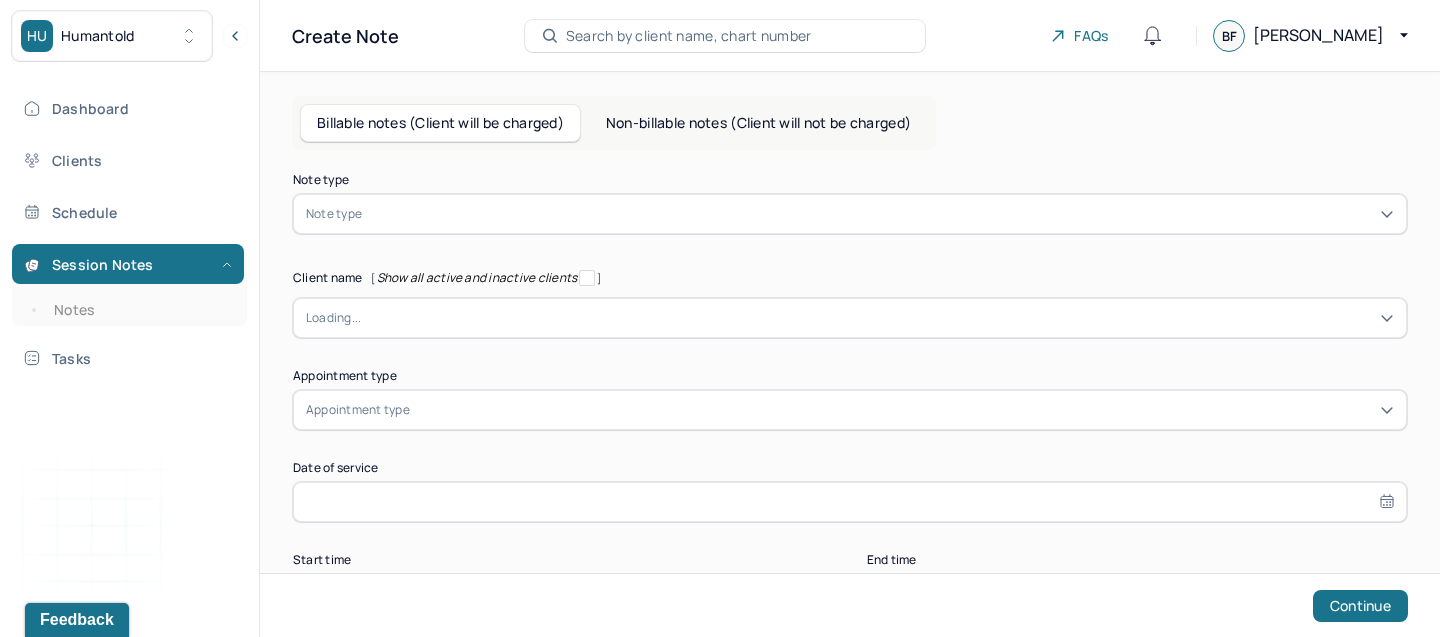 click at bounding box center [880, 214] 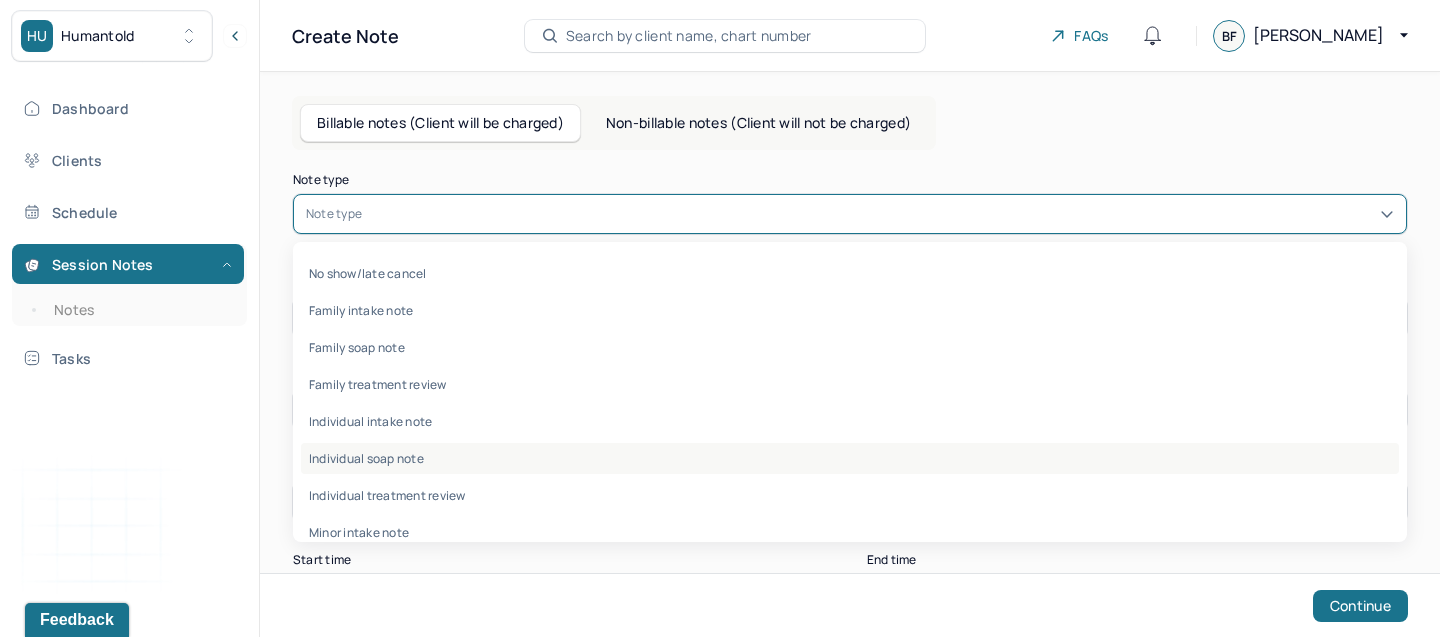 click on "Individual soap note" at bounding box center [850, 458] 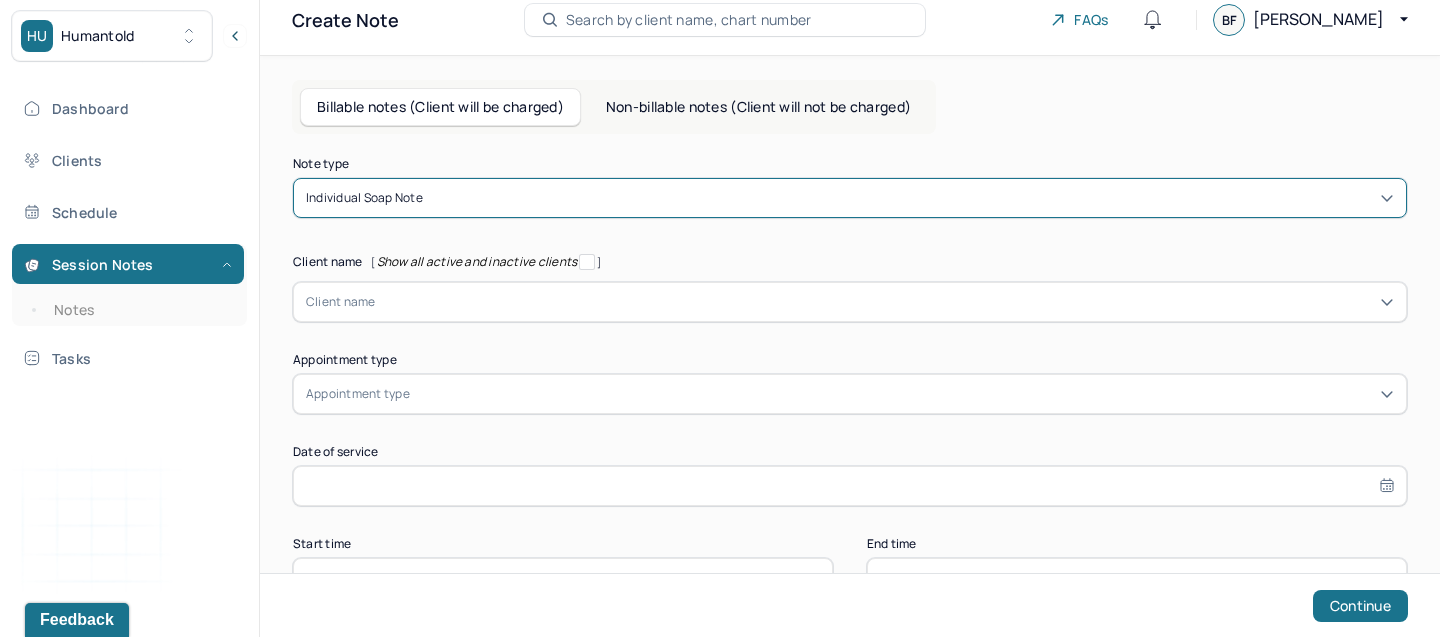click on "Note type option Individual soap note, selected. Individual soap note Client name [ Show all active and inactive clients ] Client name Supervisee name Appointment type Appointment type Date of service Start time End time   Continue" at bounding box center (850, 378) 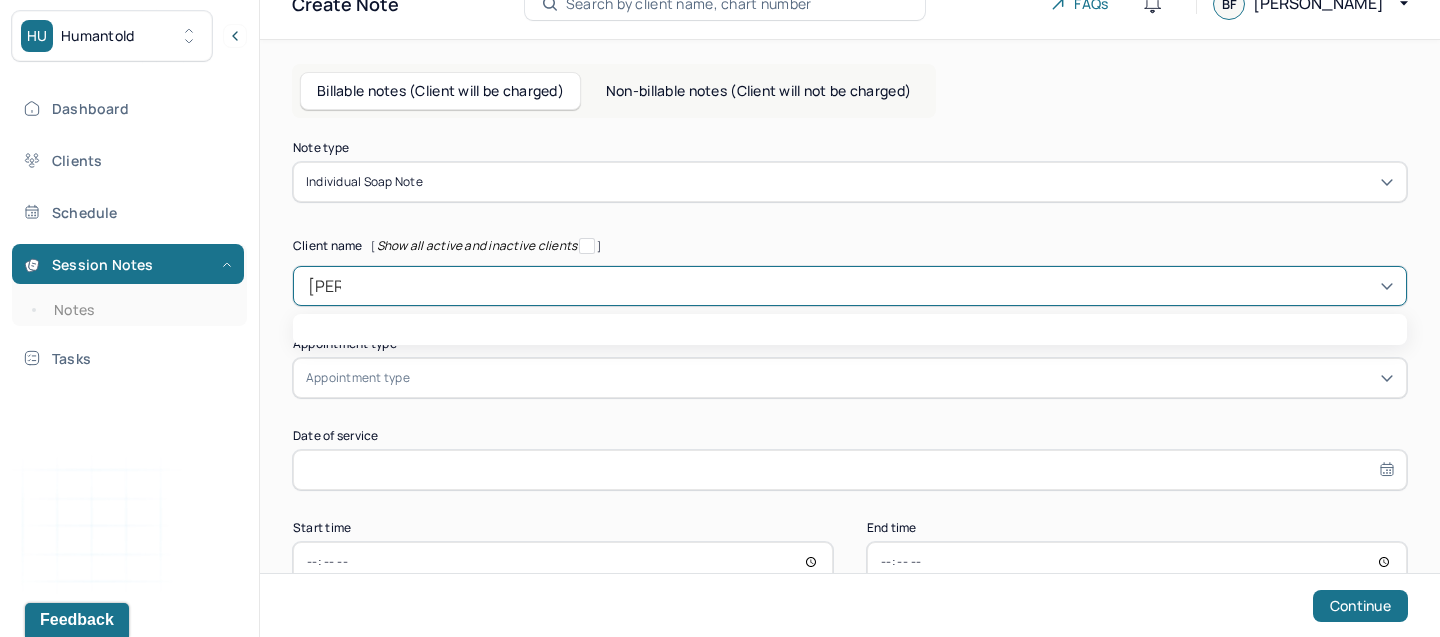 type on "Thomas" 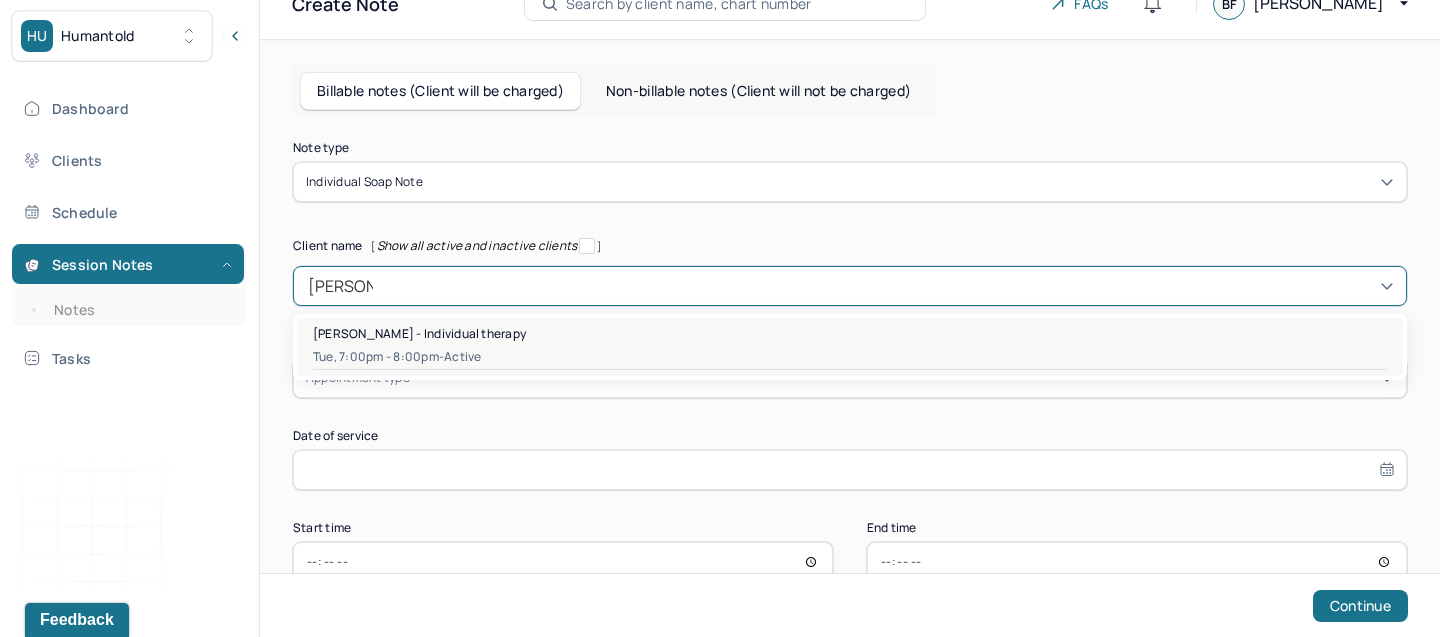 click on "[PERSON_NAME] - Individual therapy" at bounding box center (419, 333) 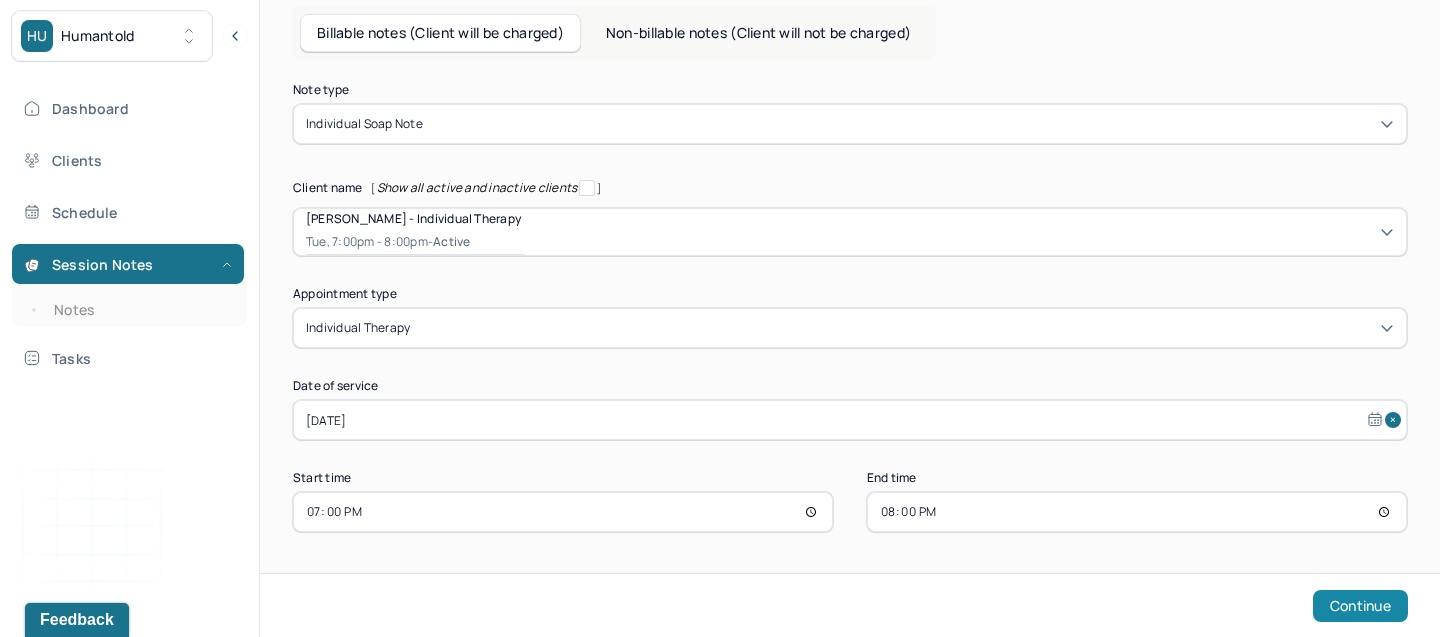 click on "Continue" at bounding box center (1360, 606) 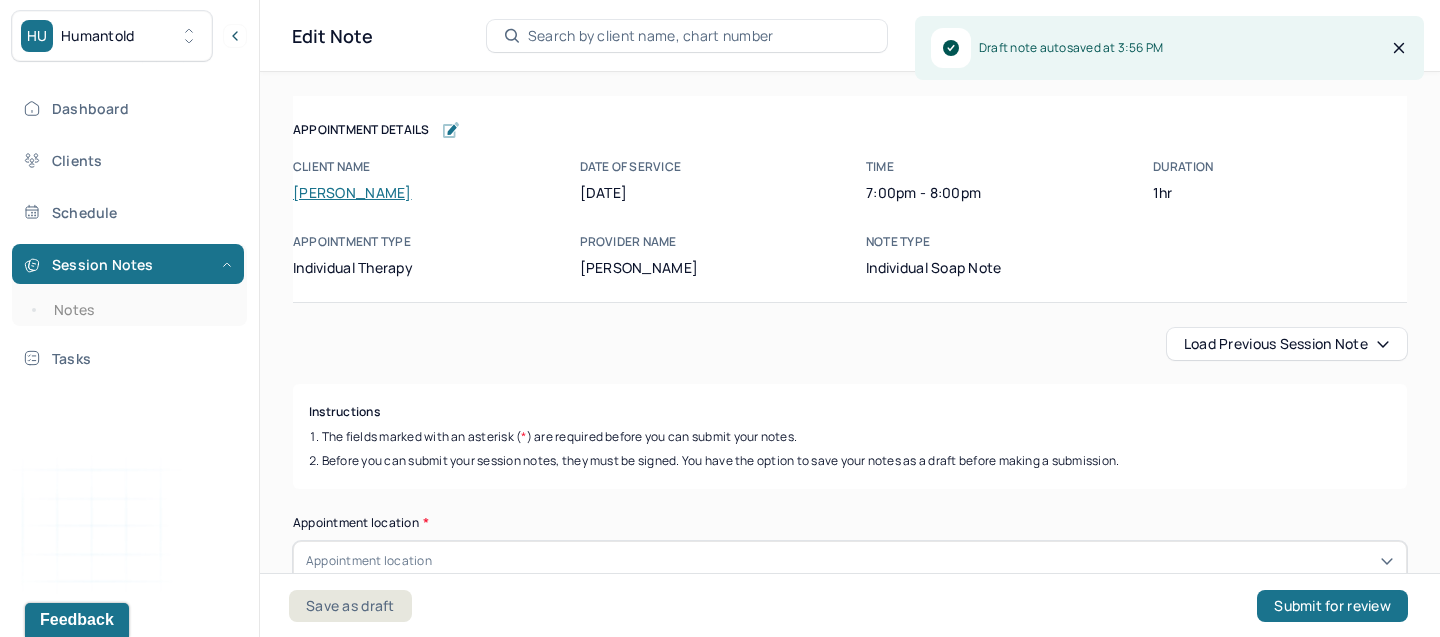 click on "Load previous session note" at bounding box center (1287, 344) 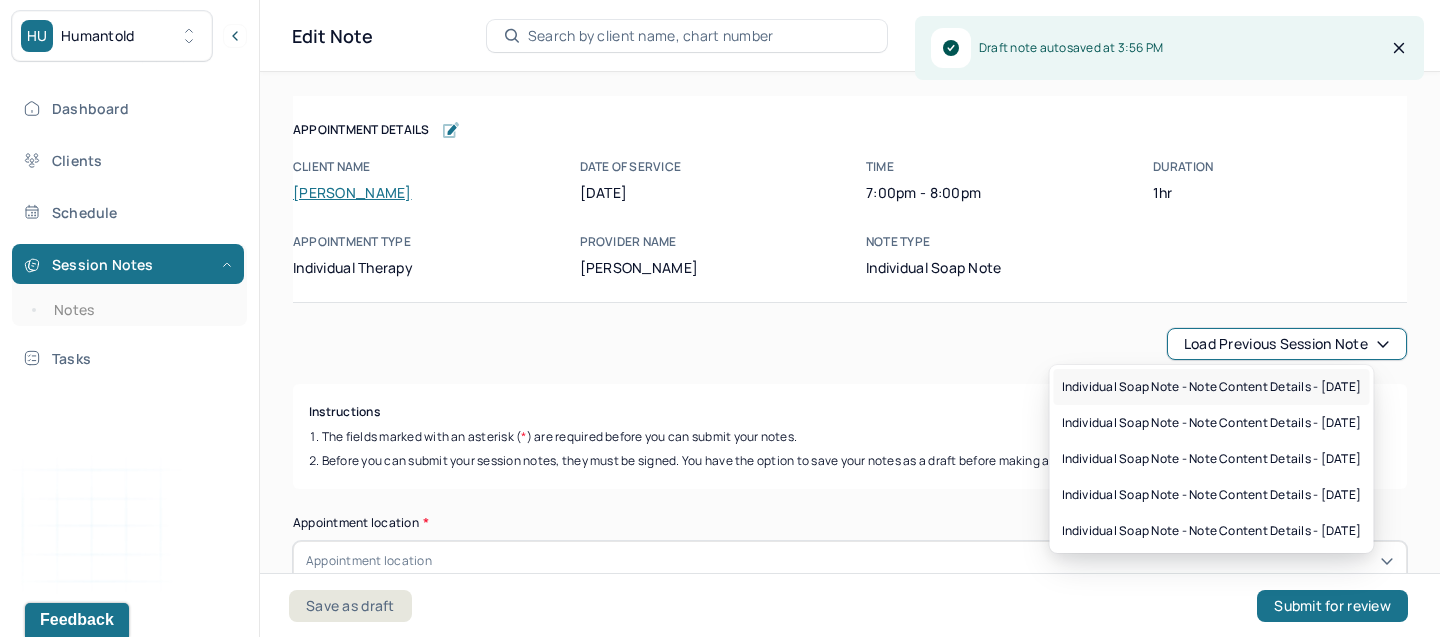 click on "Individual soap note   - Note content Details -   07/01/2025" at bounding box center (1212, 387) 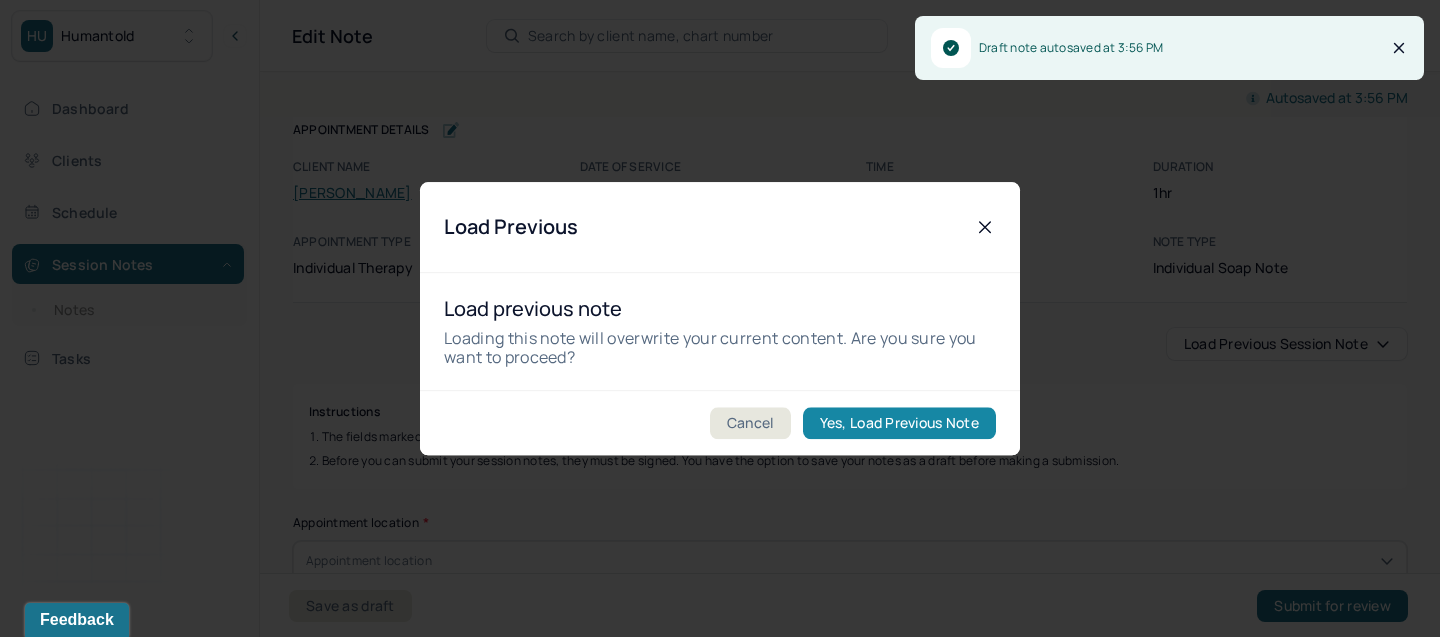 click on "Yes, Load Previous Note" at bounding box center [899, 423] 